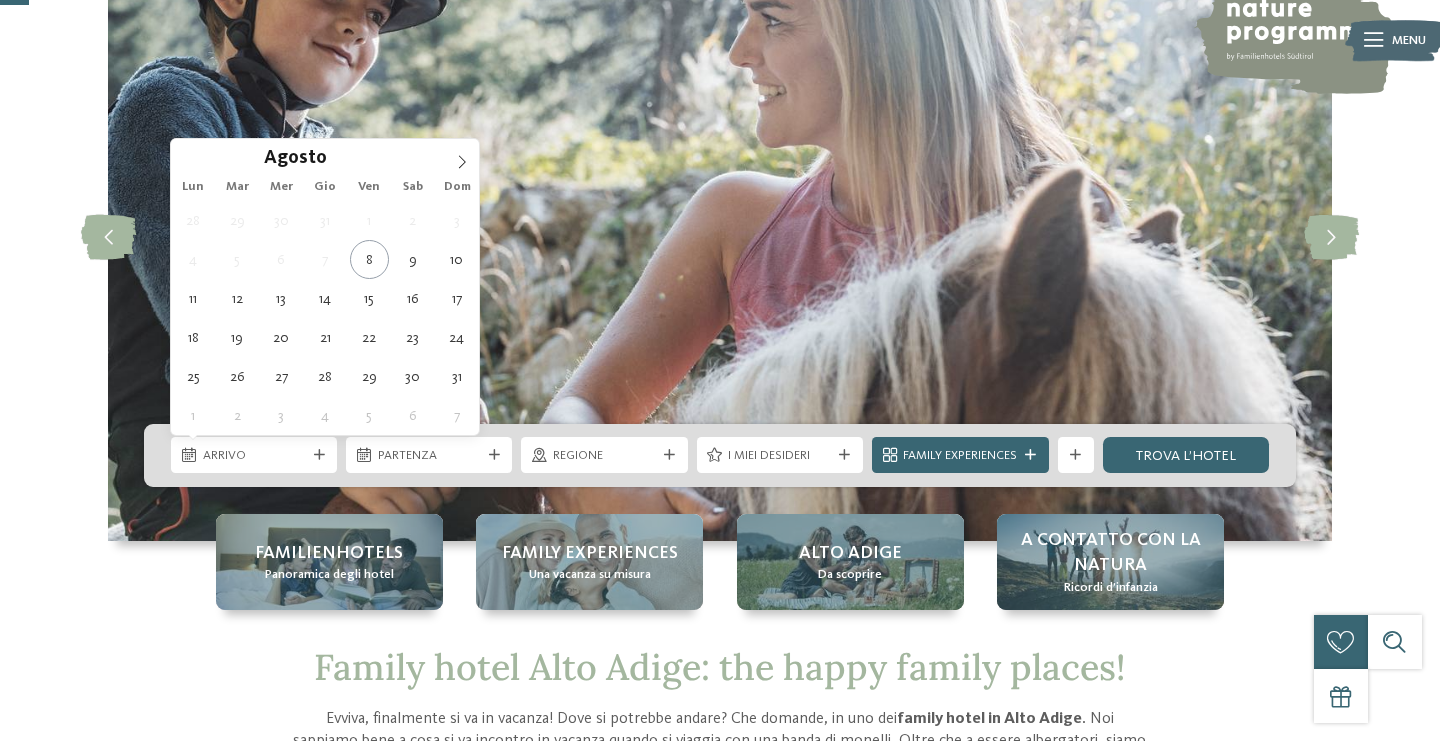 scroll, scrollTop: 155, scrollLeft: 0, axis: vertical 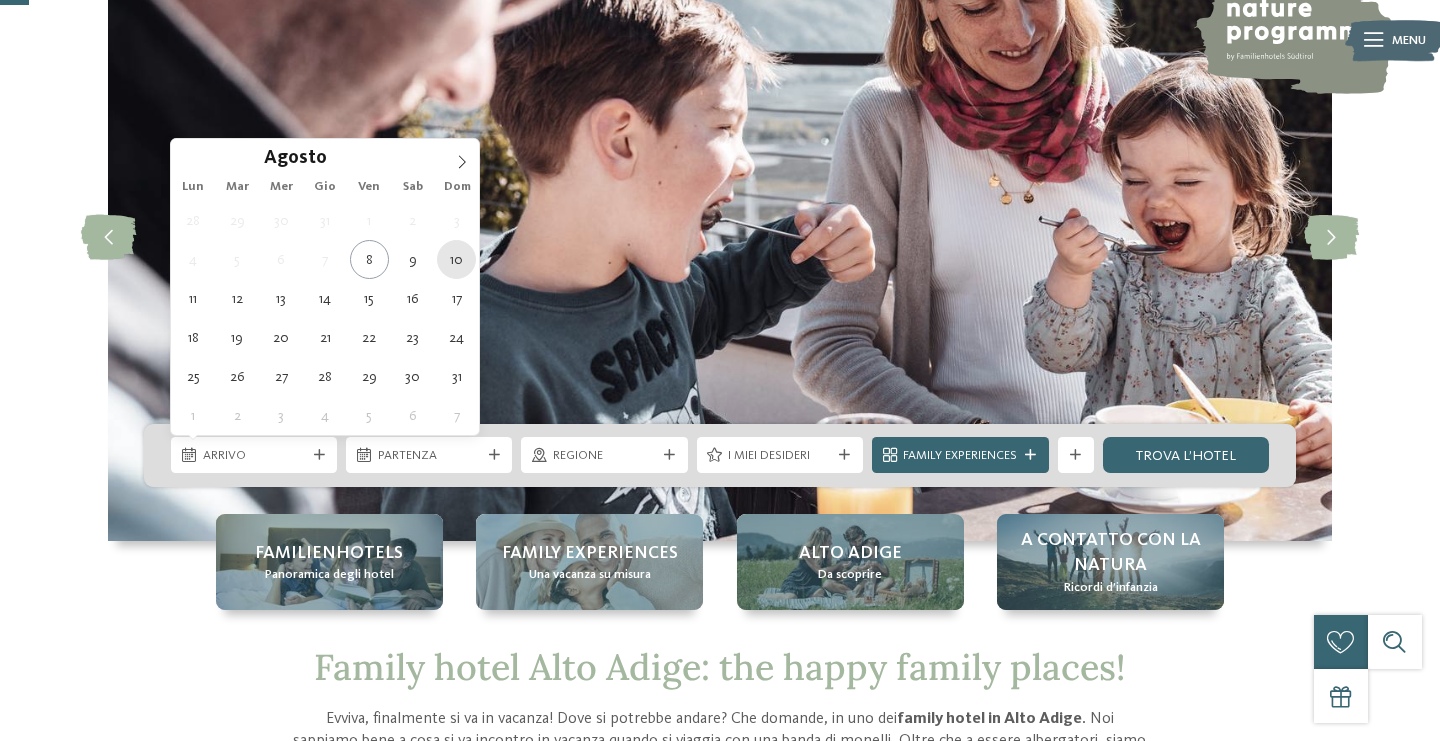 type on "10.08.2025" 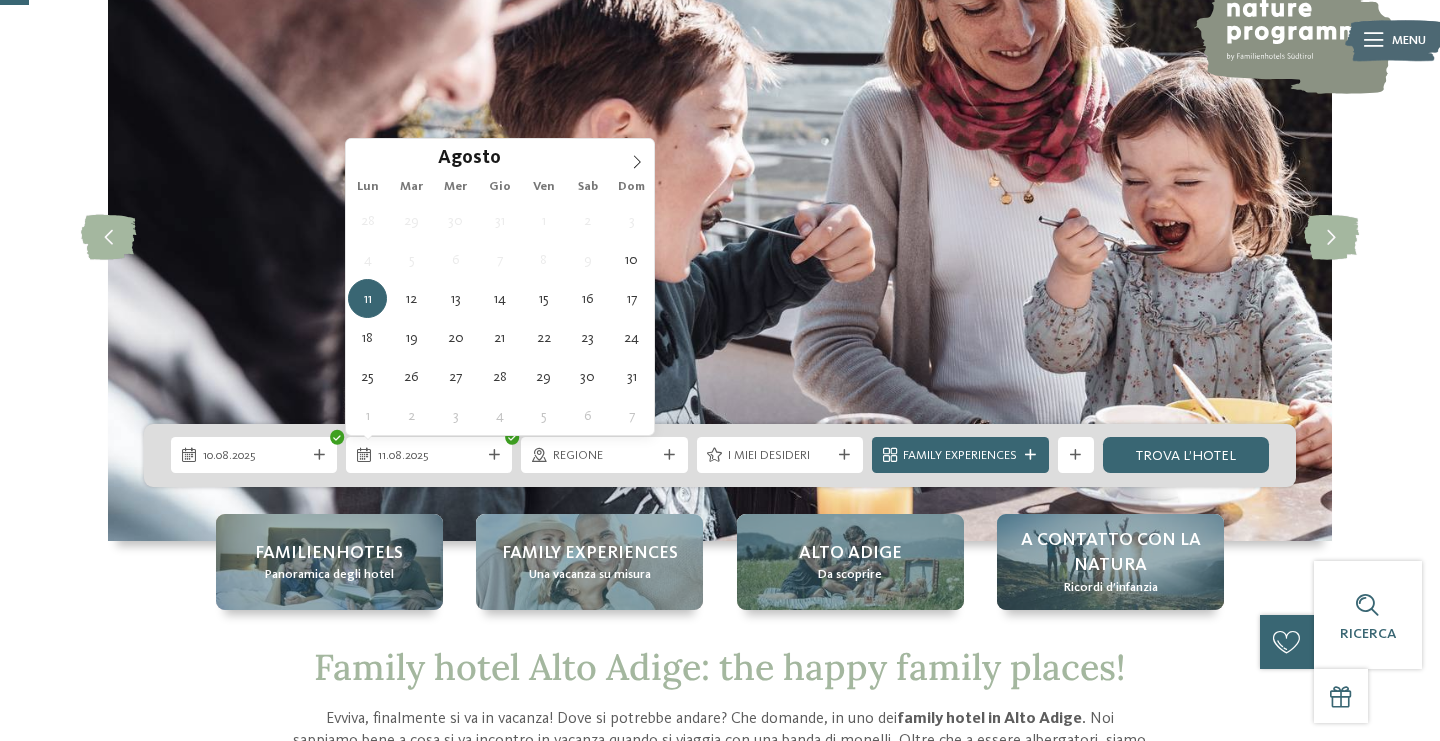 type on "11.08.2025" 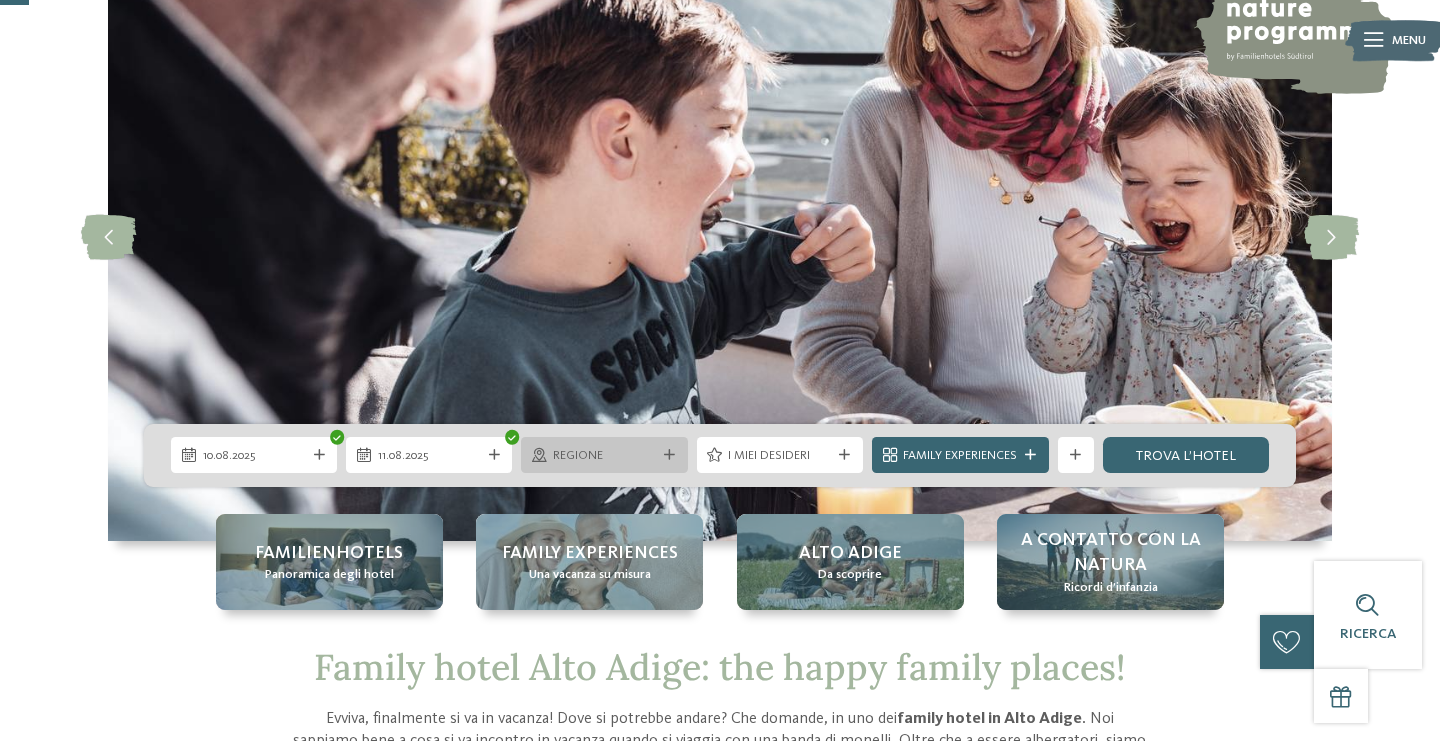 click on "Regione" at bounding box center (604, 456) 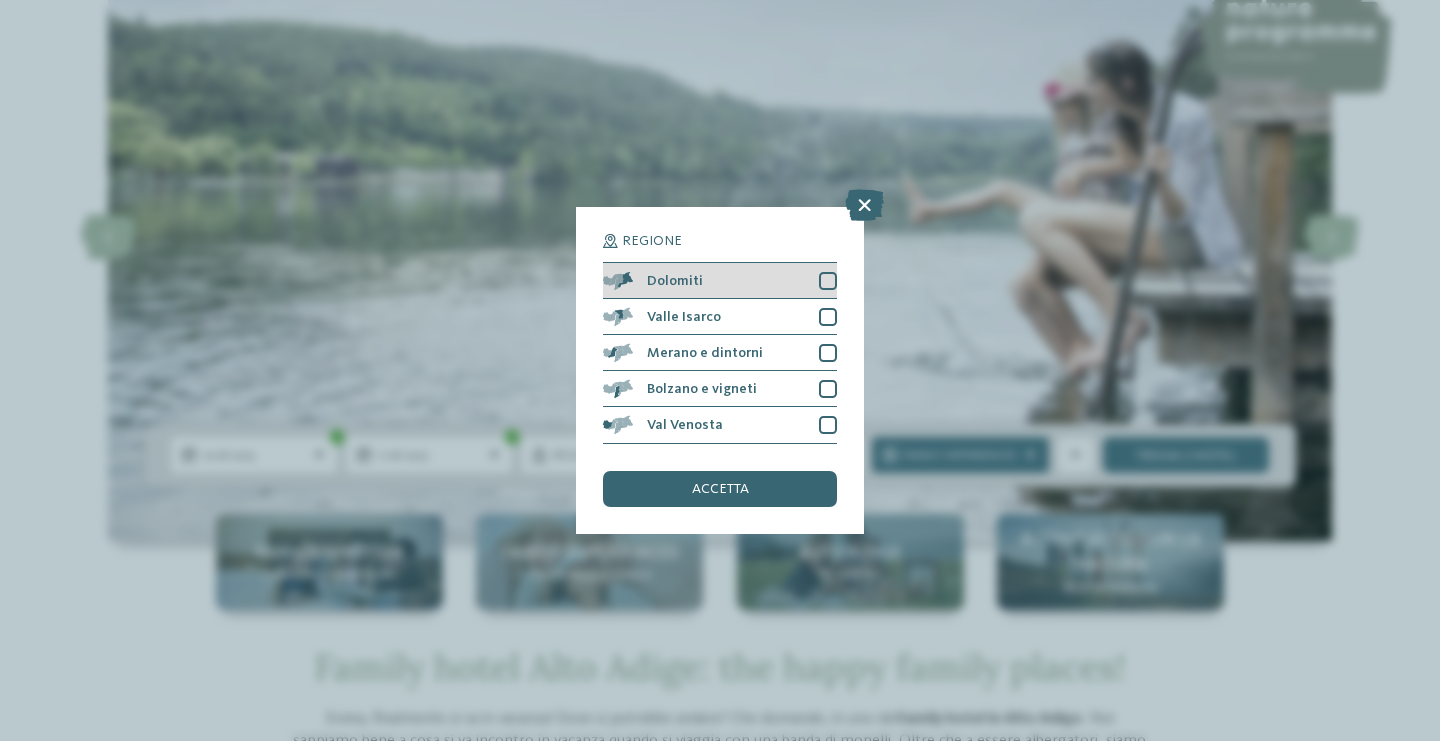 click on "Dolomiti" at bounding box center (720, 281) 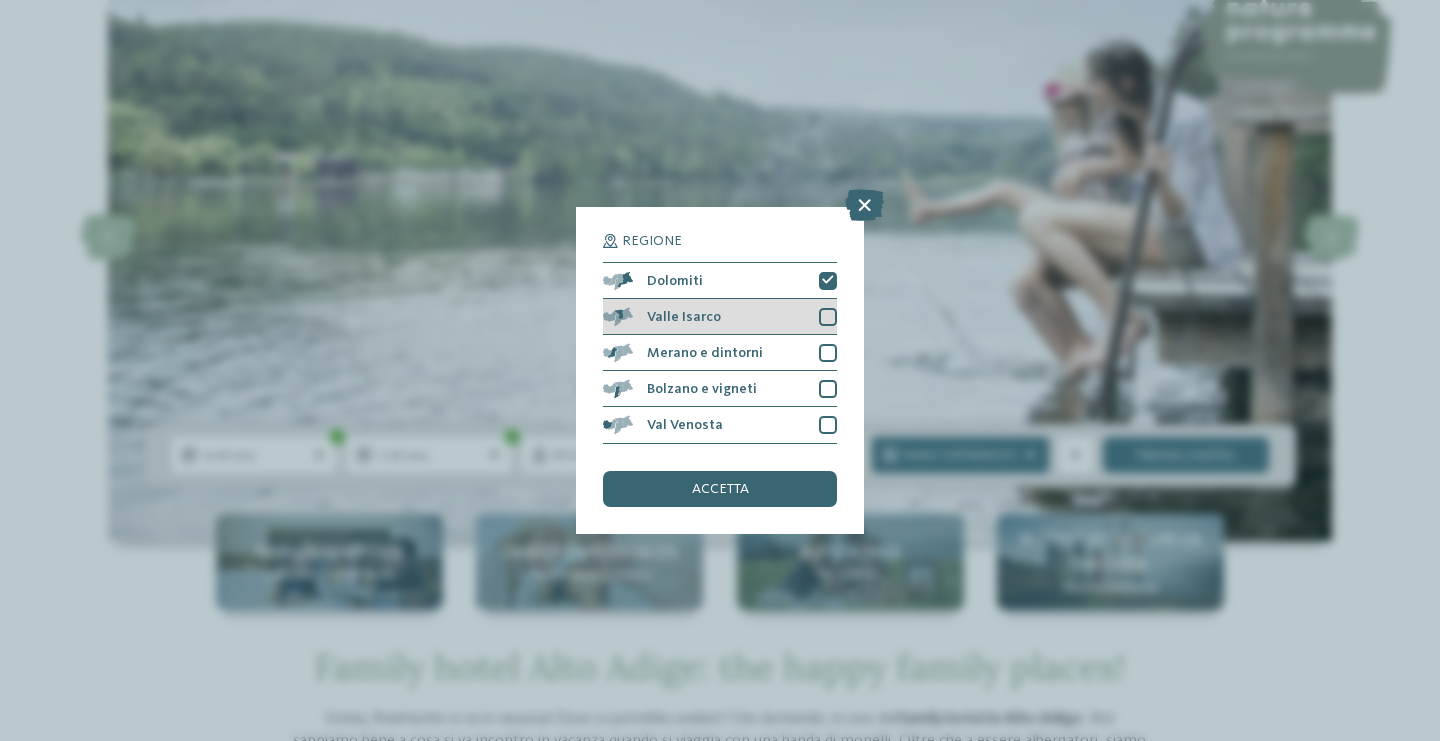 click at bounding box center (828, 317) 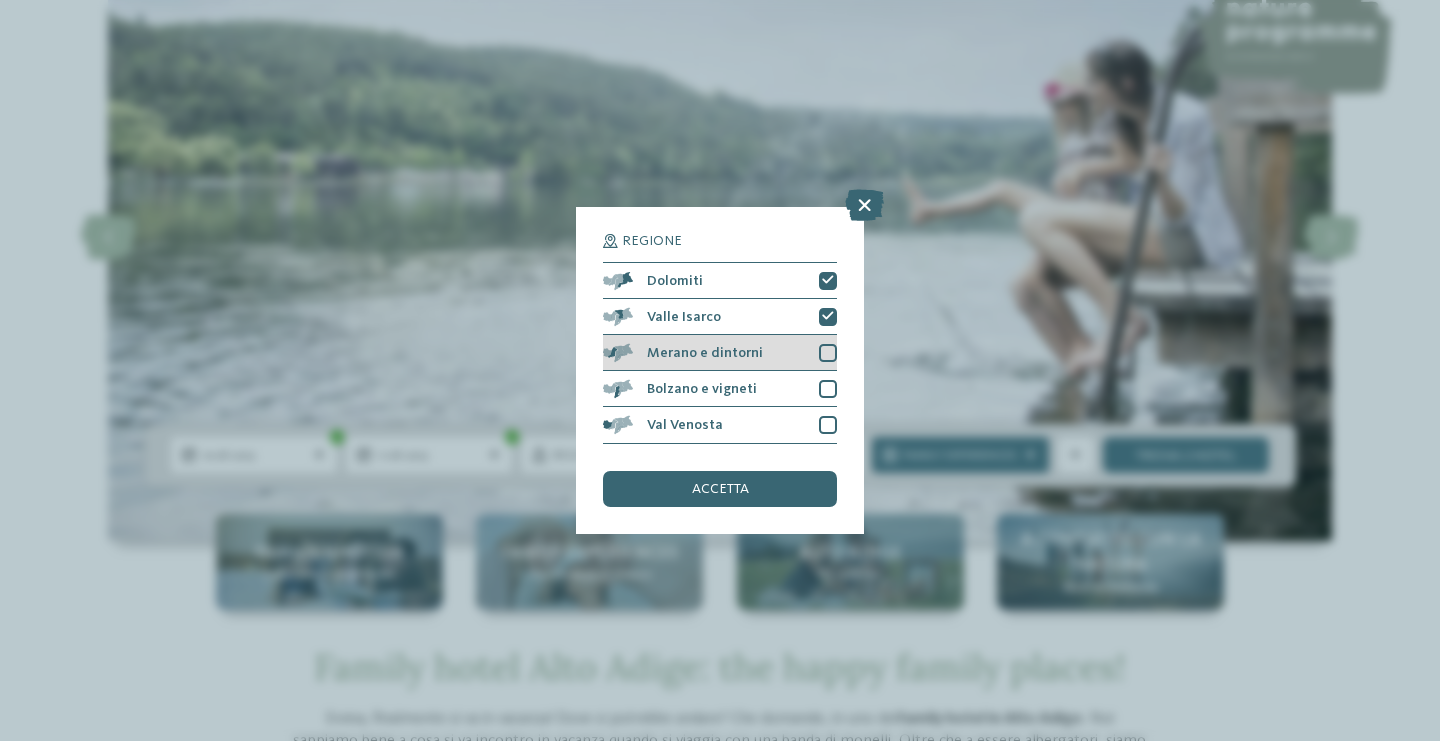 click at bounding box center [828, 353] 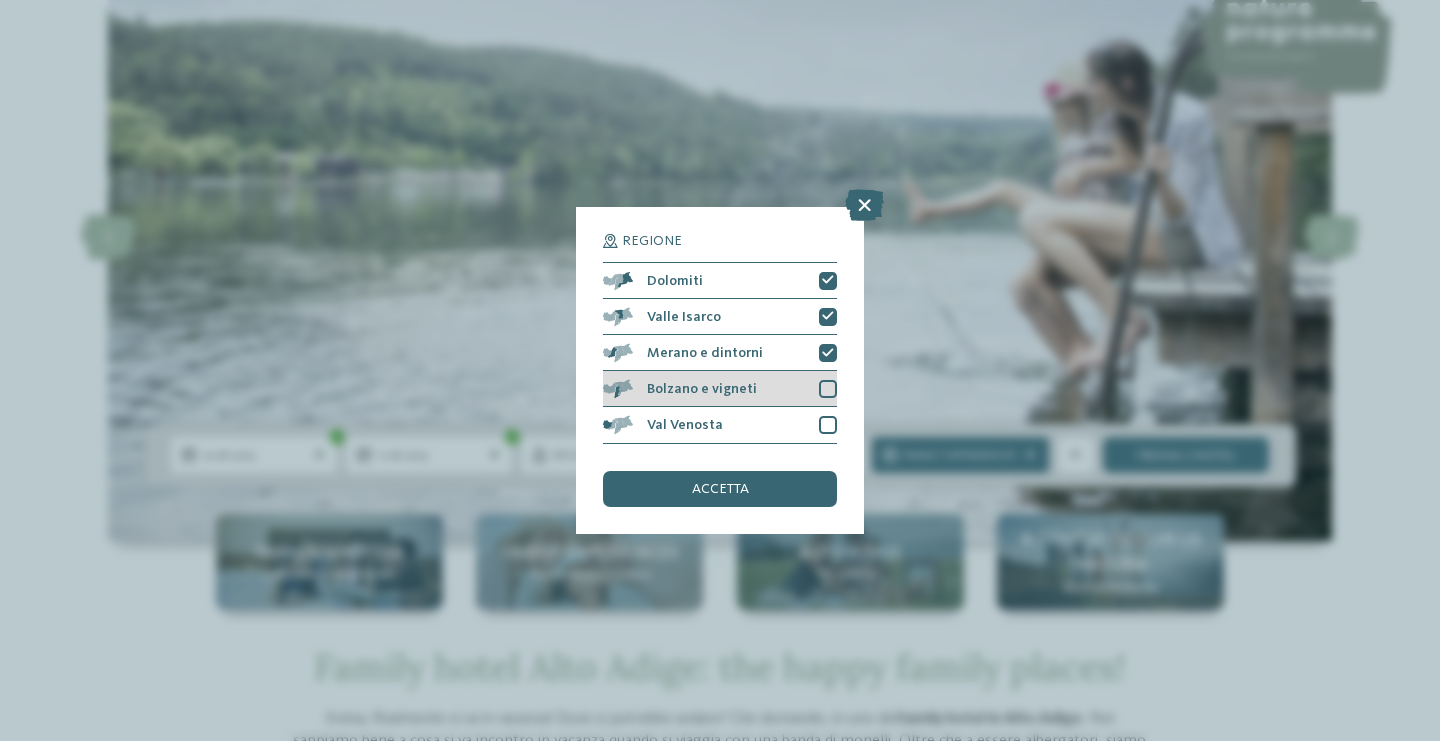 click on "Bolzano e vigneti" at bounding box center [720, 389] 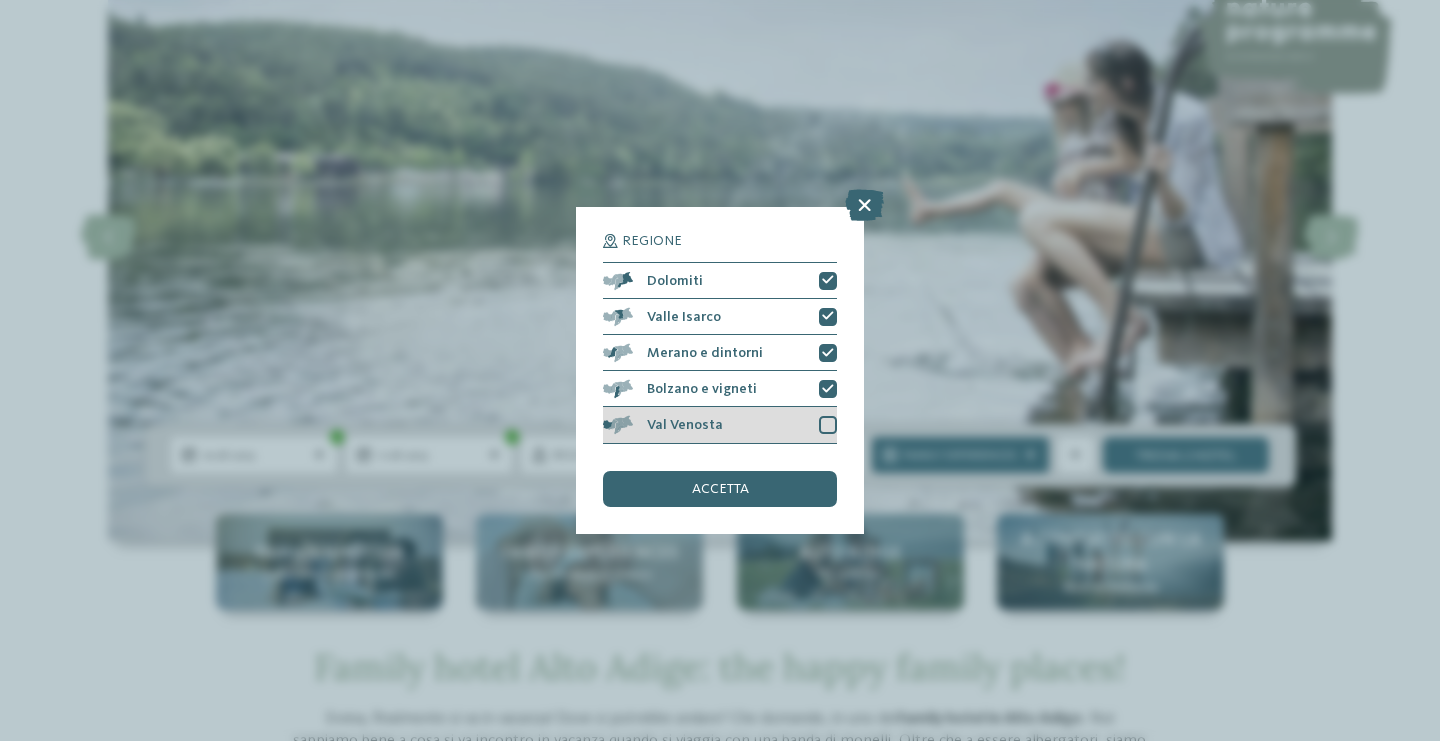 click at bounding box center [828, 425] 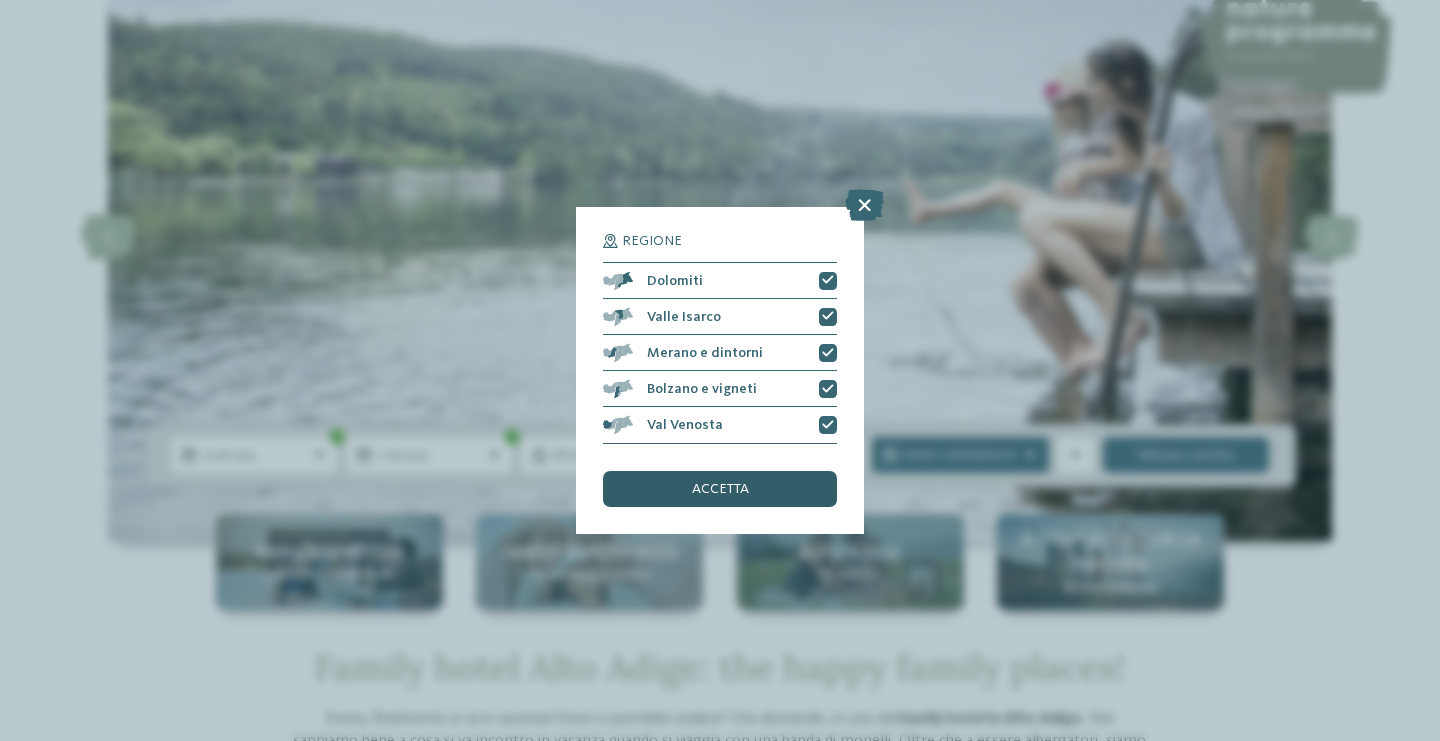 click on "accetta" at bounding box center (720, 489) 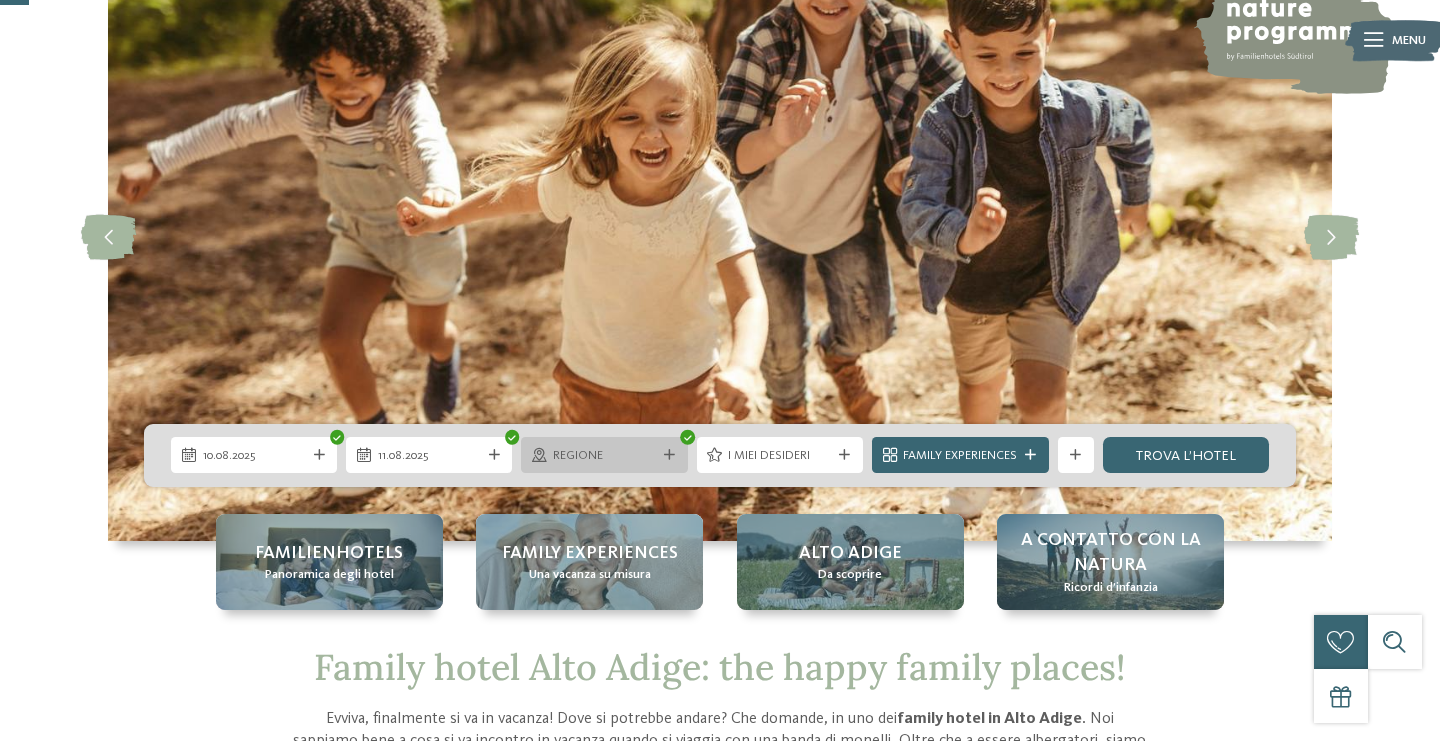 click on "Regione" at bounding box center [604, 456] 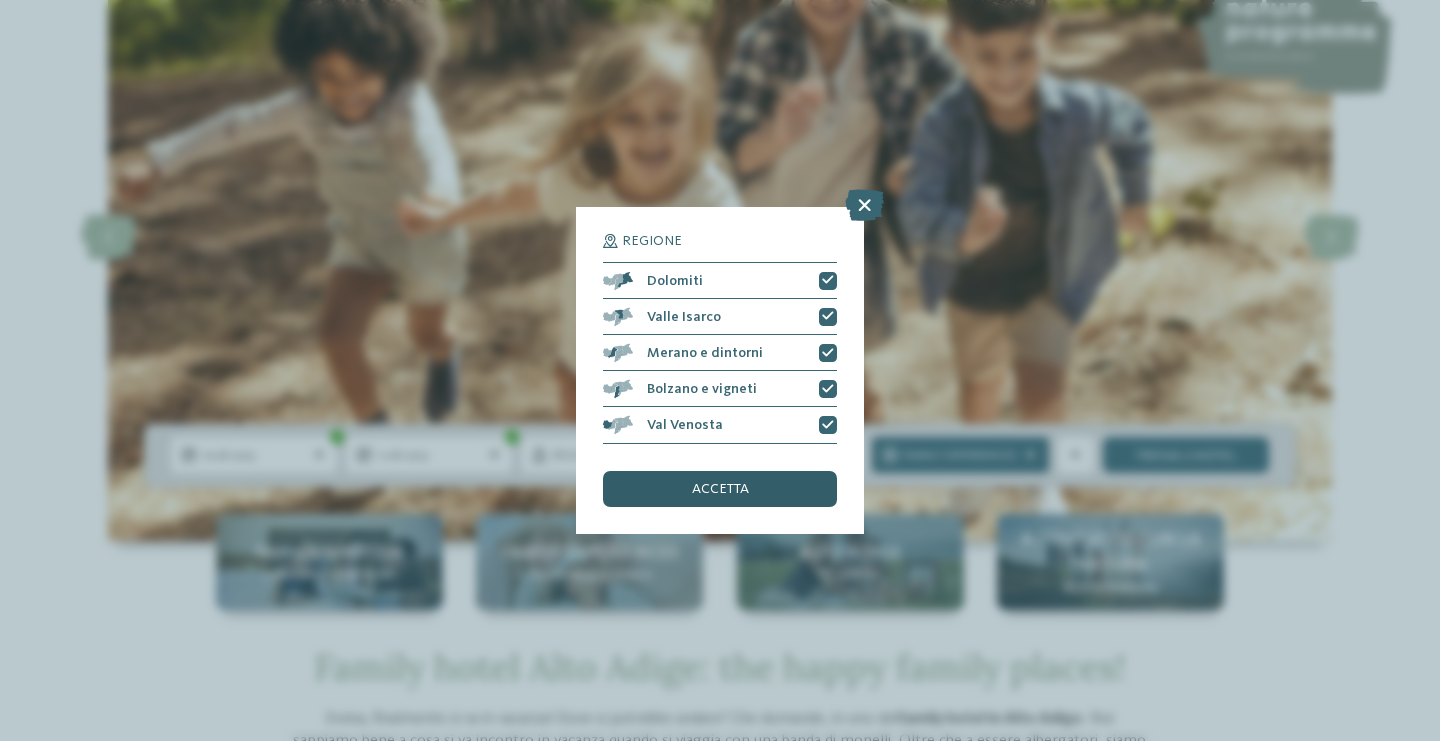 click on "accetta" at bounding box center [720, 489] 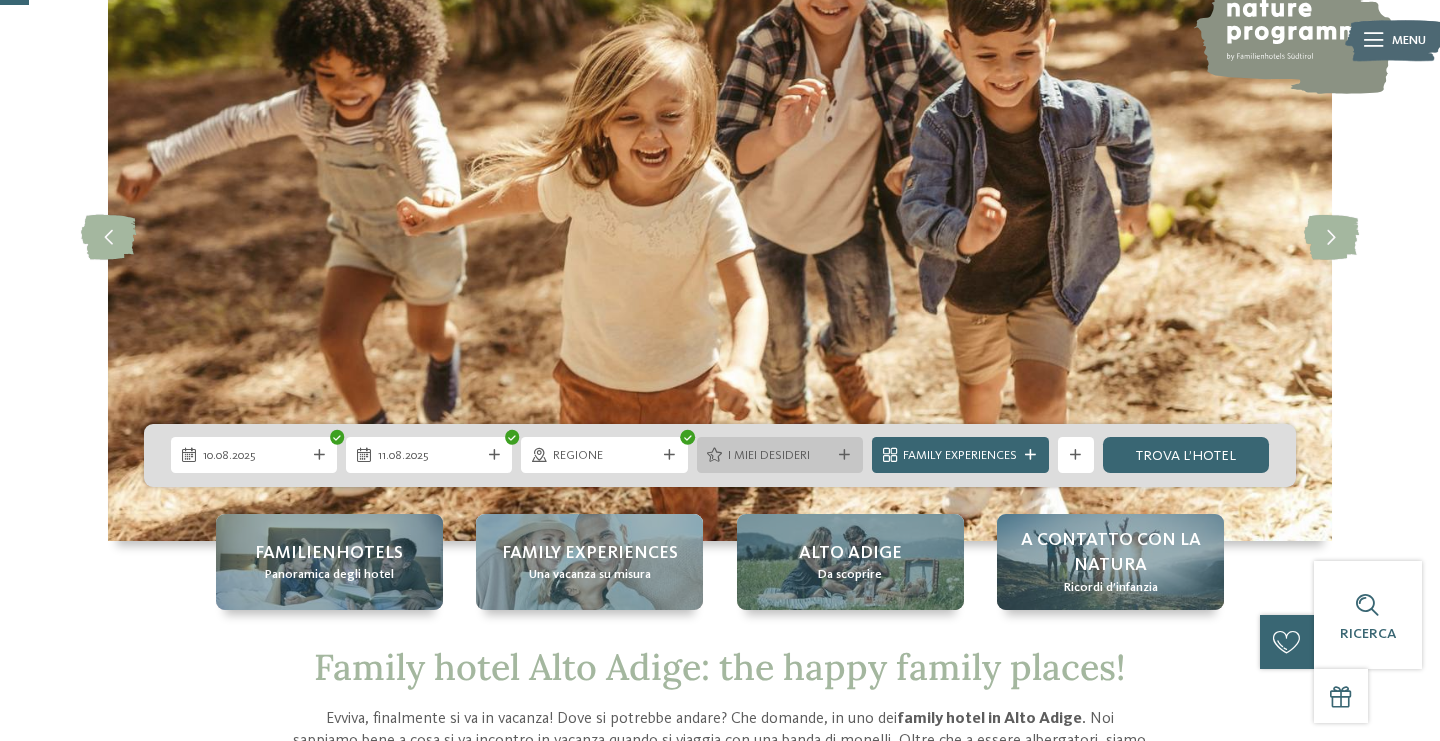 click on "I miei desideri" at bounding box center (779, 456) 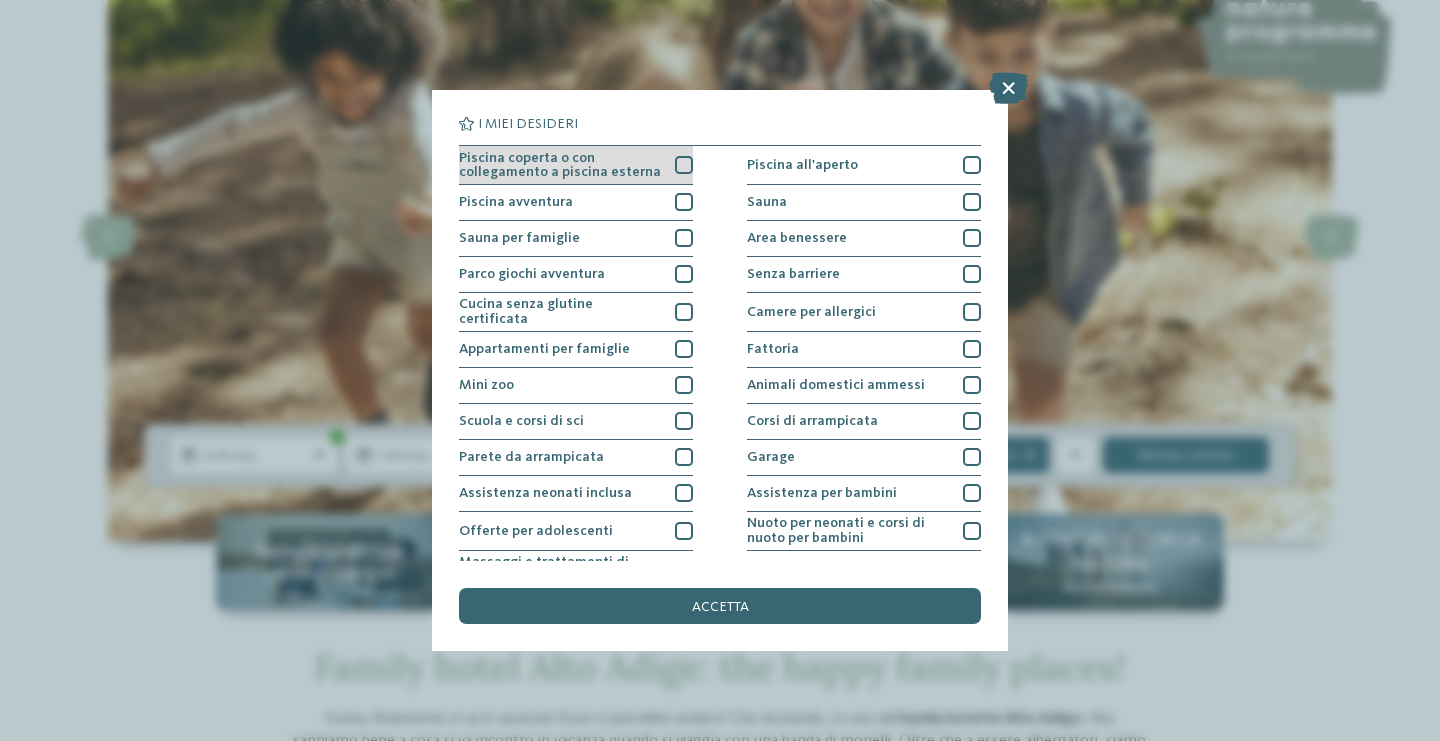 click on "Piscina coperta o con collegamento a piscina esterna" at bounding box center [560, 165] 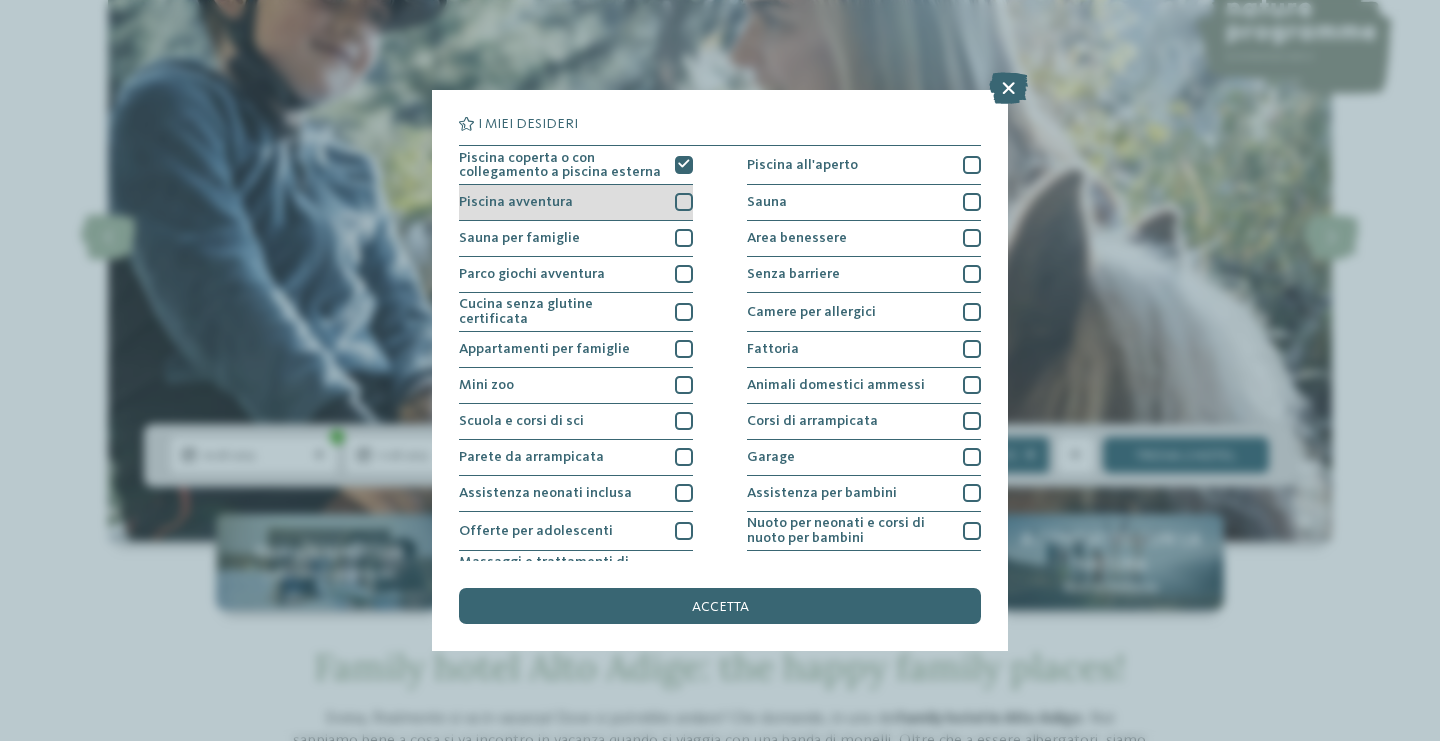 click on "Piscina avventura" at bounding box center [576, 203] 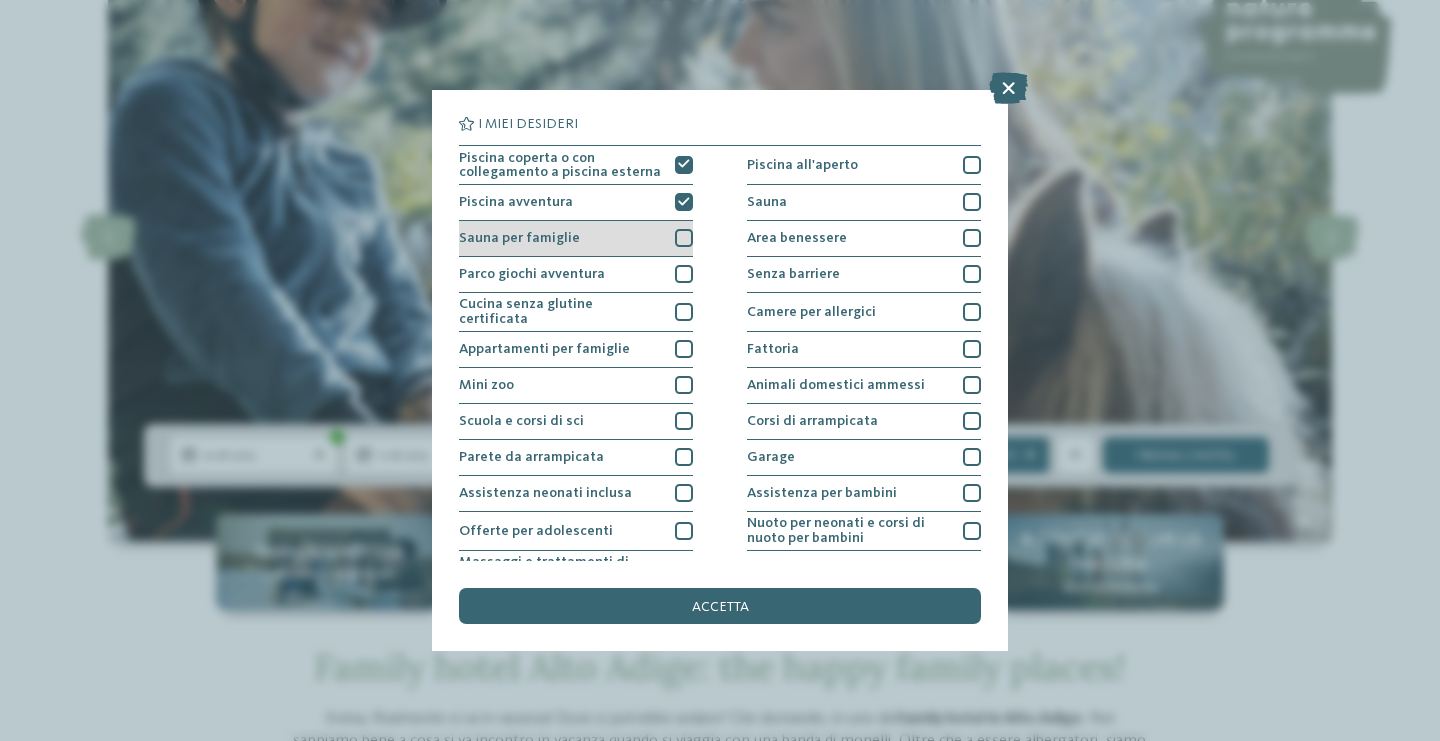 click on "Sauna per famiglie" at bounding box center [519, 238] 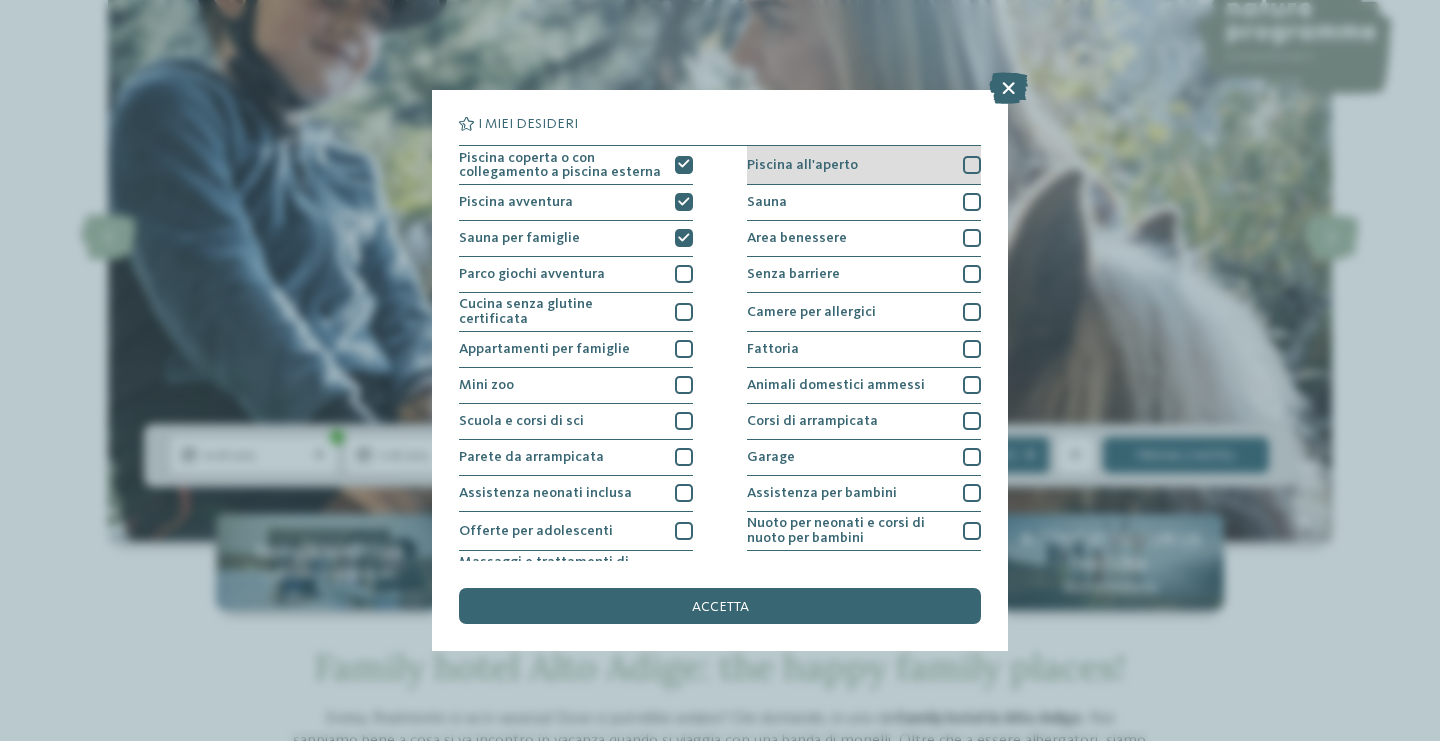 click on "Piscina all'aperto" at bounding box center (802, 165) 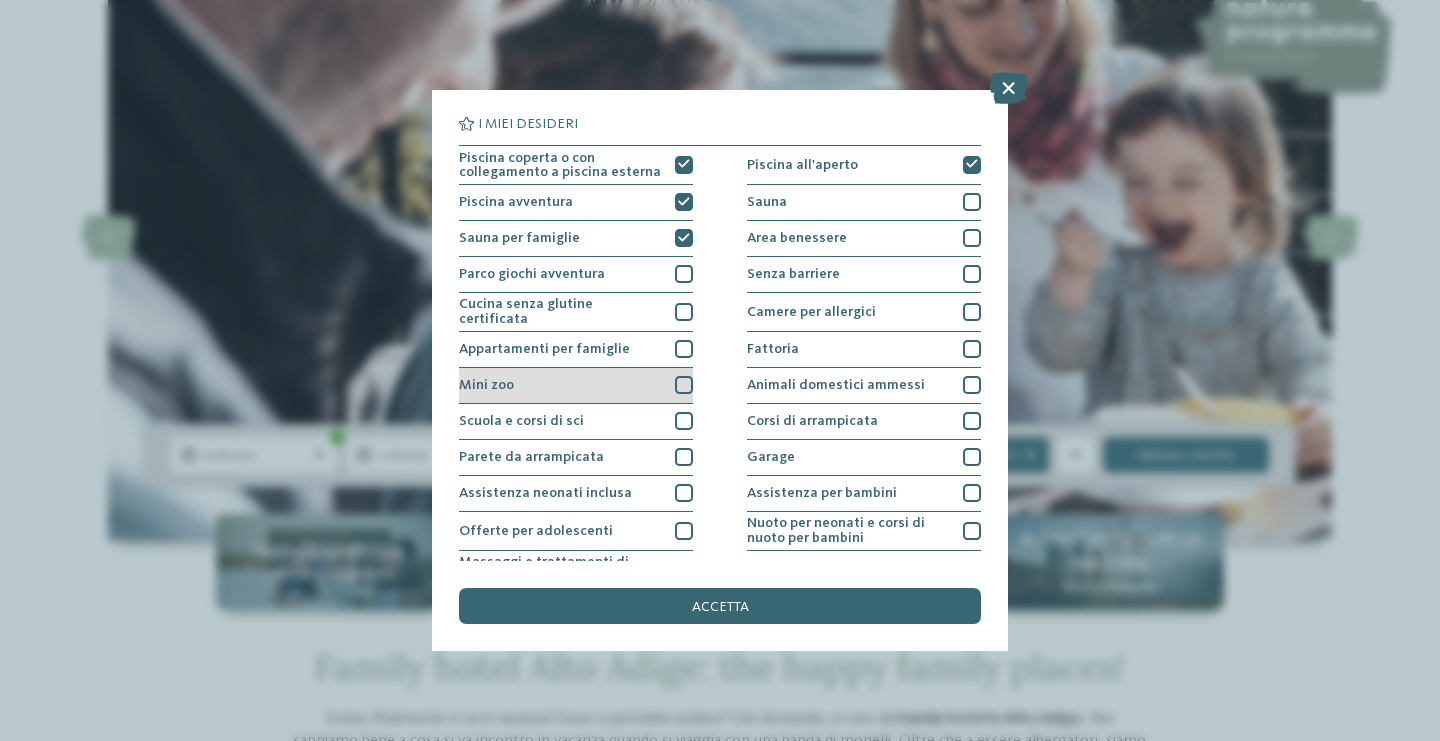 click on "Mini zoo" at bounding box center (576, 386) 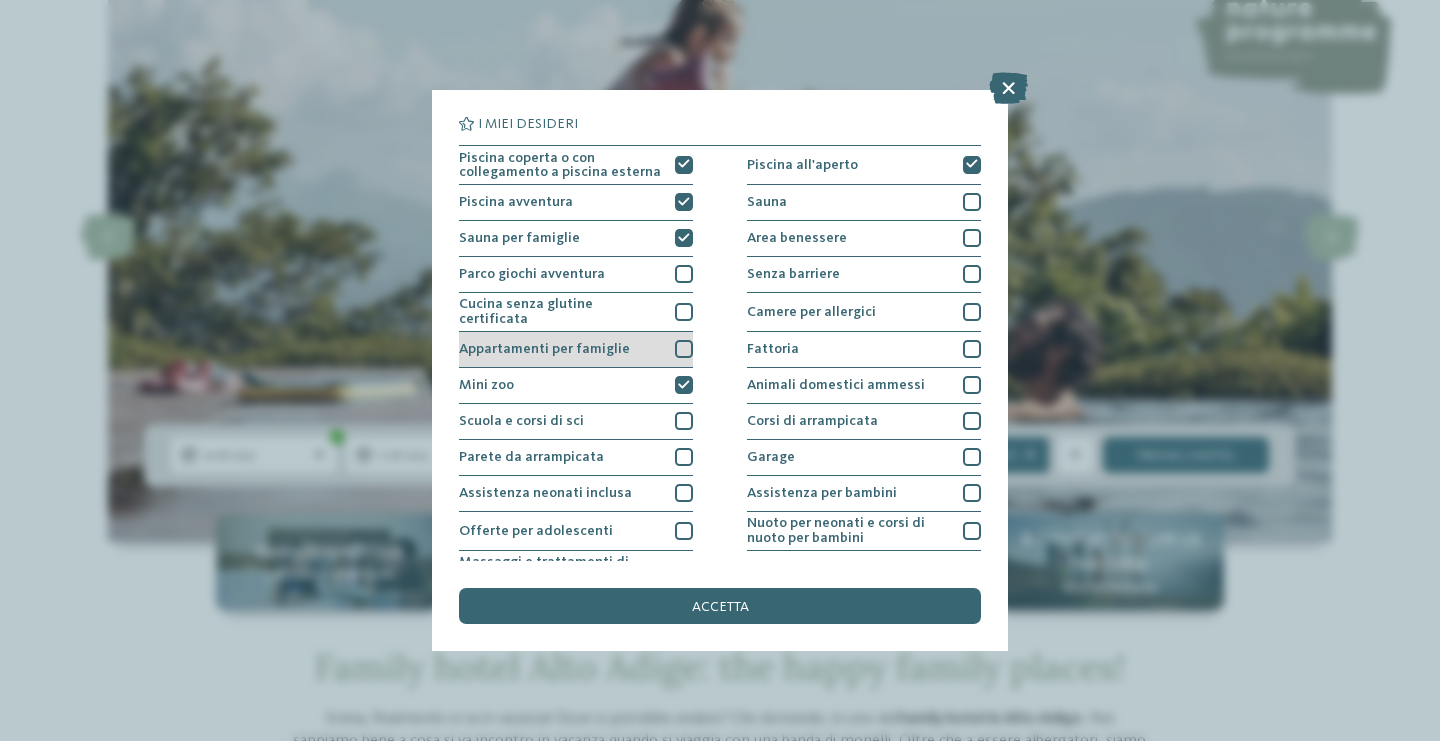 click on "Appartamenti per famiglie" at bounding box center (544, 349) 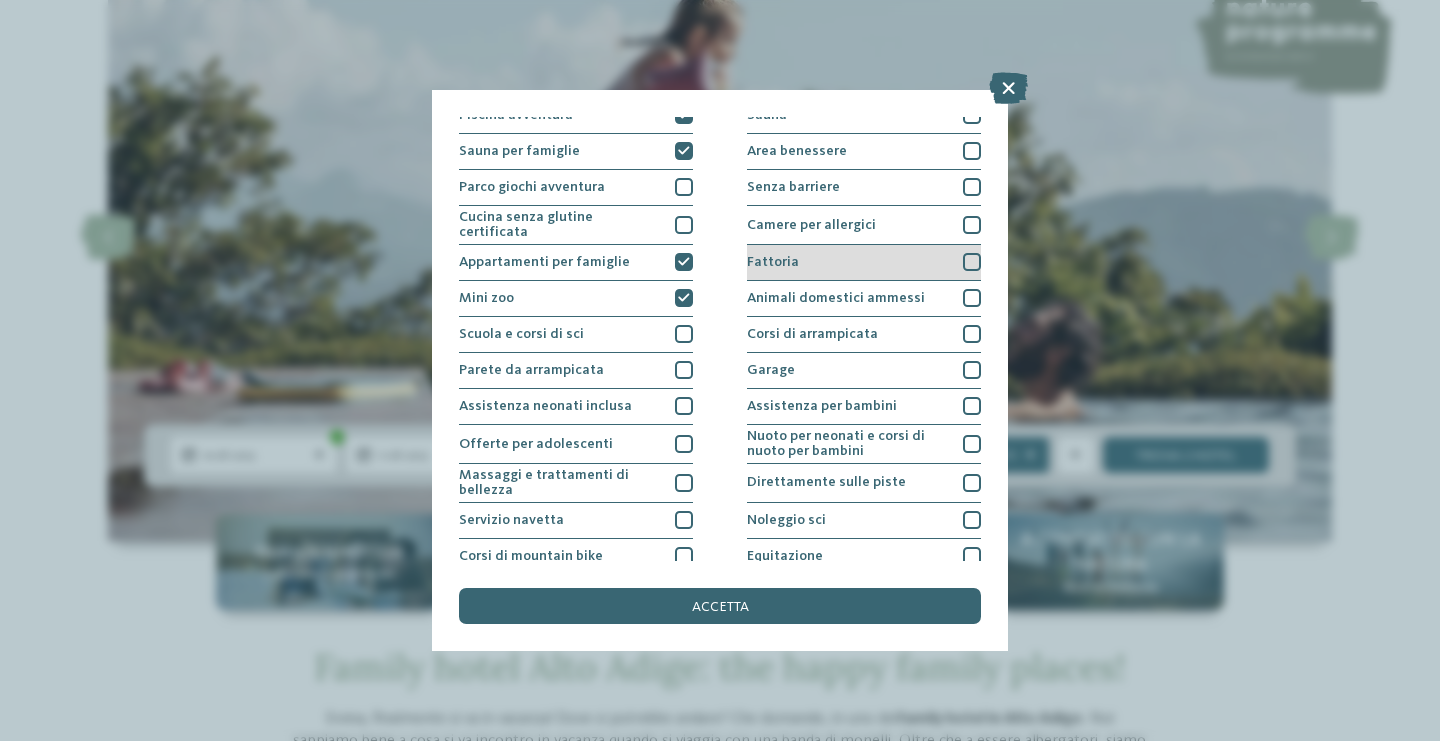 scroll, scrollTop: 94, scrollLeft: 0, axis: vertical 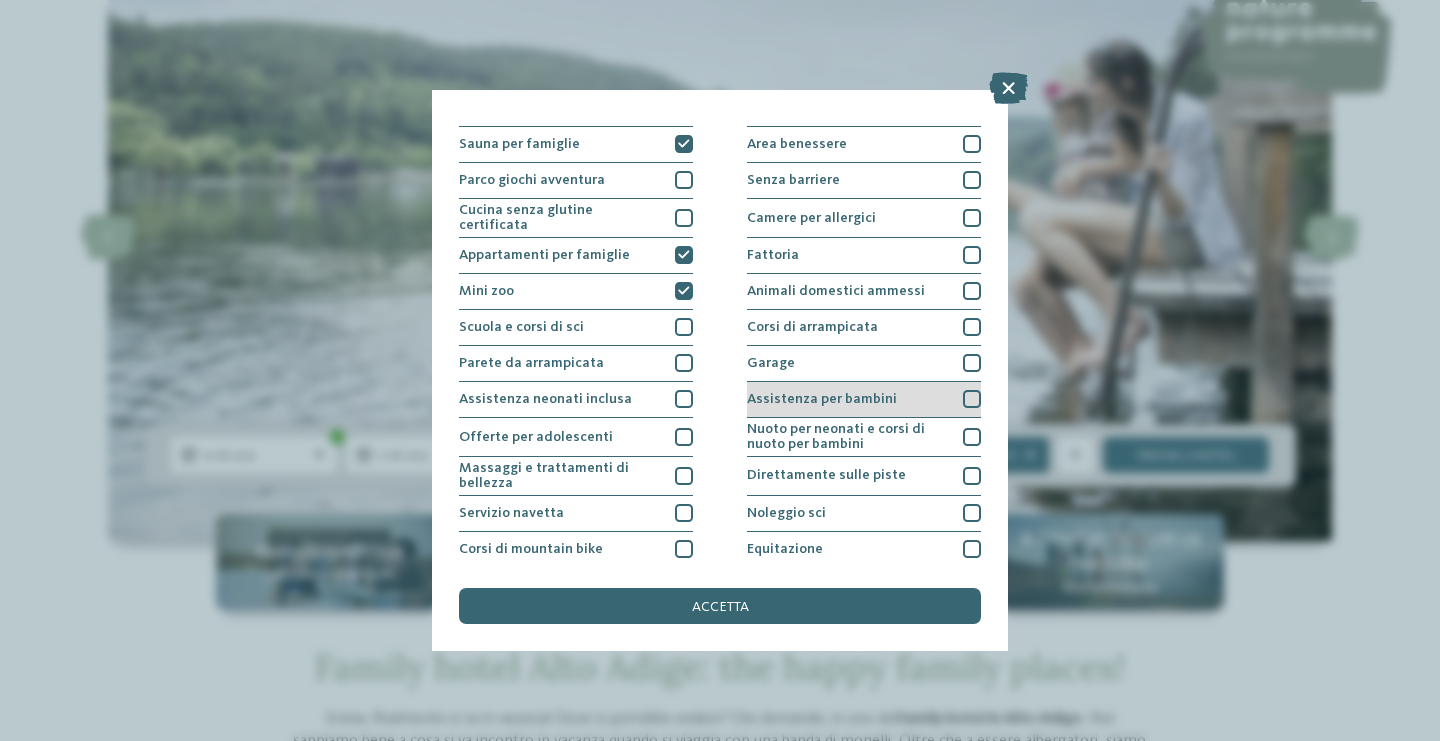click on "Assistenza per bambini" at bounding box center (822, 399) 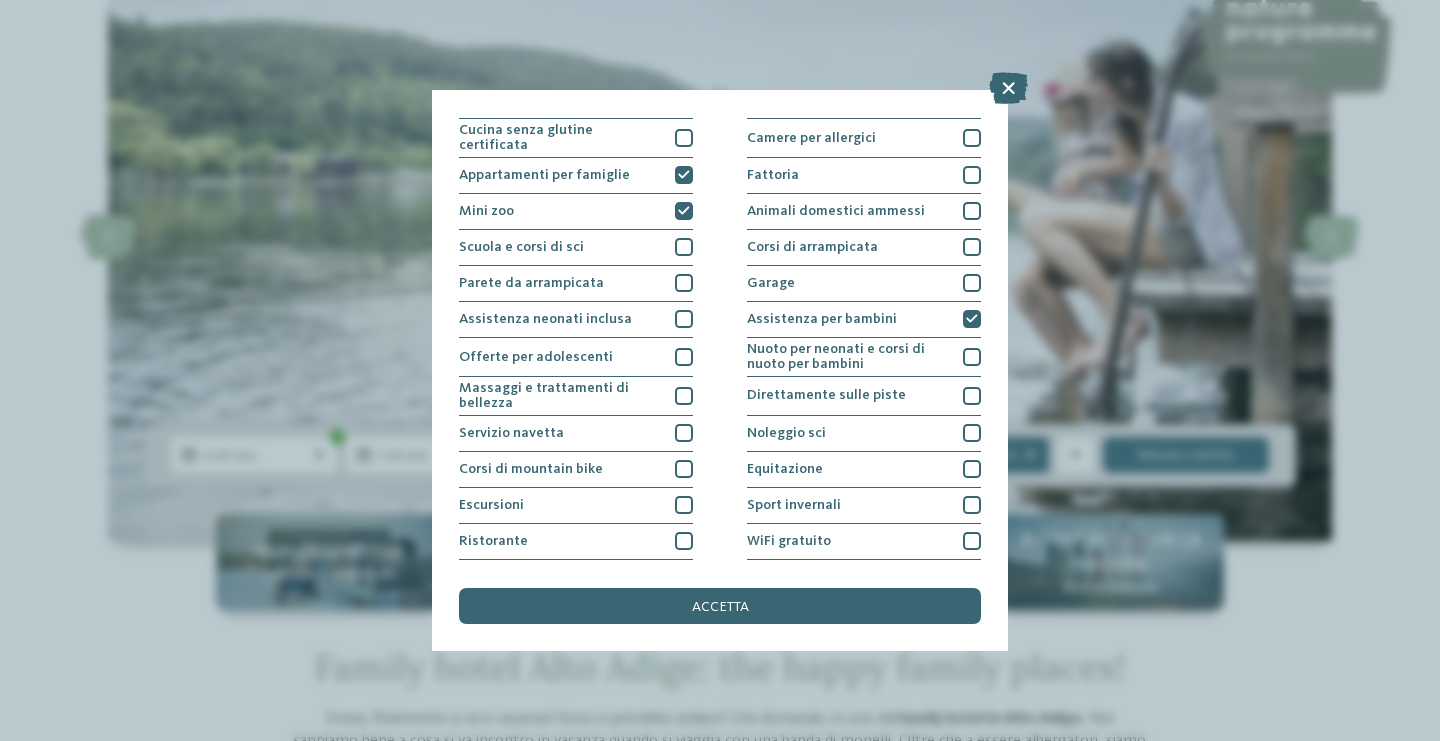 scroll, scrollTop: 206, scrollLeft: 0, axis: vertical 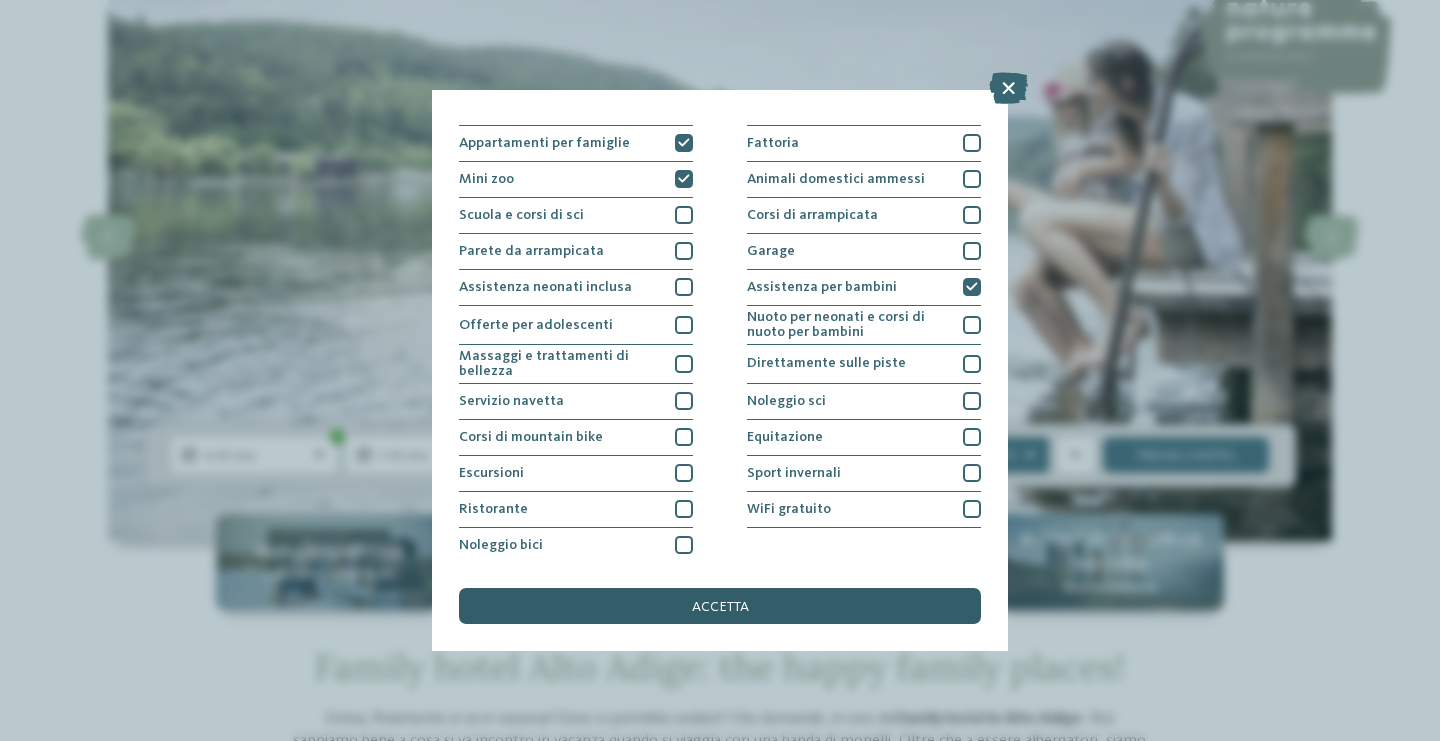 click on "accetta" at bounding box center (720, 607) 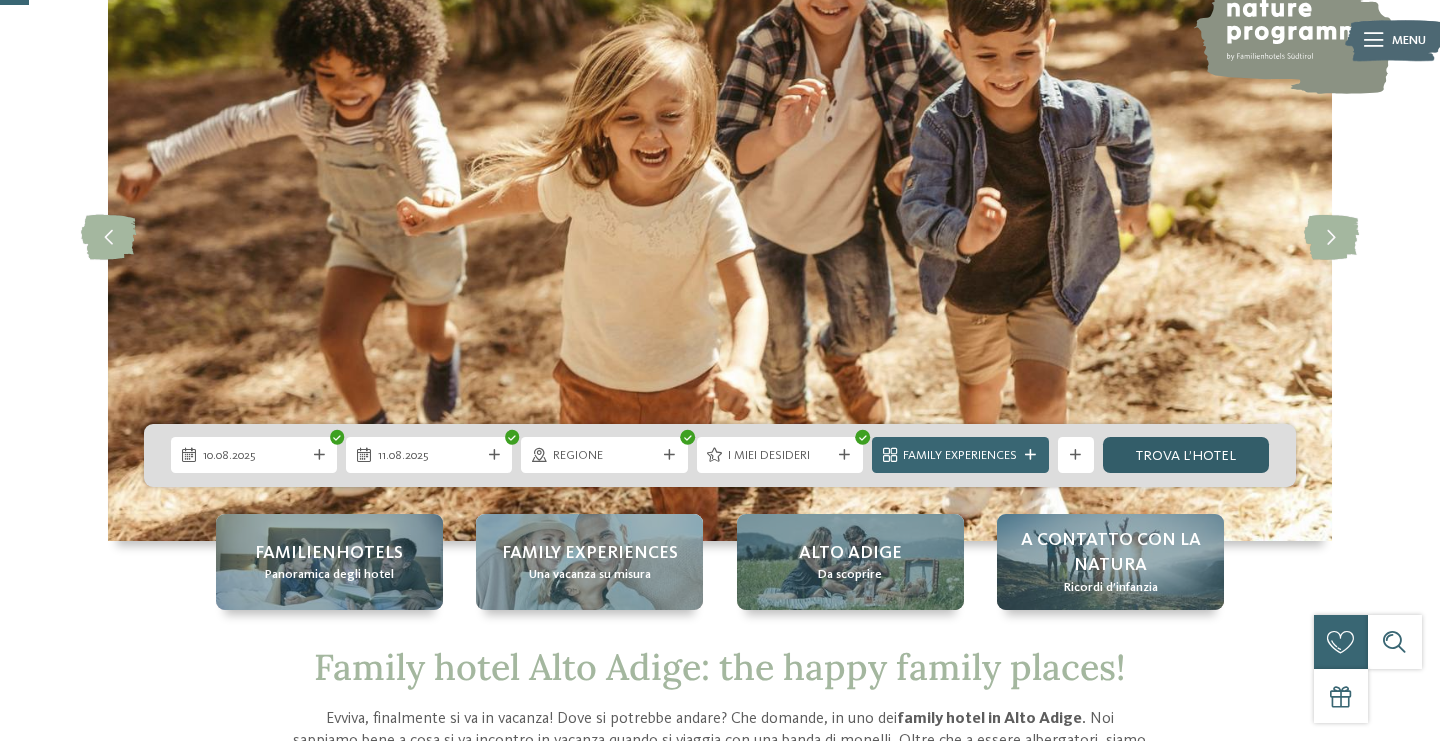 click on "trova l’hotel" at bounding box center (1186, 455) 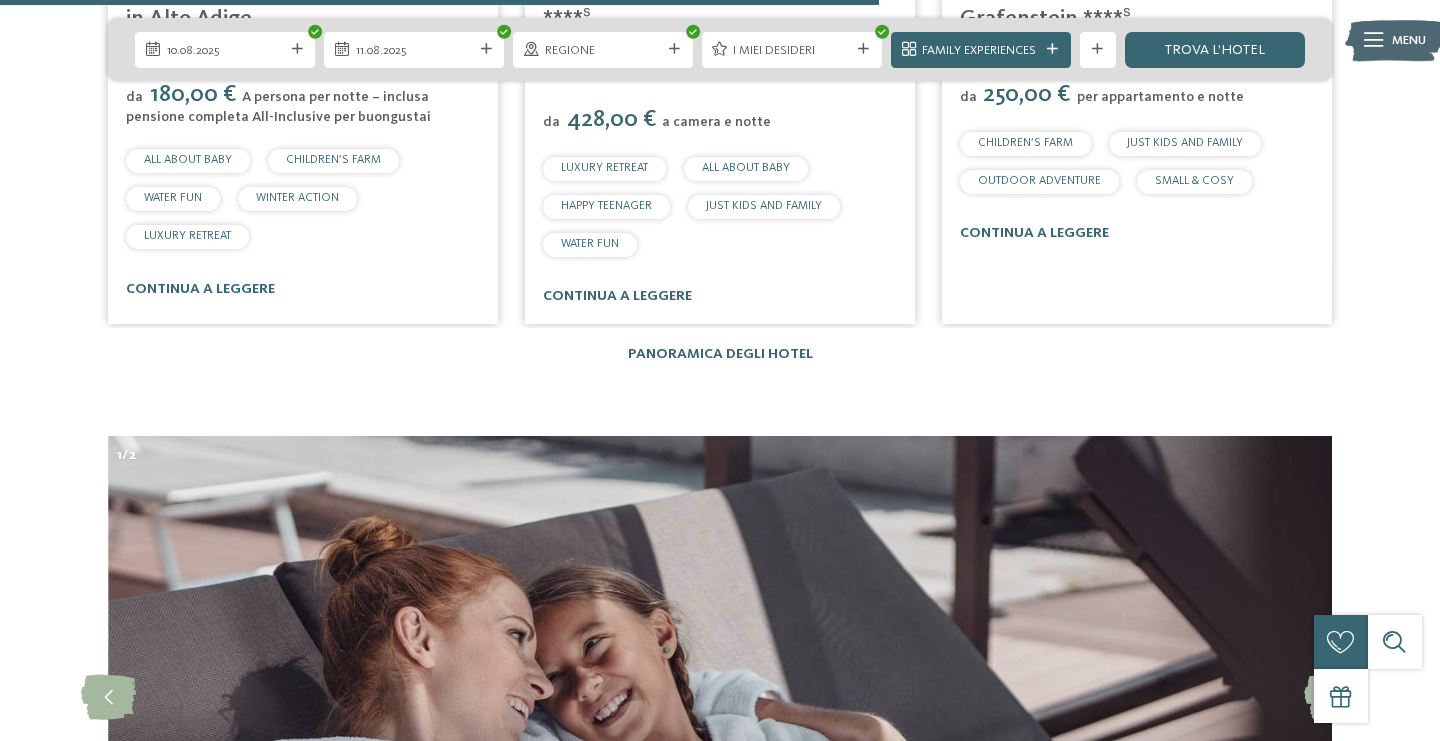 scroll, scrollTop: 5018, scrollLeft: 0, axis: vertical 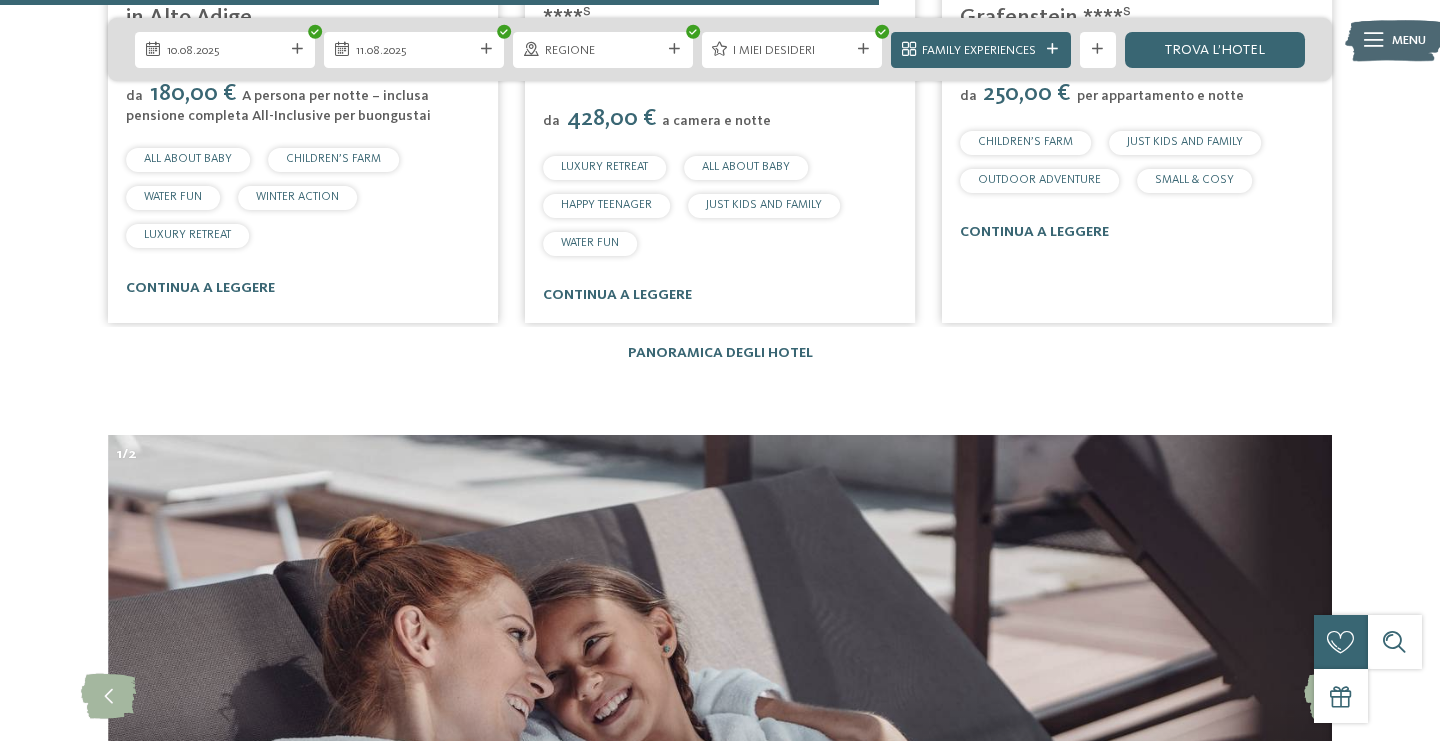click on "Dolomiti – Casteldarne/Chienes
Falkensteiner Family Resort Lido ****ˢ
Casa madre dei Falkensteiner Hotels & Residences
da
428,00 €
a camera e notte
LUXURY RETREAT" at bounding box center (720, 125) 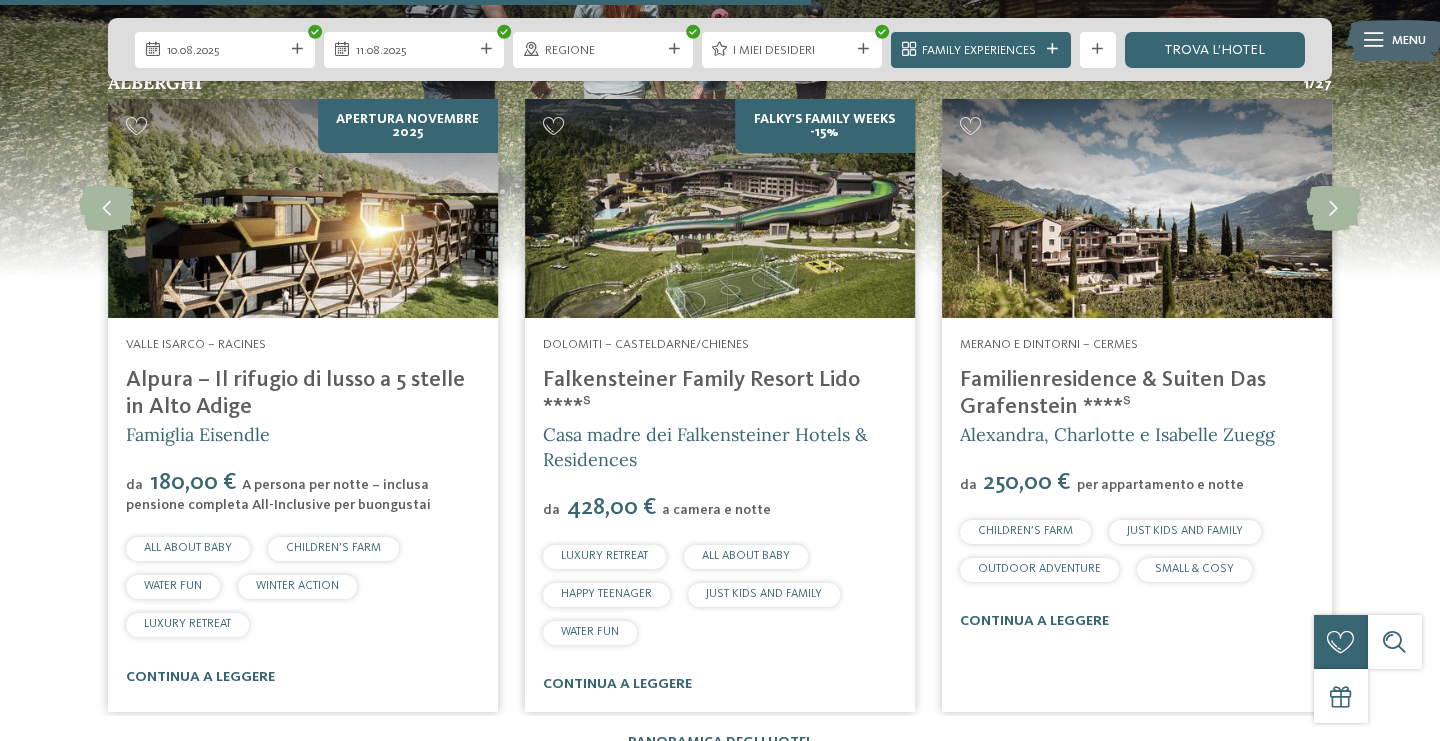 scroll, scrollTop: 4628, scrollLeft: 0, axis: vertical 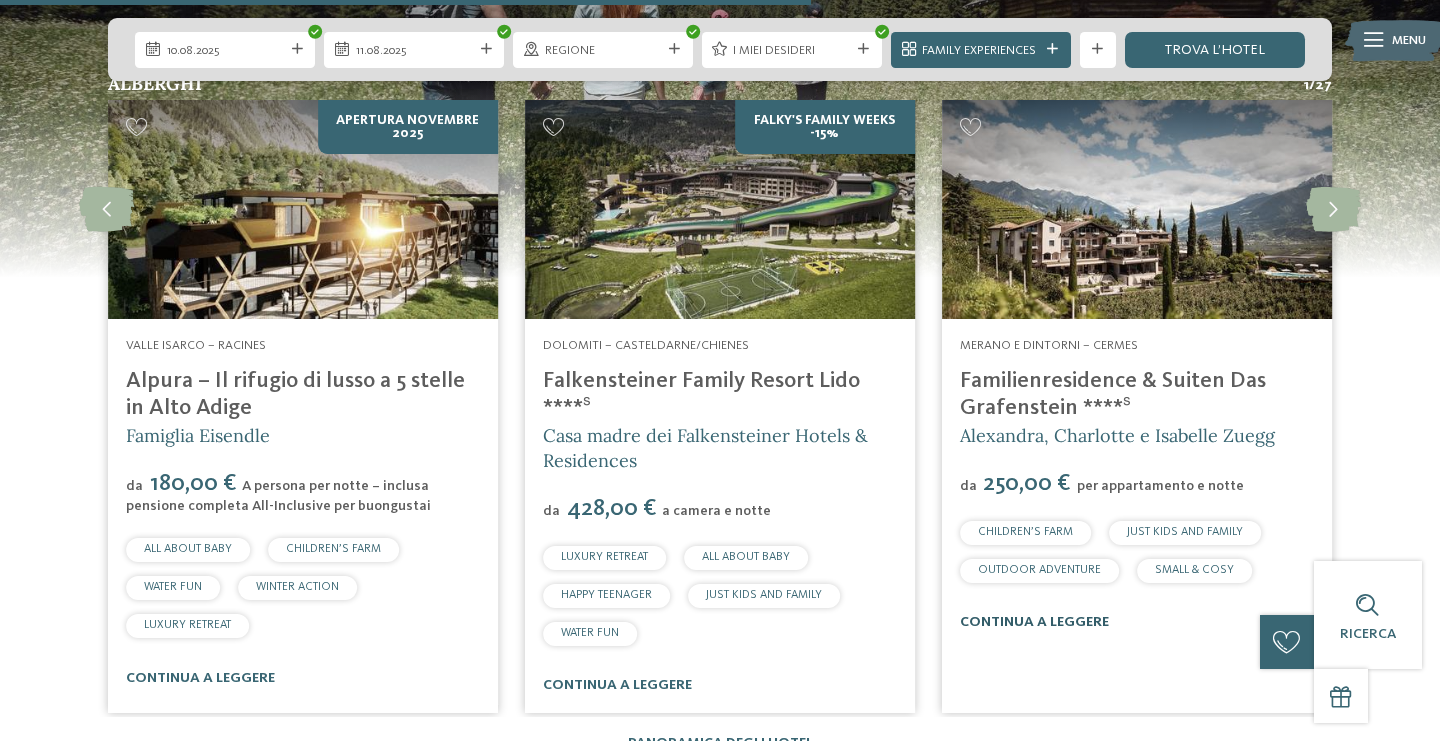 click on "continua a leggere" at bounding box center (1034, 622) 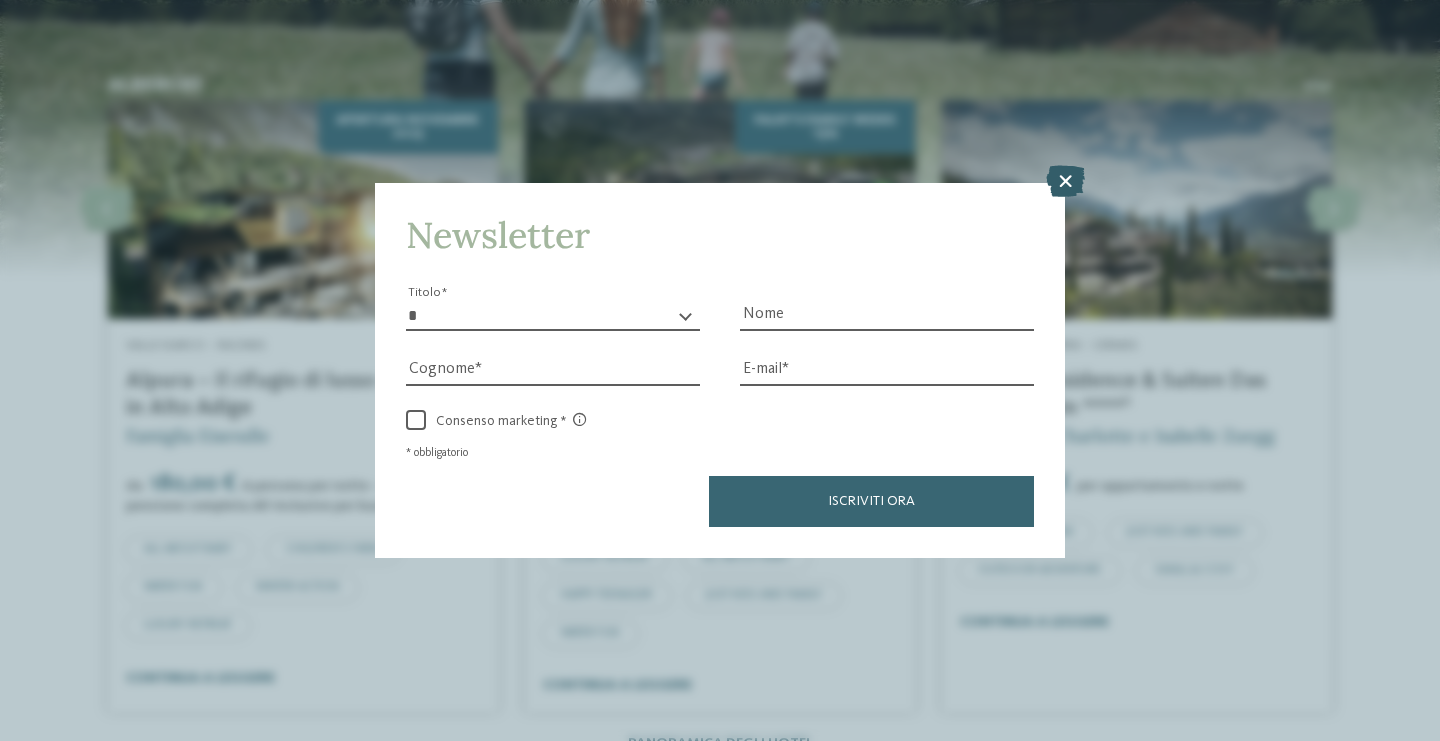 click at bounding box center (1065, 181) 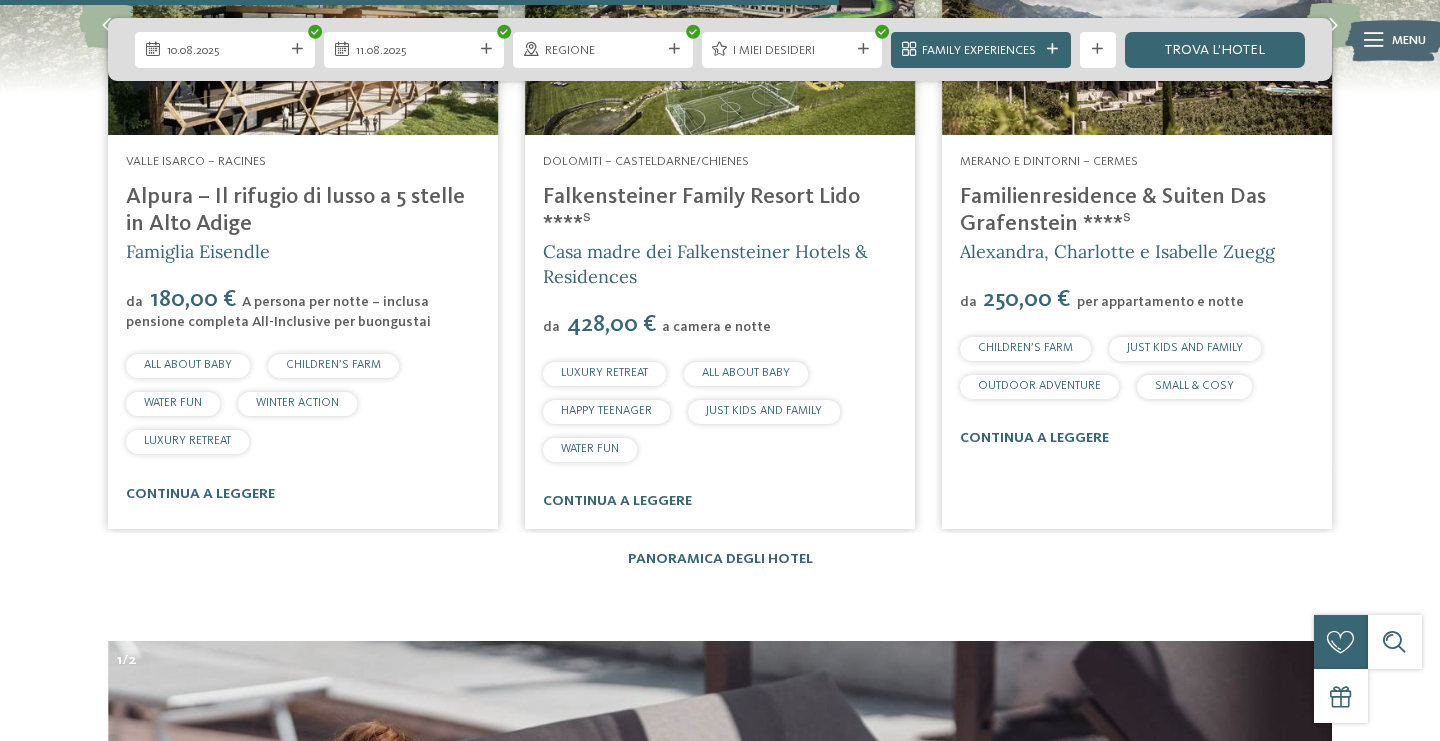 scroll, scrollTop: 4782, scrollLeft: 0, axis: vertical 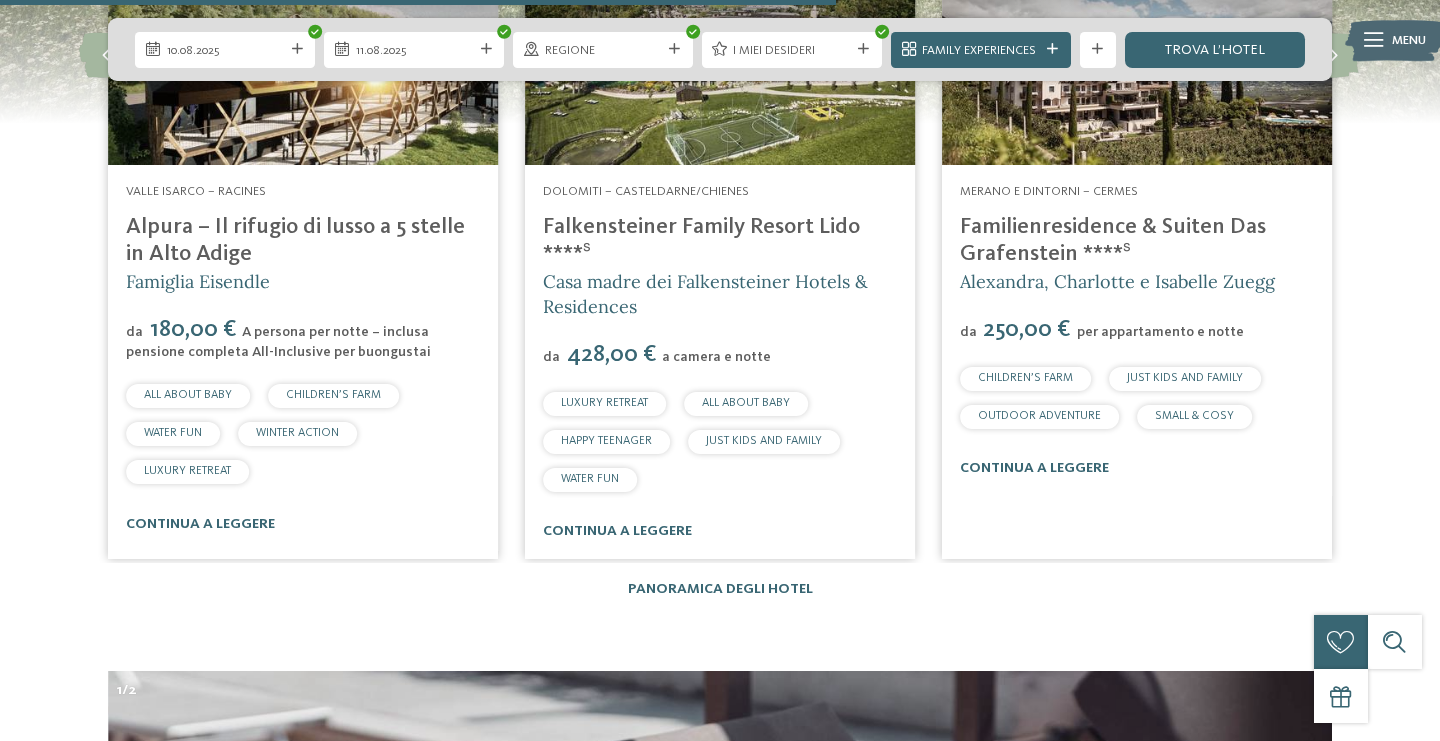 click on "Familienresidence & Suiten Das Grafenstein ****ˢ" at bounding box center (1113, 240) 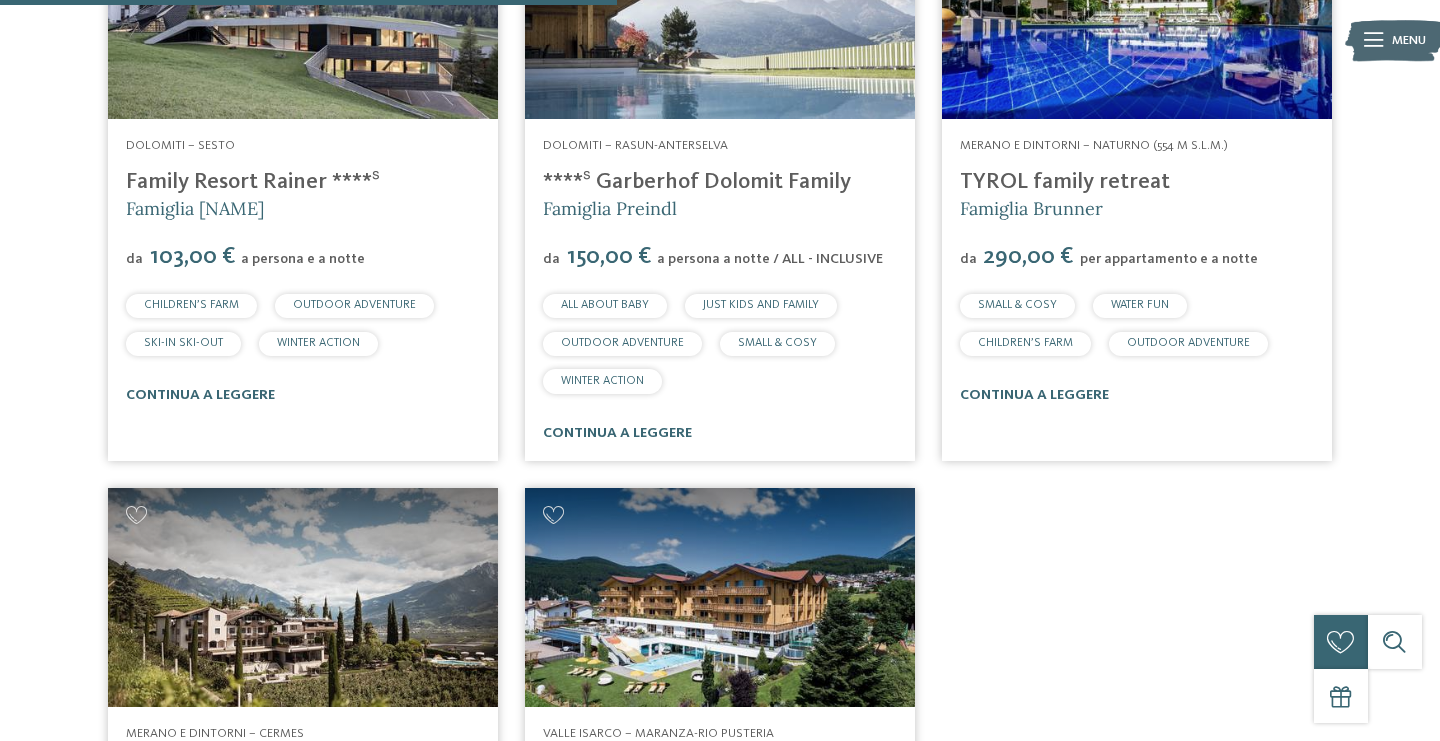 scroll, scrollTop: 986, scrollLeft: 0, axis: vertical 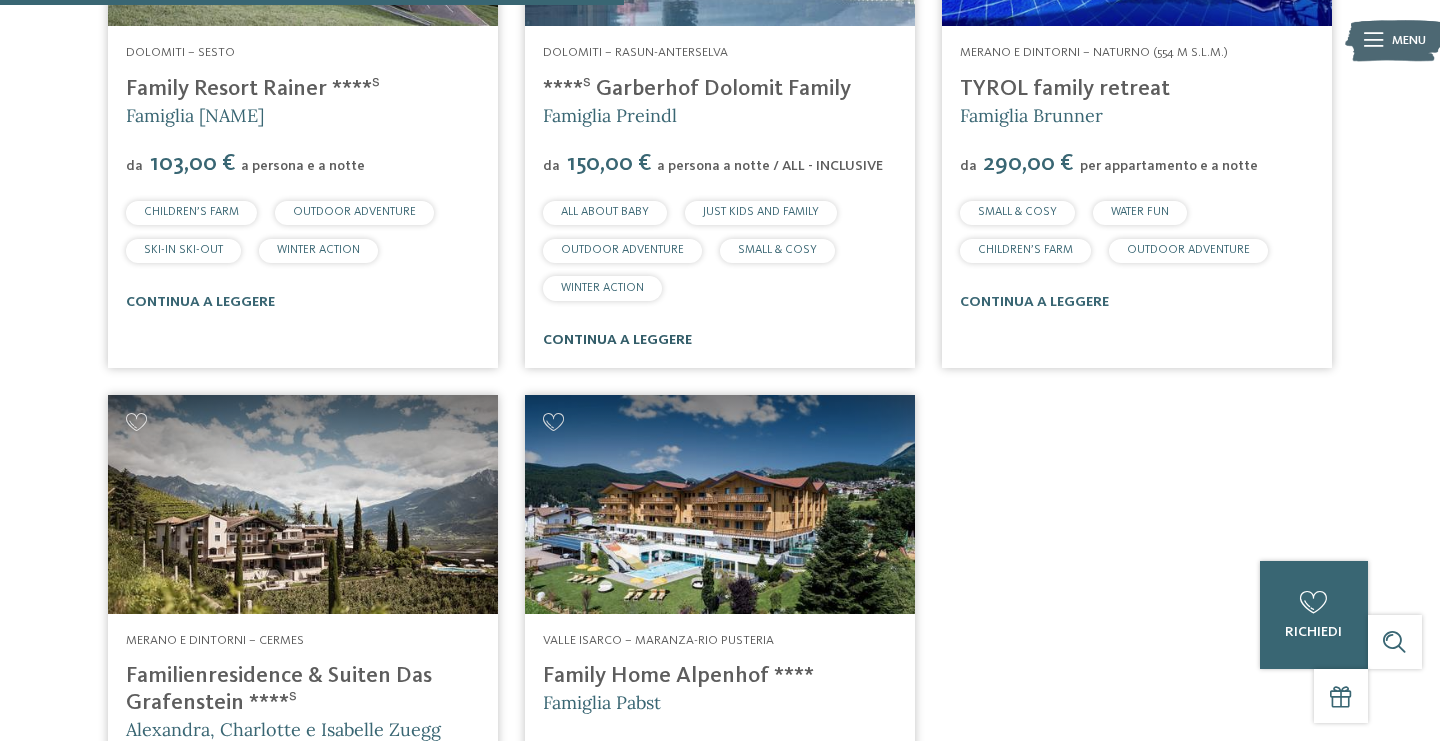 click on "continua a leggere" at bounding box center [617, 340] 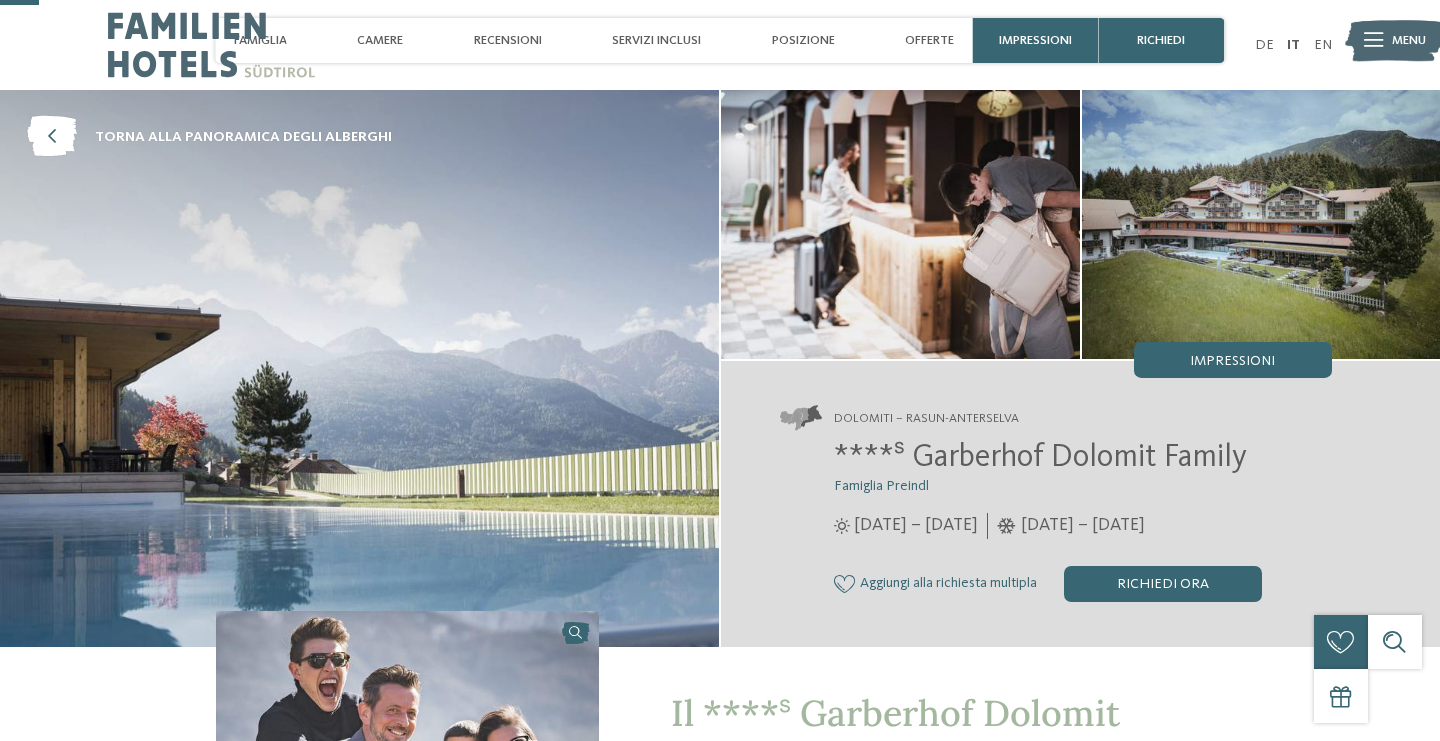 click at bounding box center (359, 368) 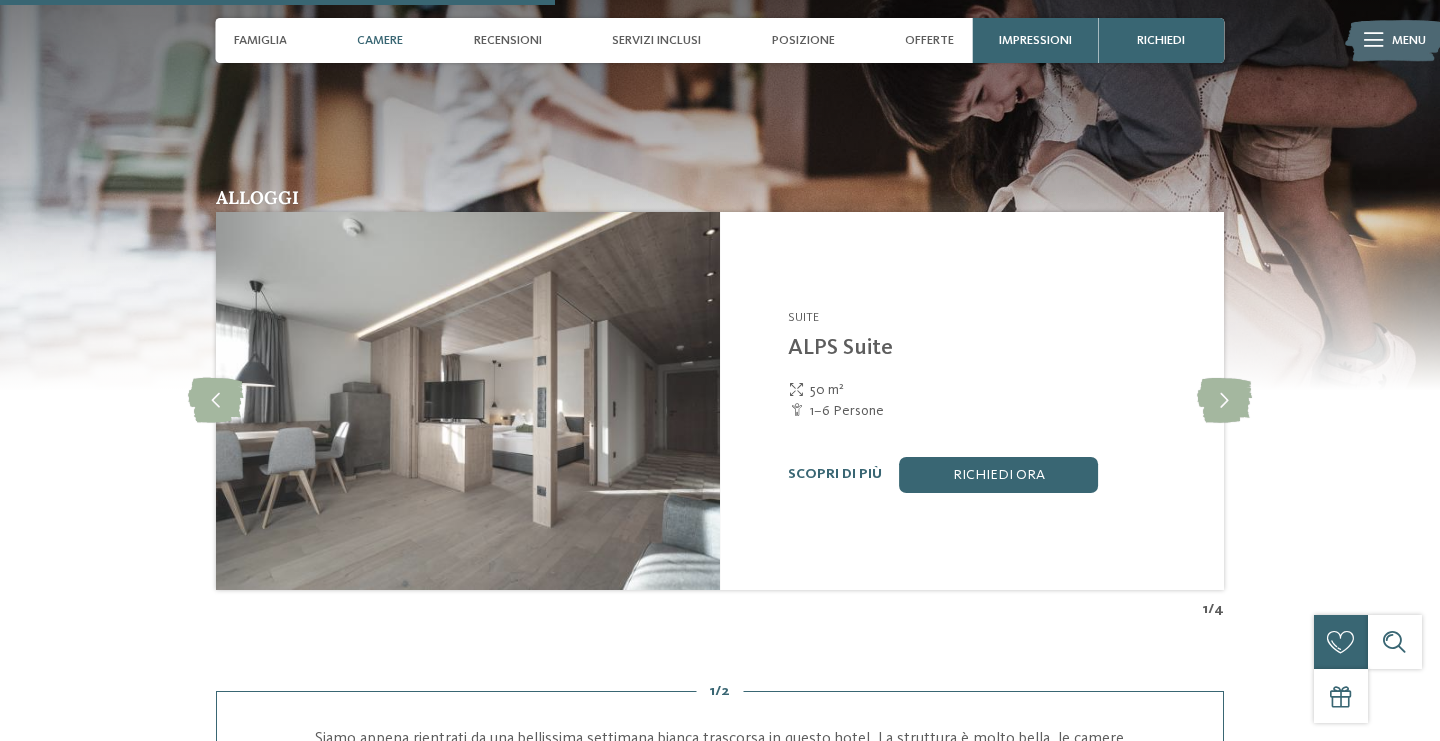 scroll, scrollTop: 2756, scrollLeft: 0, axis: vertical 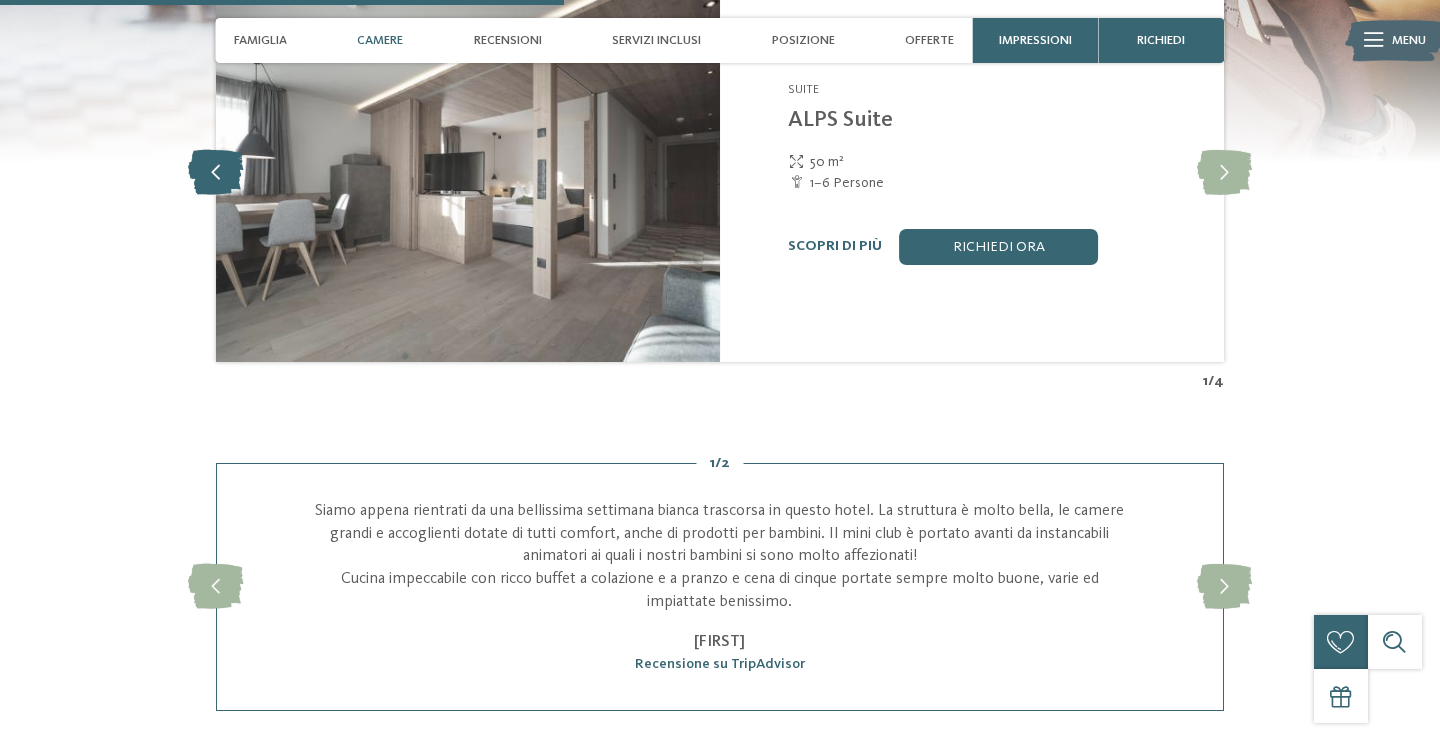 click at bounding box center [215, 172] 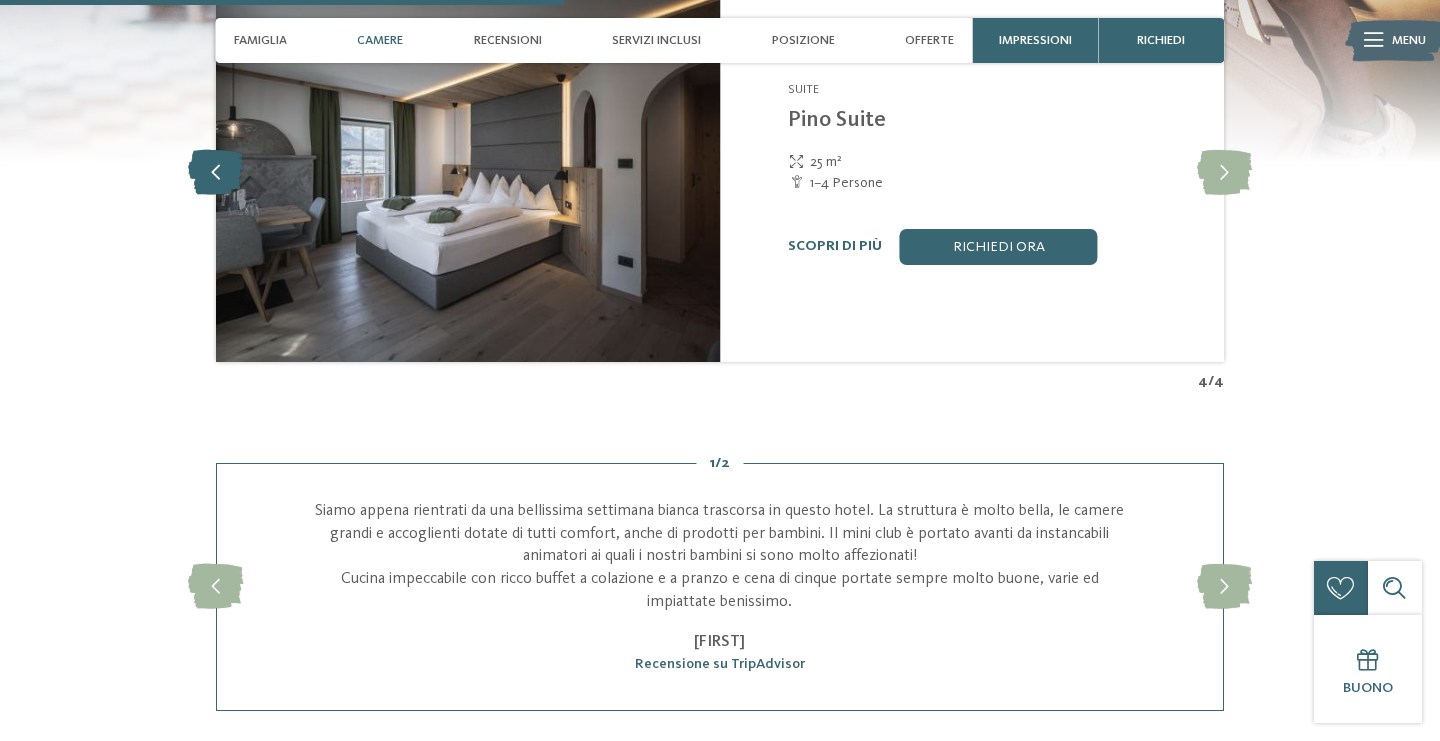 click at bounding box center [215, 172] 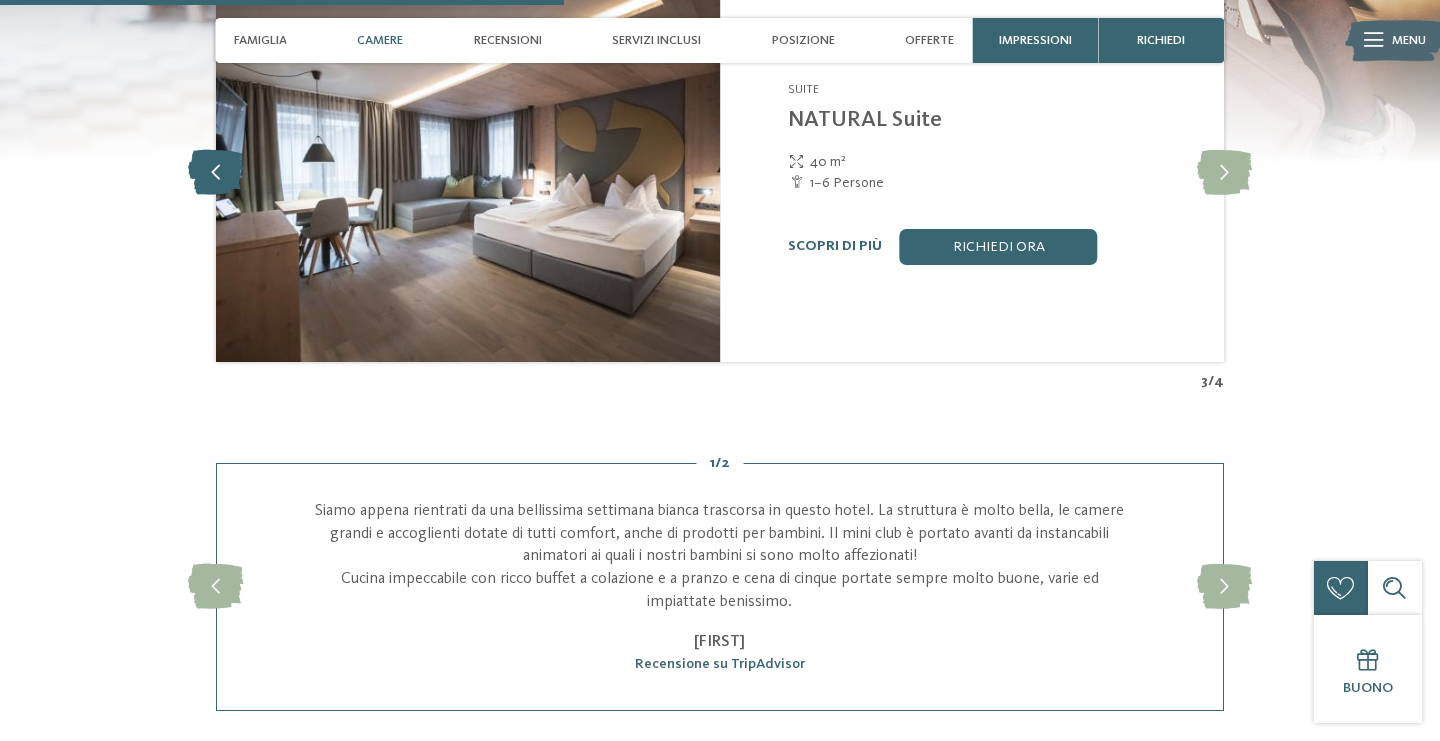 click at bounding box center (215, 172) 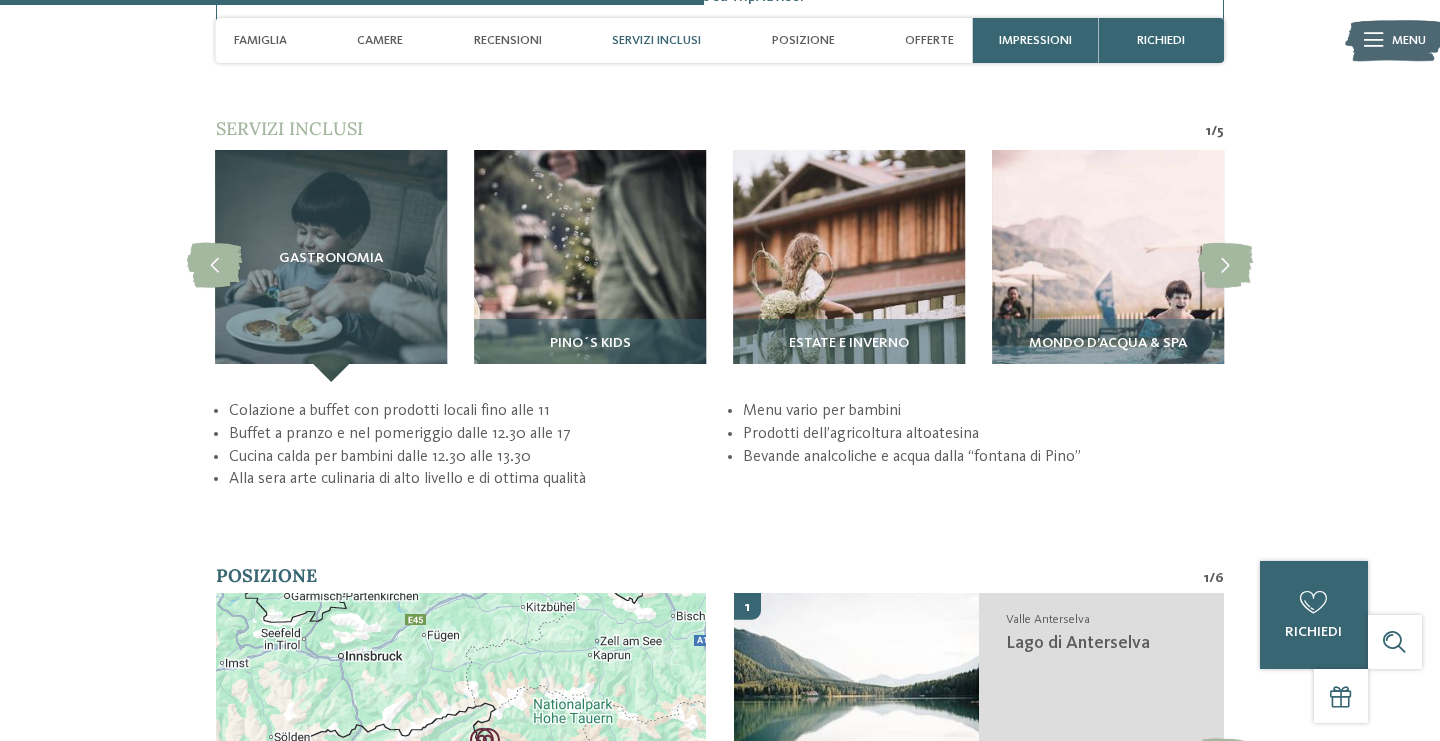 scroll, scrollTop: 3437, scrollLeft: 0, axis: vertical 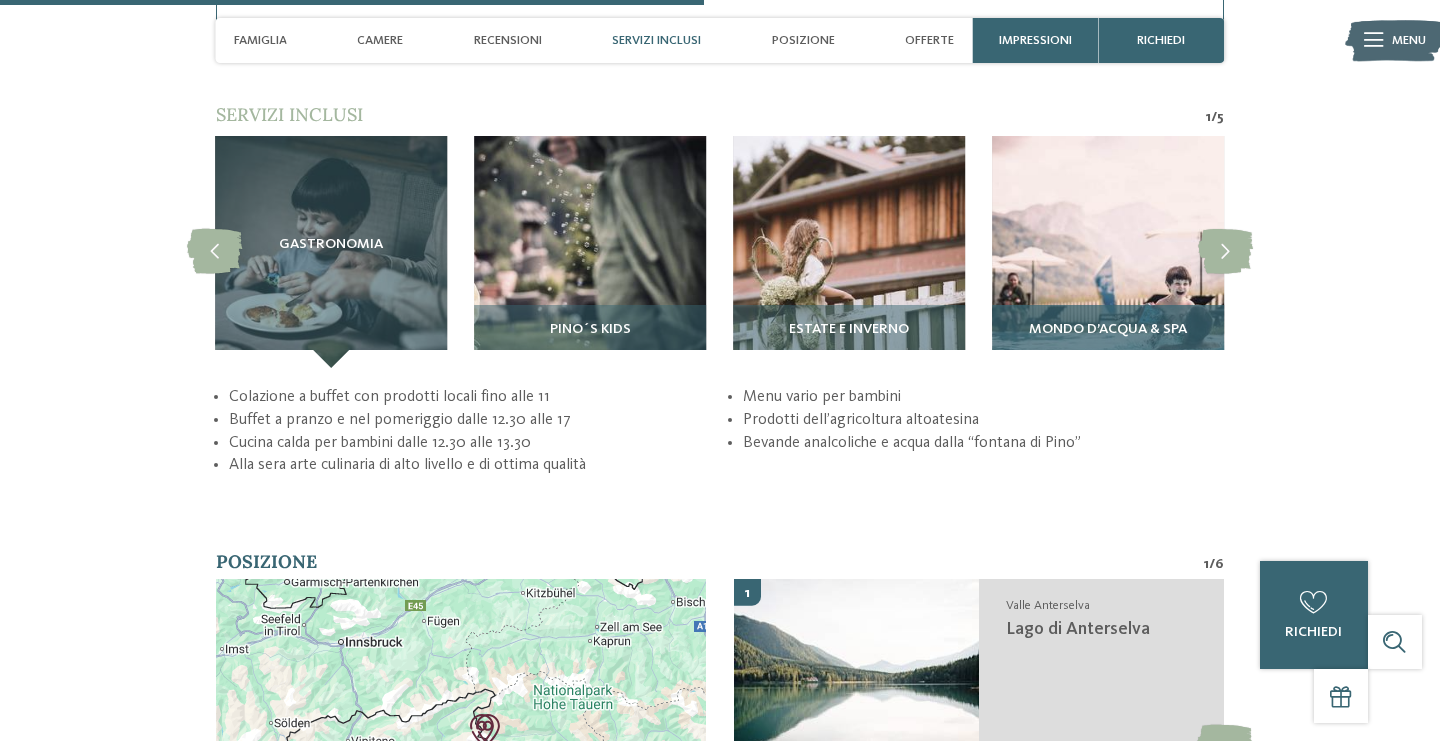 click at bounding box center [1108, 252] 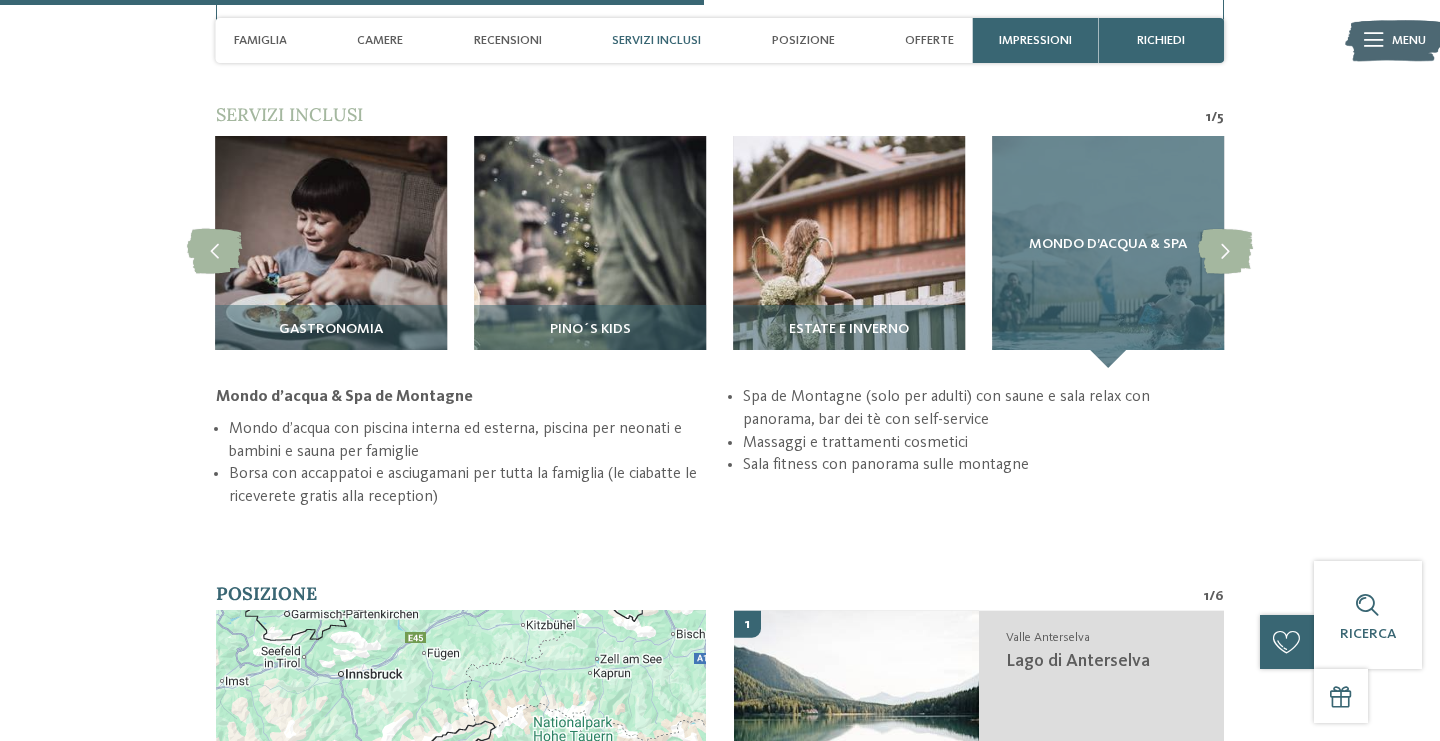 click on "Mondo d’acqua & Spa" at bounding box center [1108, 252] 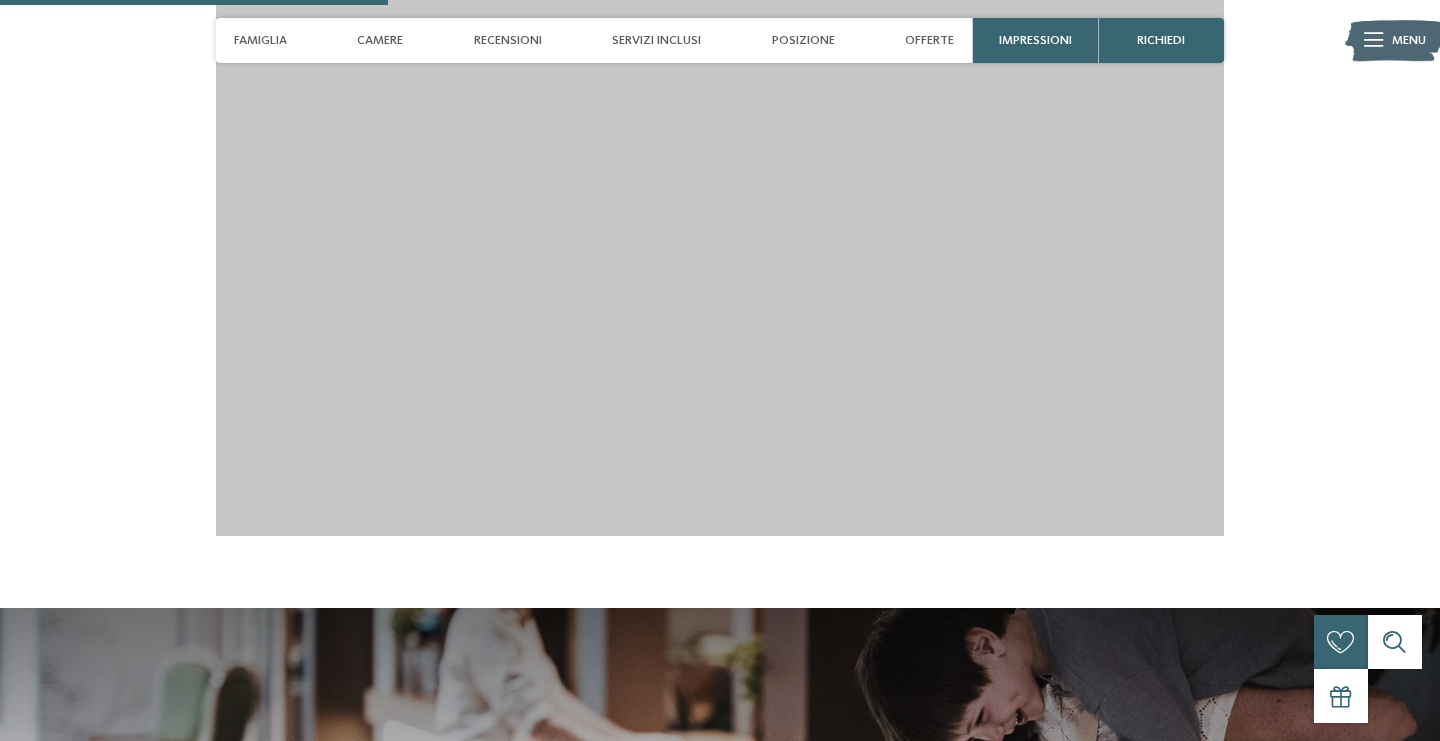 scroll, scrollTop: 1893, scrollLeft: 0, axis: vertical 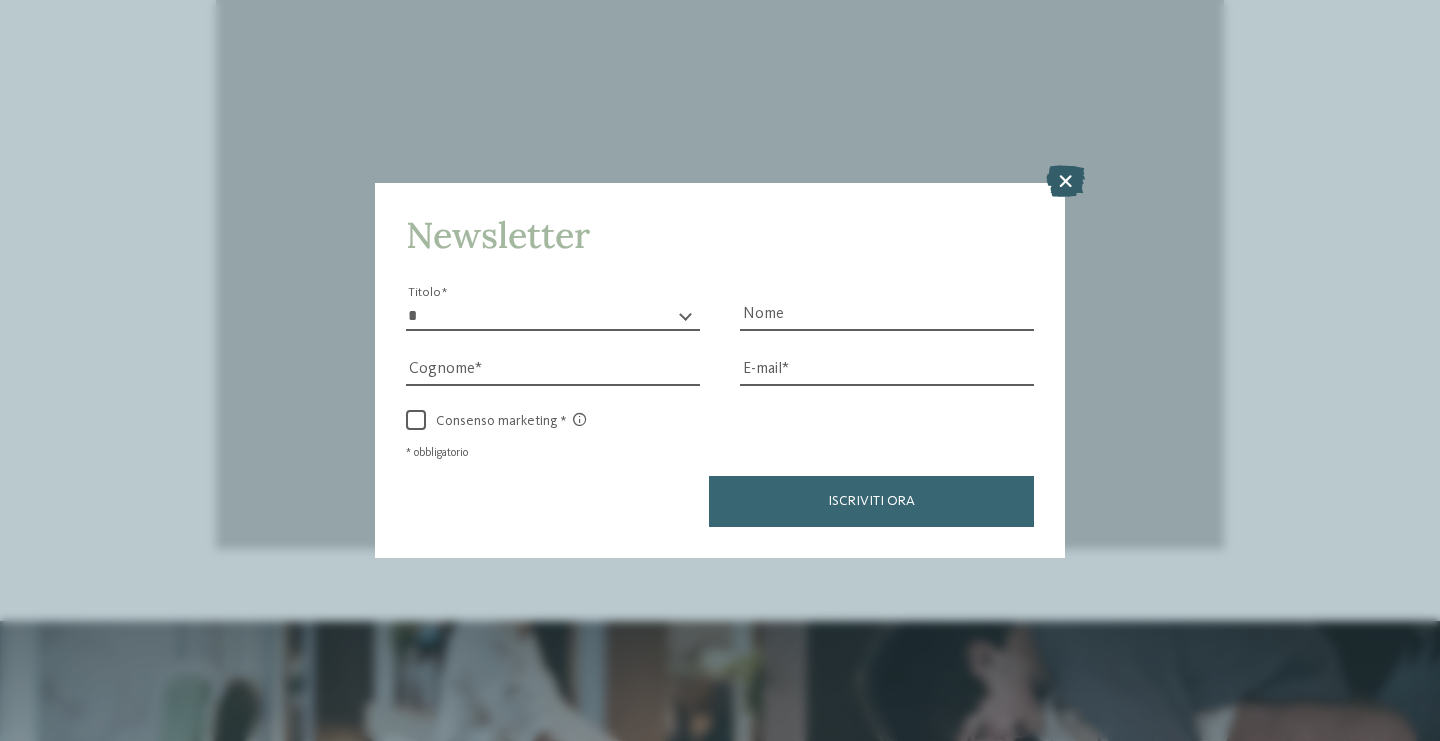click at bounding box center (1065, 181) 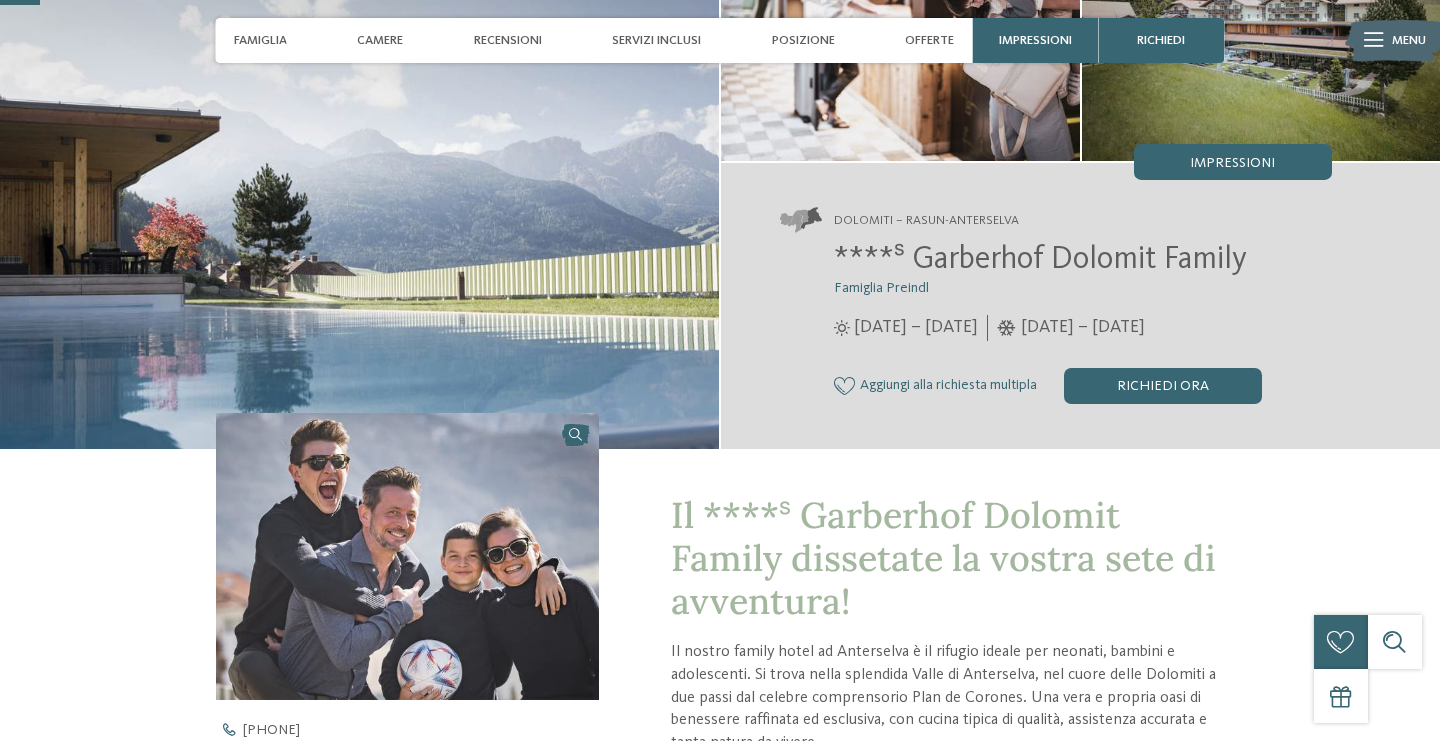 scroll, scrollTop: 200, scrollLeft: 0, axis: vertical 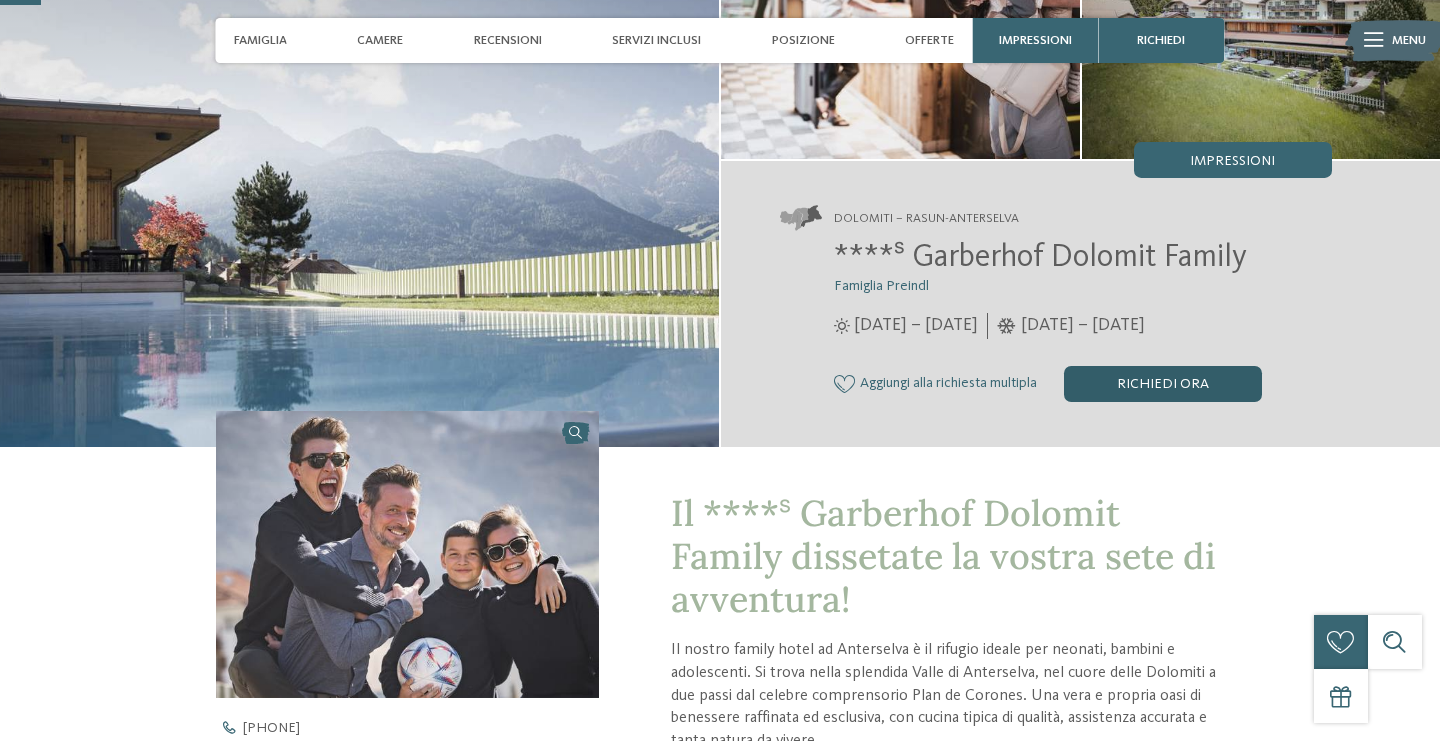 click on "Richiedi ora" at bounding box center (1163, 384) 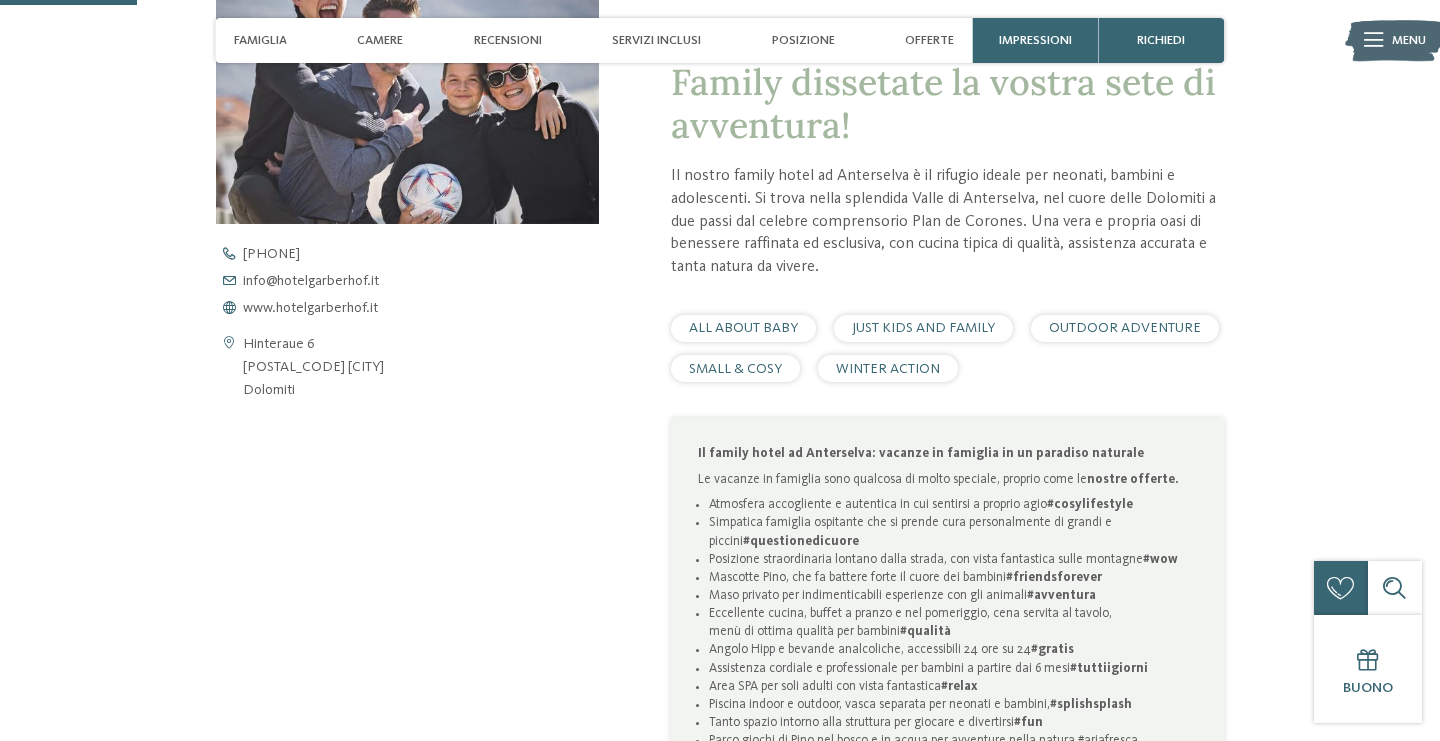 scroll, scrollTop: 671, scrollLeft: 0, axis: vertical 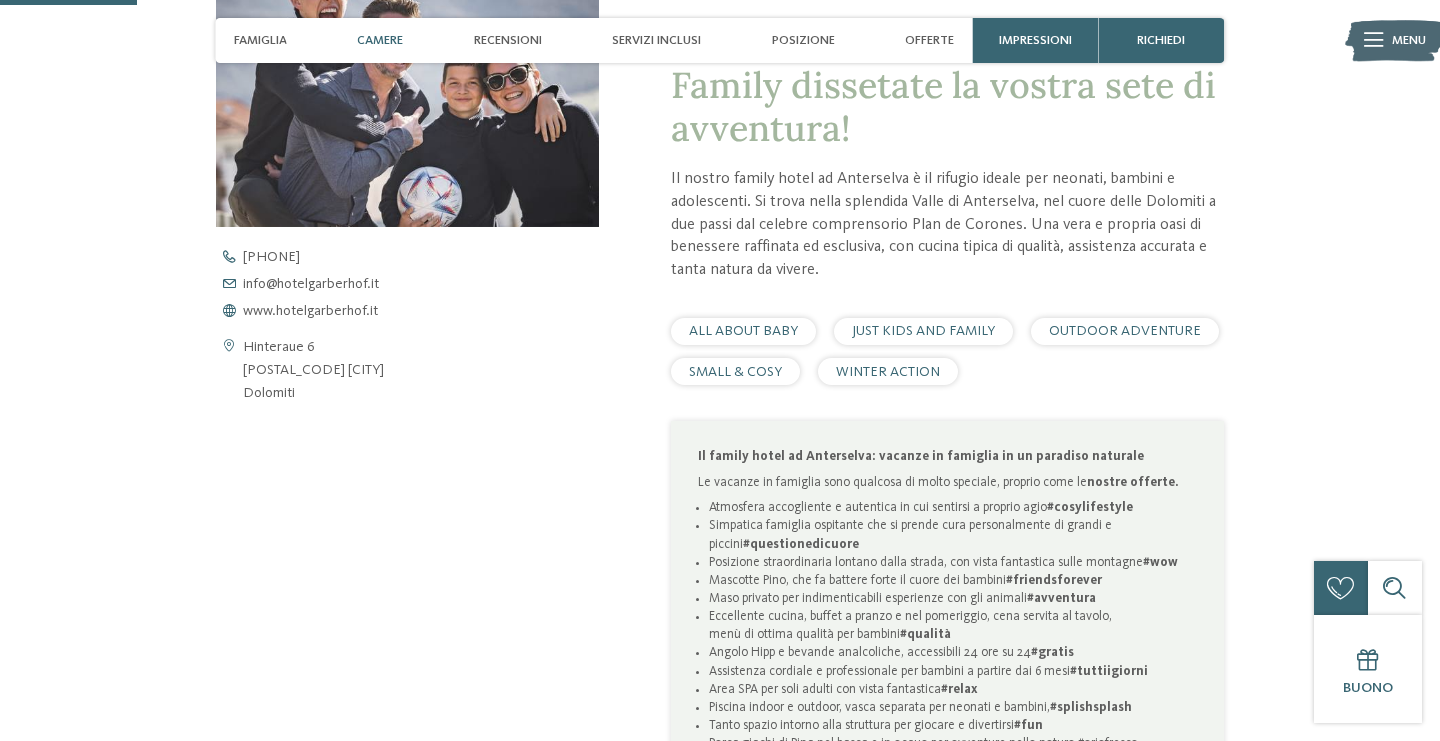 click on "Camere" at bounding box center (380, 40) 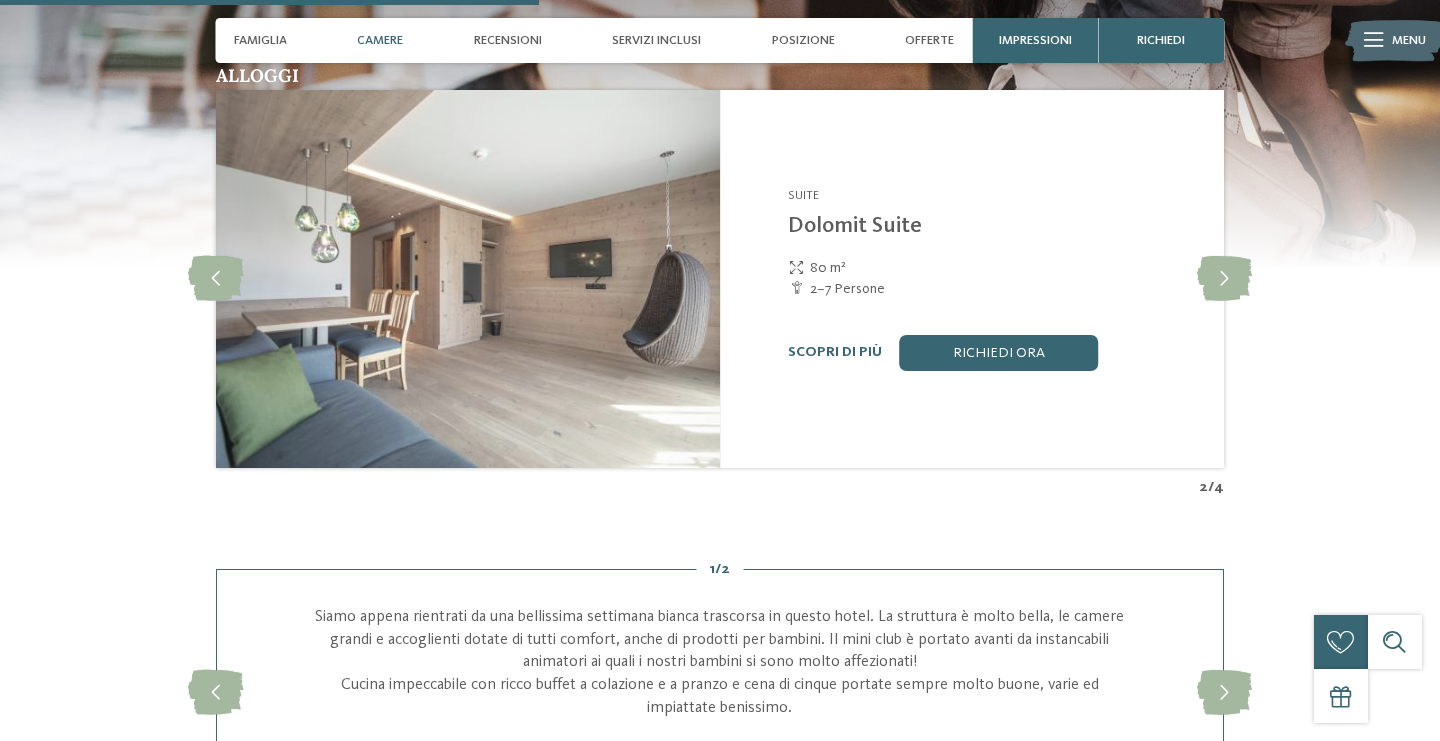 scroll, scrollTop: 2651, scrollLeft: 0, axis: vertical 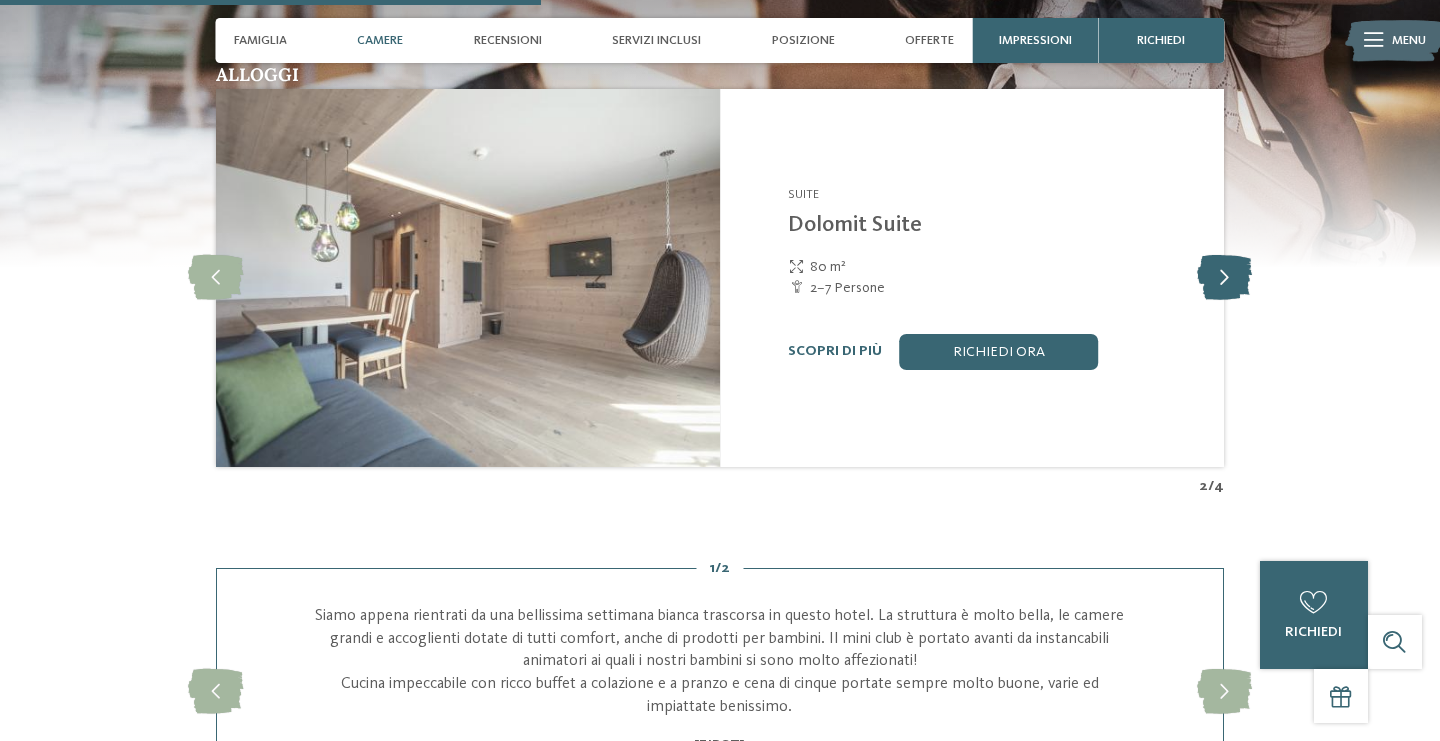 click at bounding box center [1224, 277] 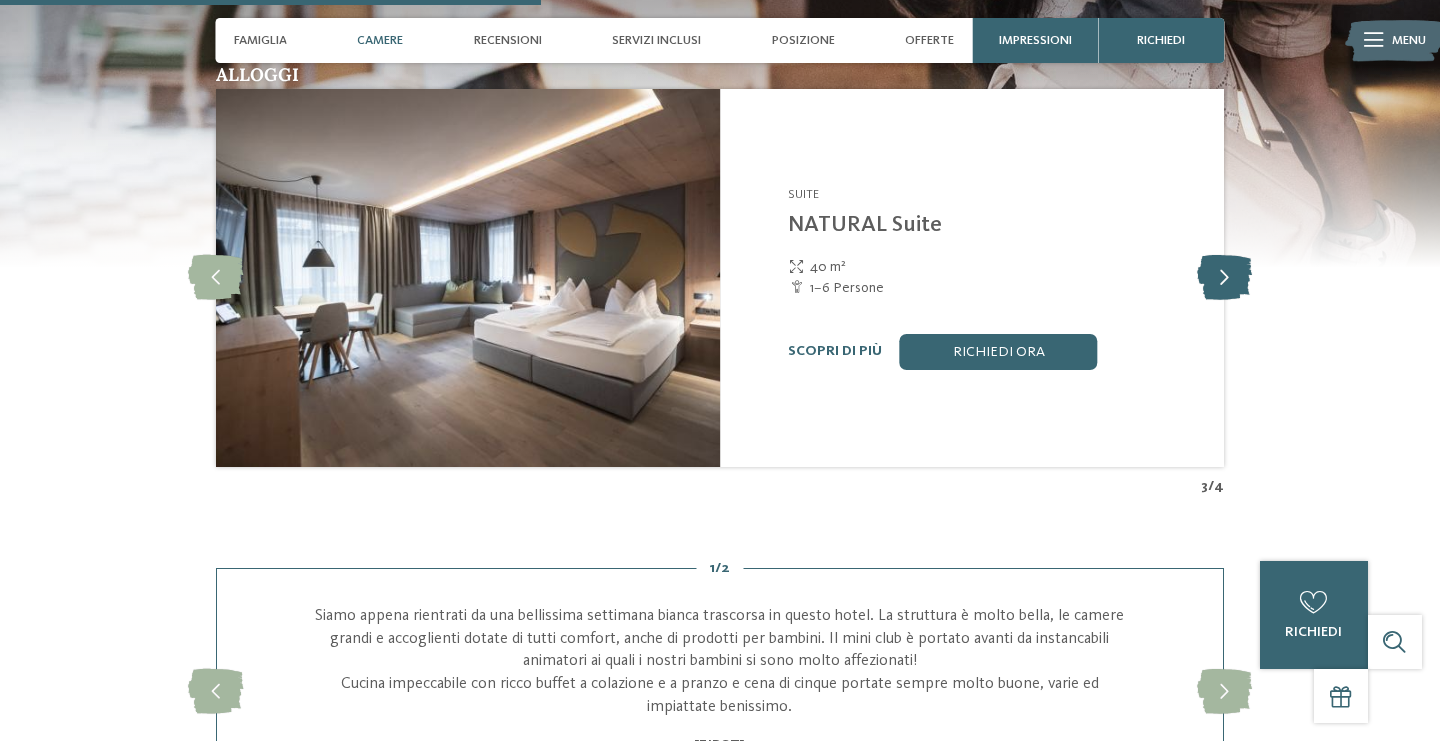 click at bounding box center (1224, 277) 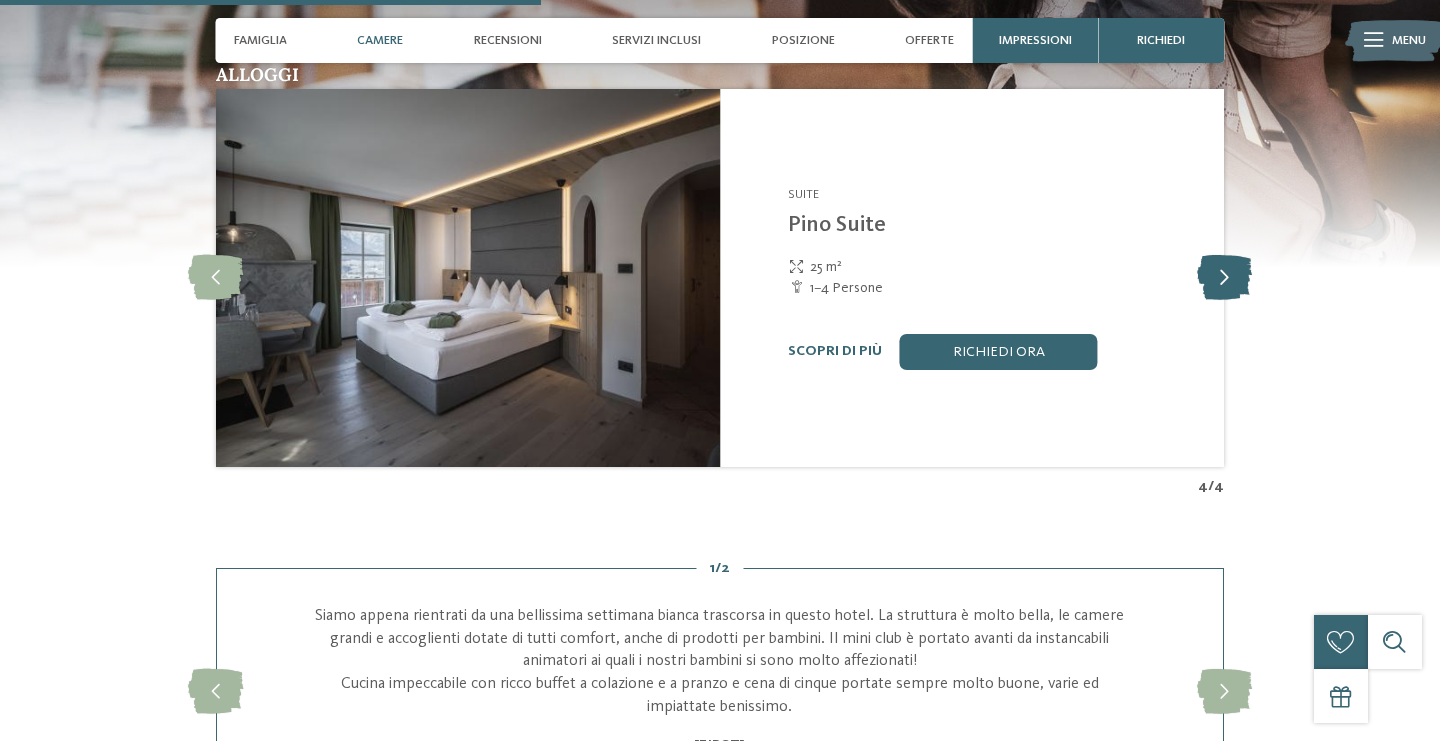 click at bounding box center [1224, 277] 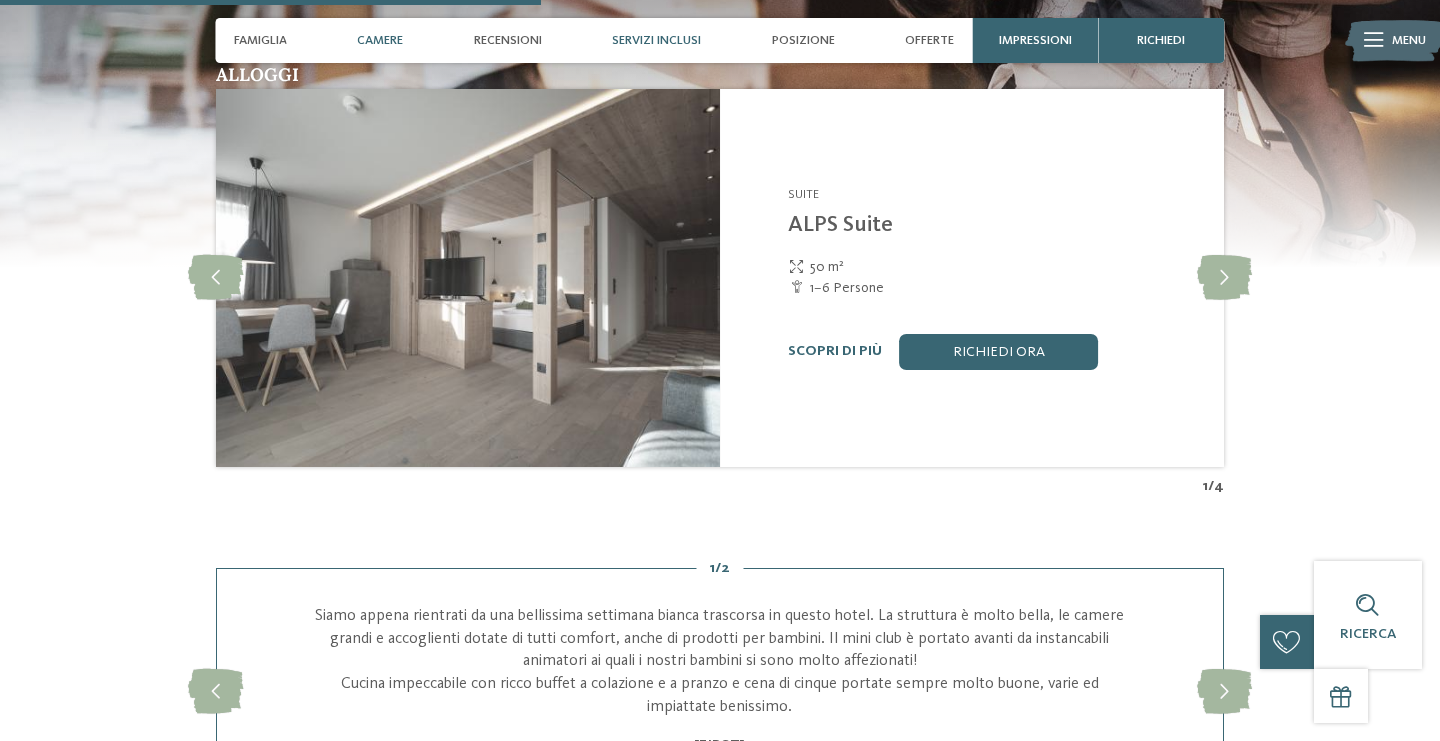 click on "Servizi inclusi" at bounding box center (656, 40) 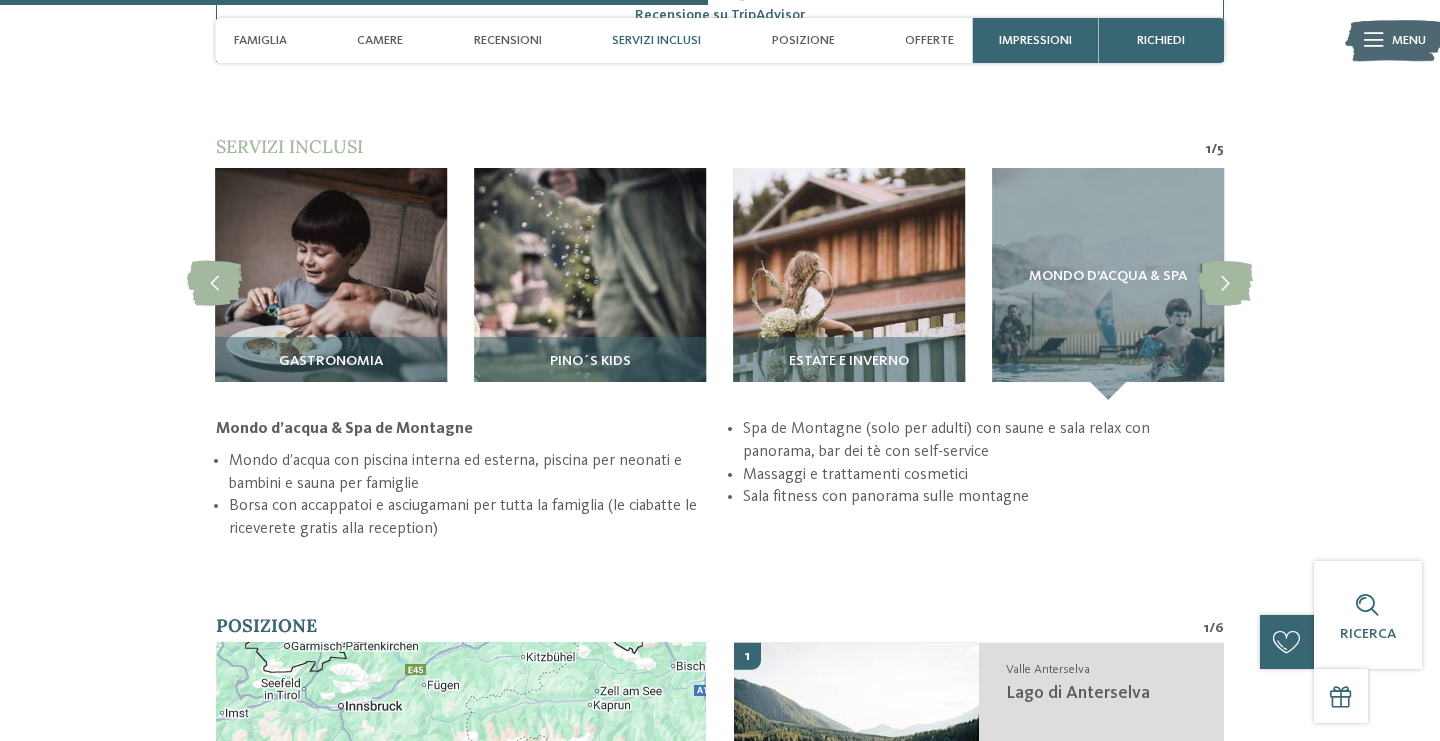 scroll, scrollTop: 3472, scrollLeft: 0, axis: vertical 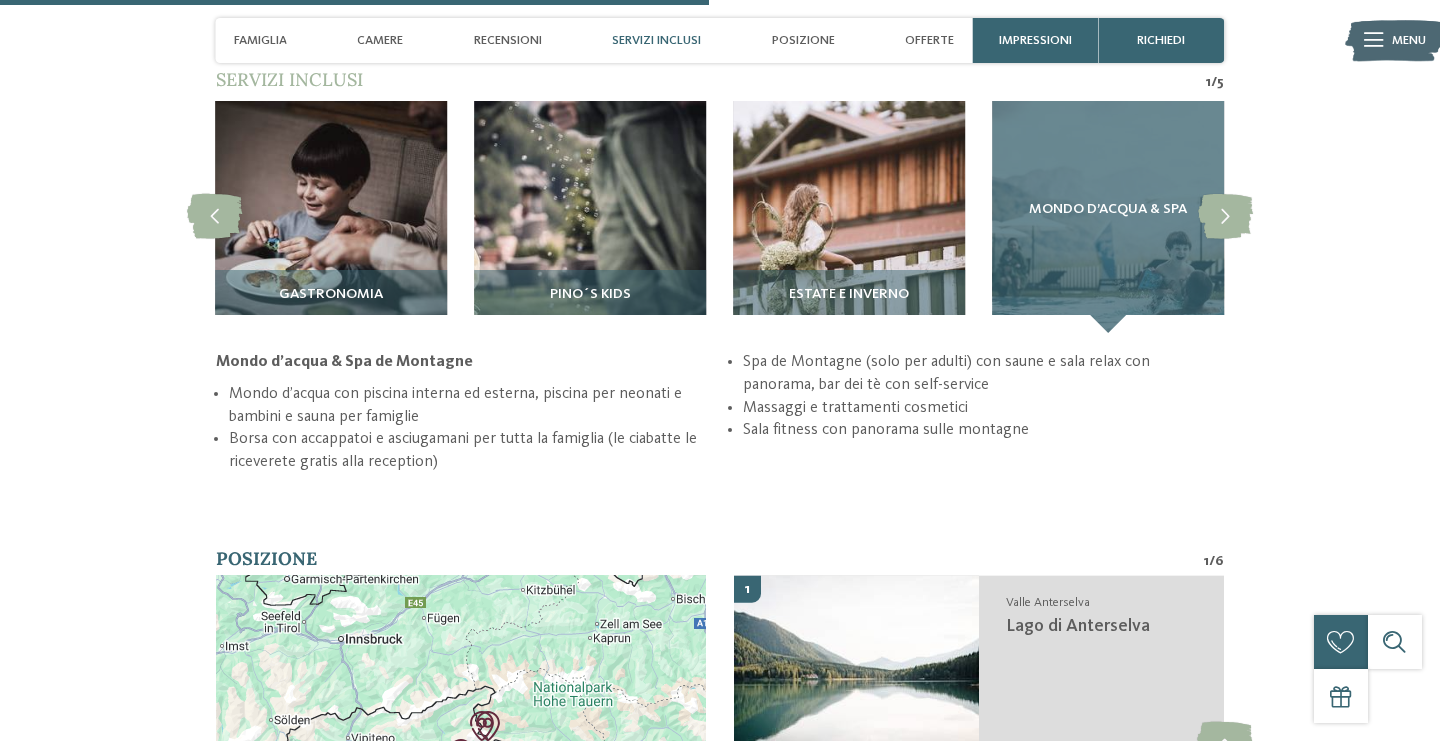 click on "Mondo d’acqua & Spa" at bounding box center [1108, 217] 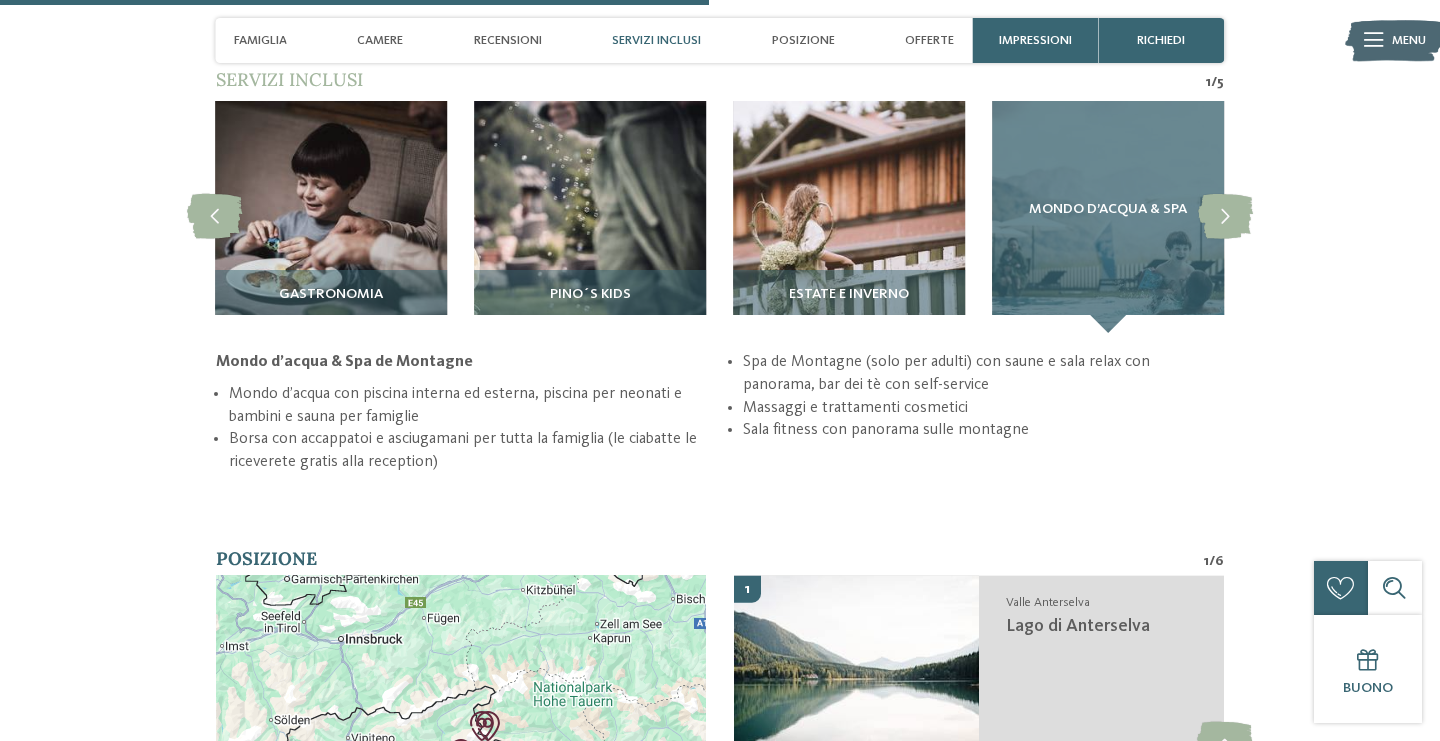 click on "Mondo d’acqua & Spa" at bounding box center (1108, 210) 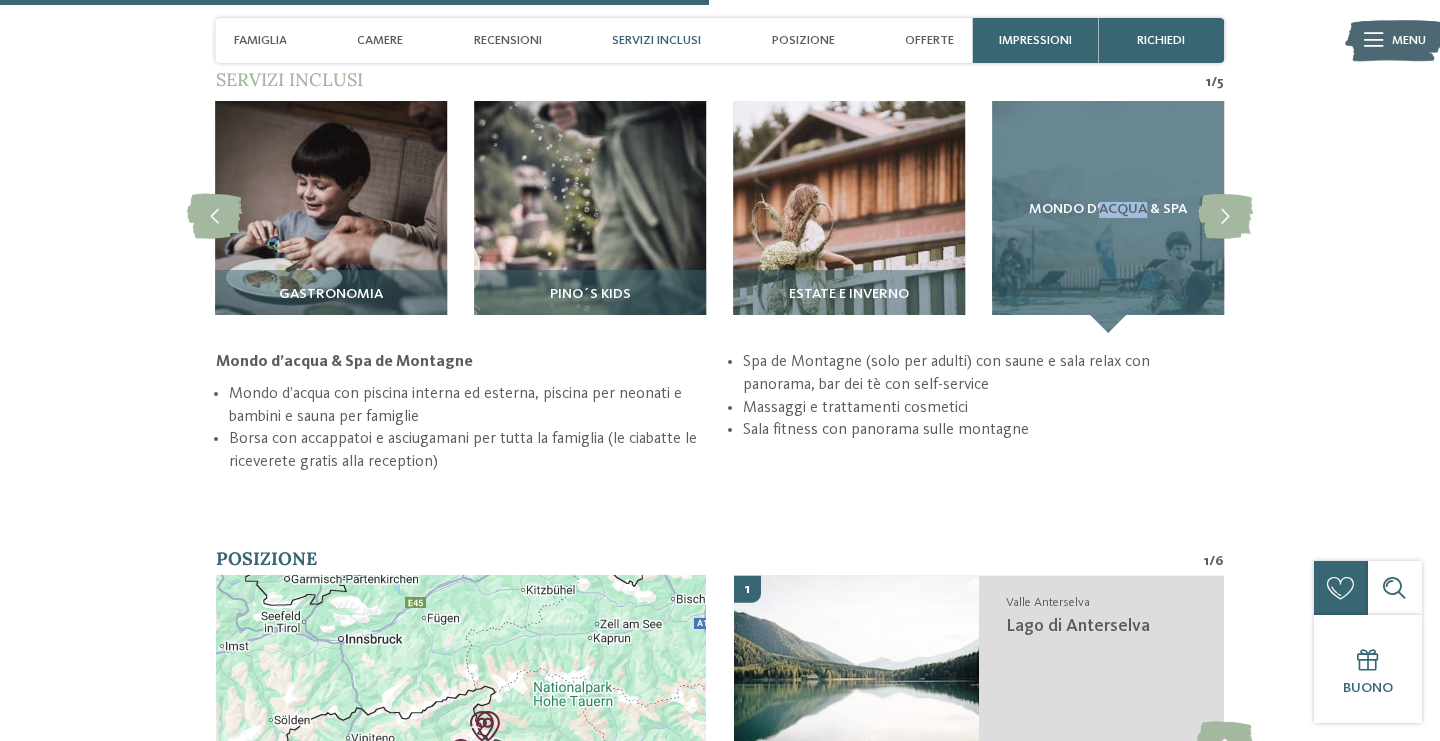 click on "Mondo d’acqua & Spa" at bounding box center (1108, 210) 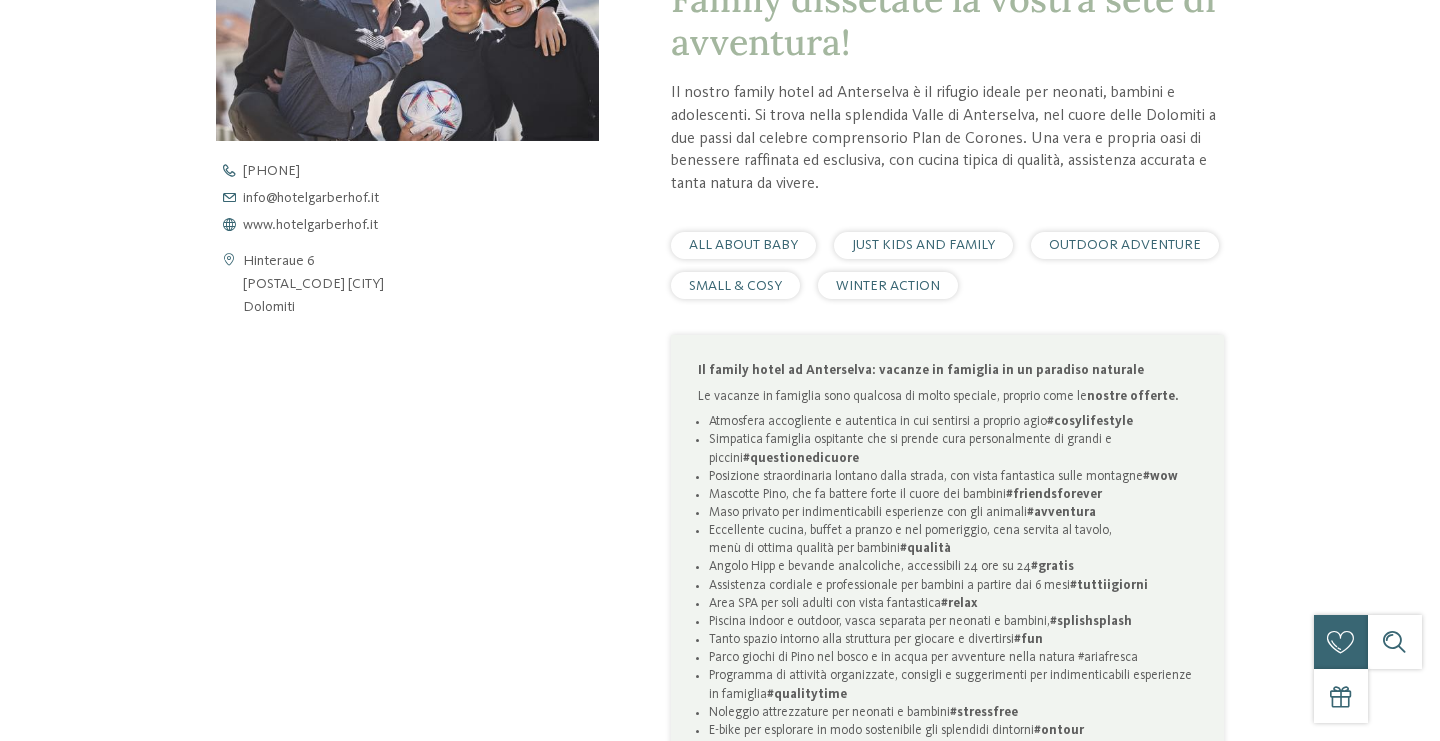 scroll, scrollTop: 0, scrollLeft: 0, axis: both 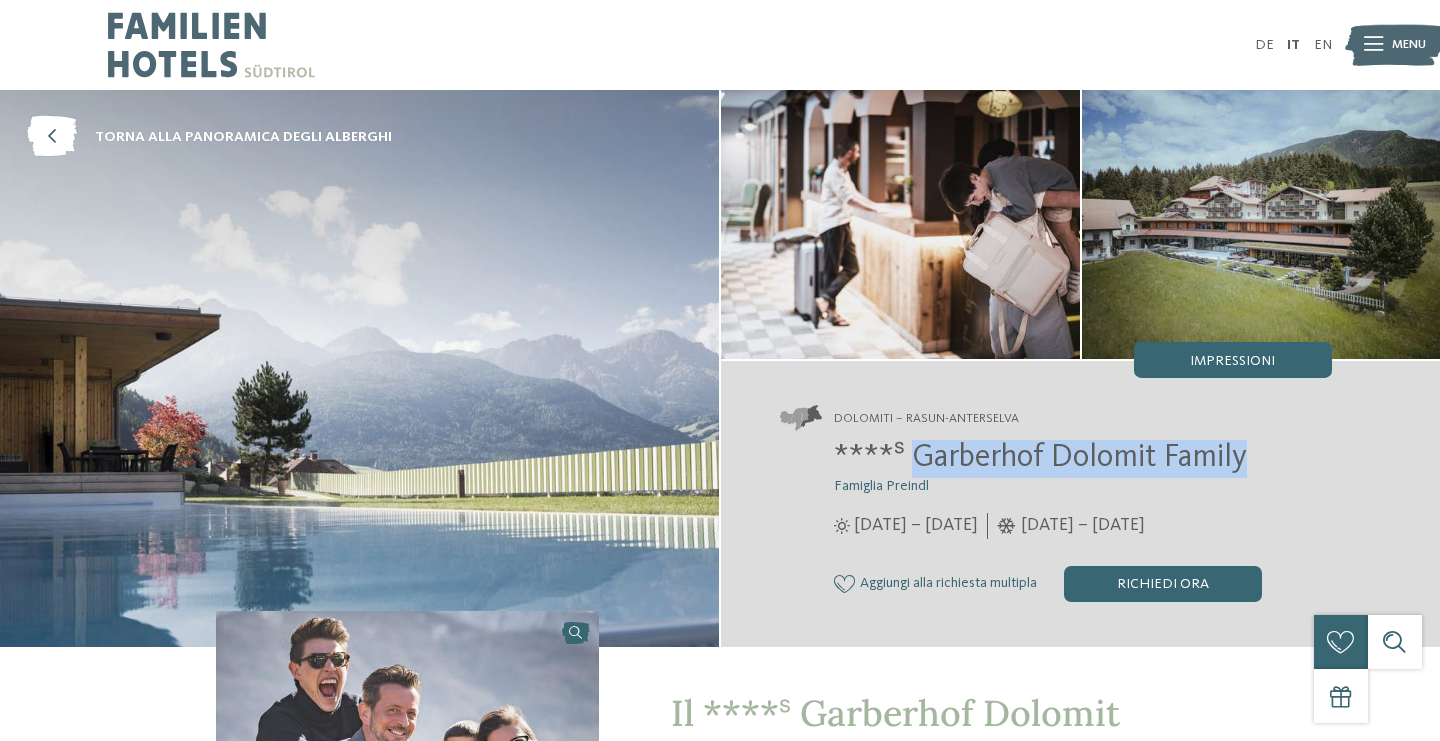 drag, startPoint x: 1258, startPoint y: 461, endPoint x: 910, endPoint y: 460, distance: 348.00143 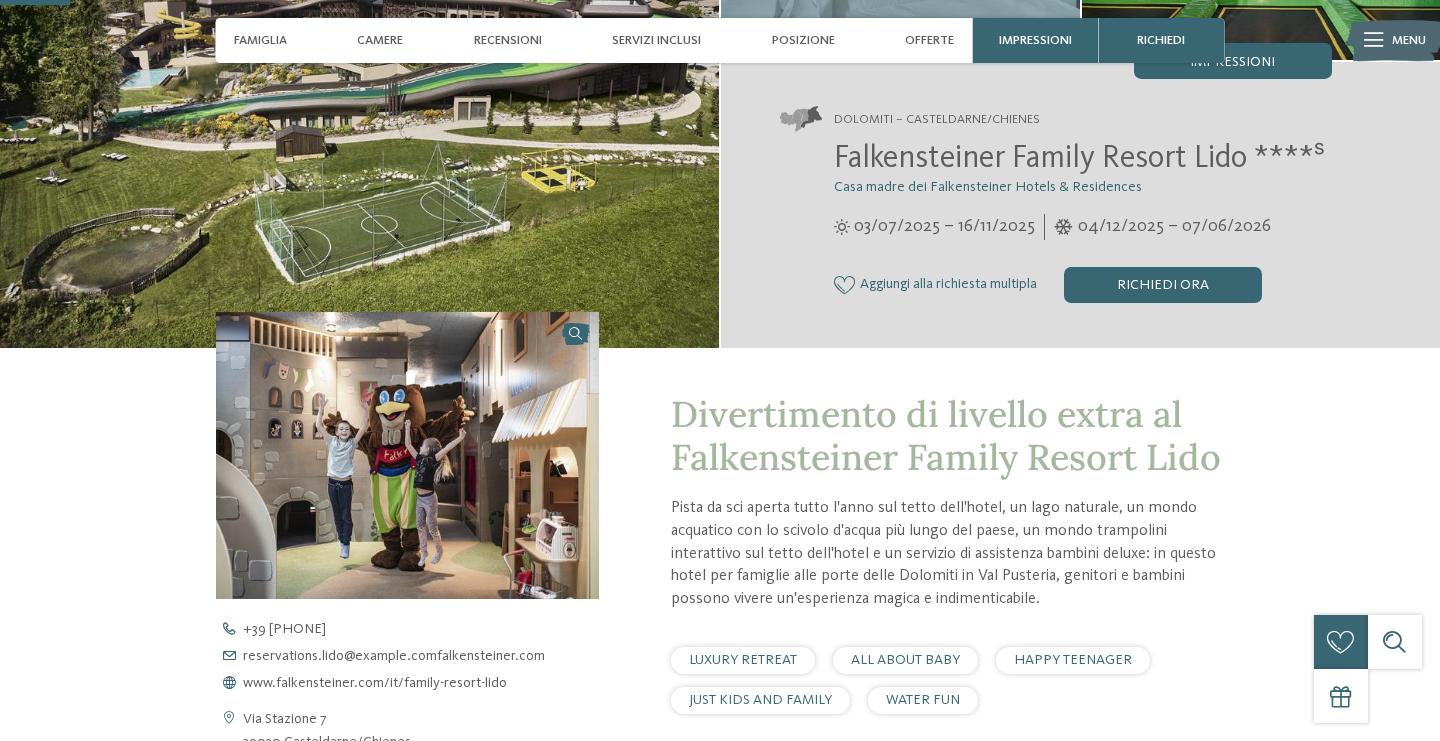 scroll, scrollTop: 301, scrollLeft: 0, axis: vertical 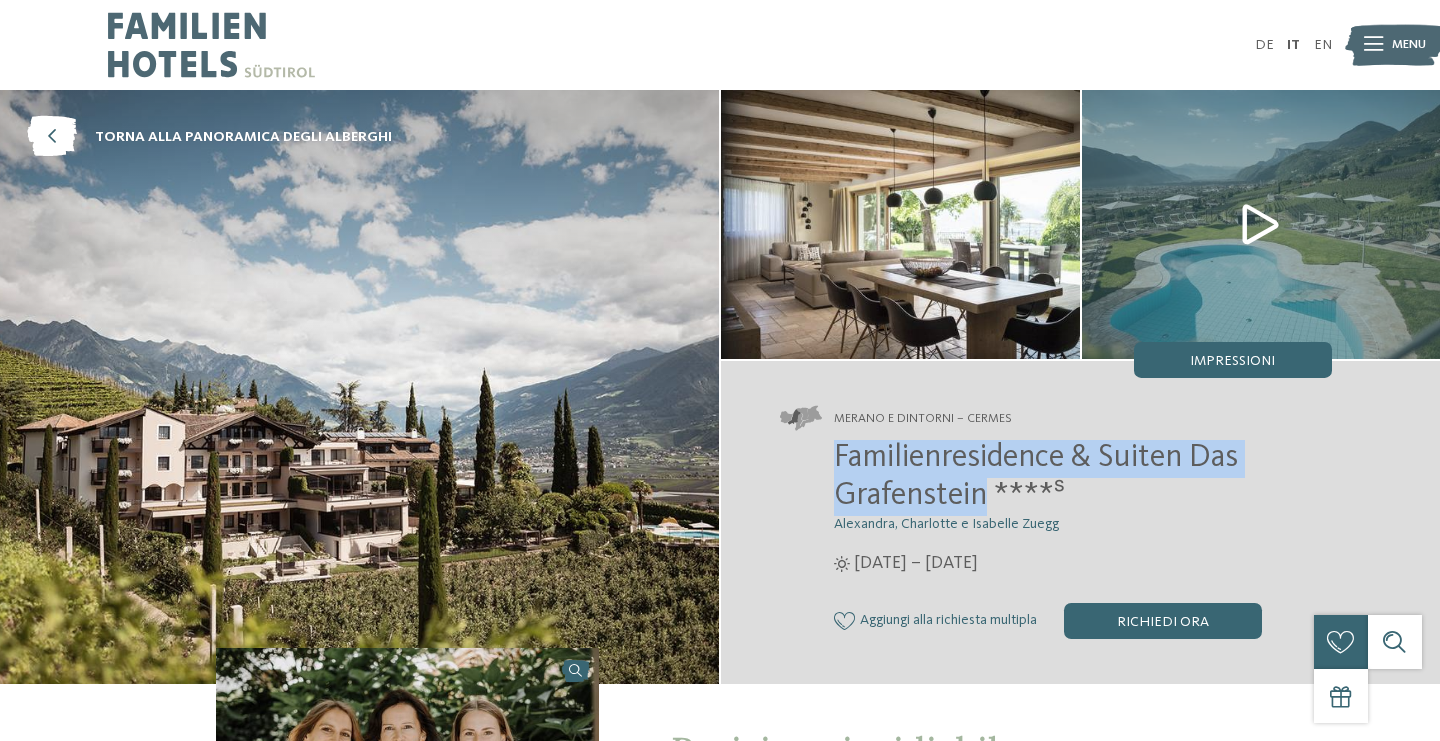 drag, startPoint x: 839, startPoint y: 455, endPoint x: 982, endPoint y: 496, distance: 148.76155 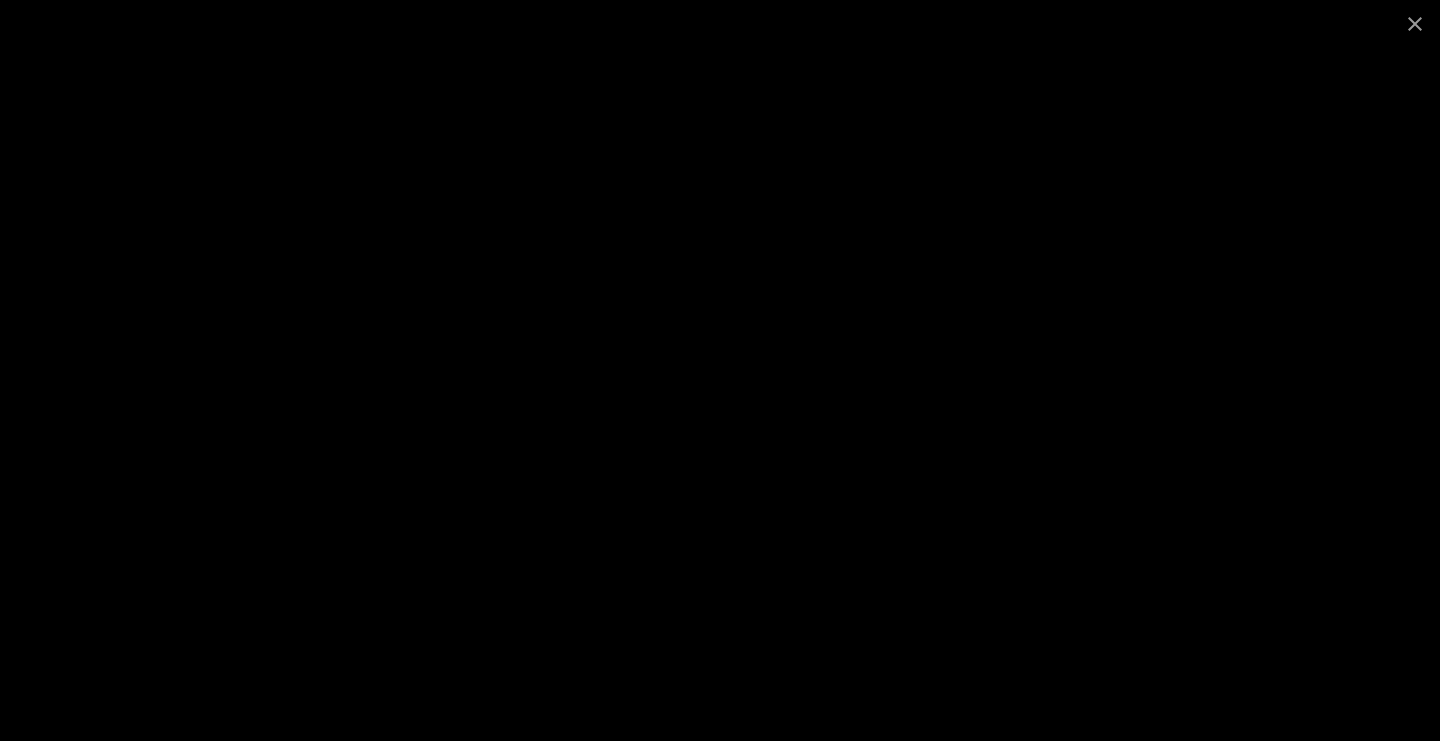 click at bounding box center [720, 23] 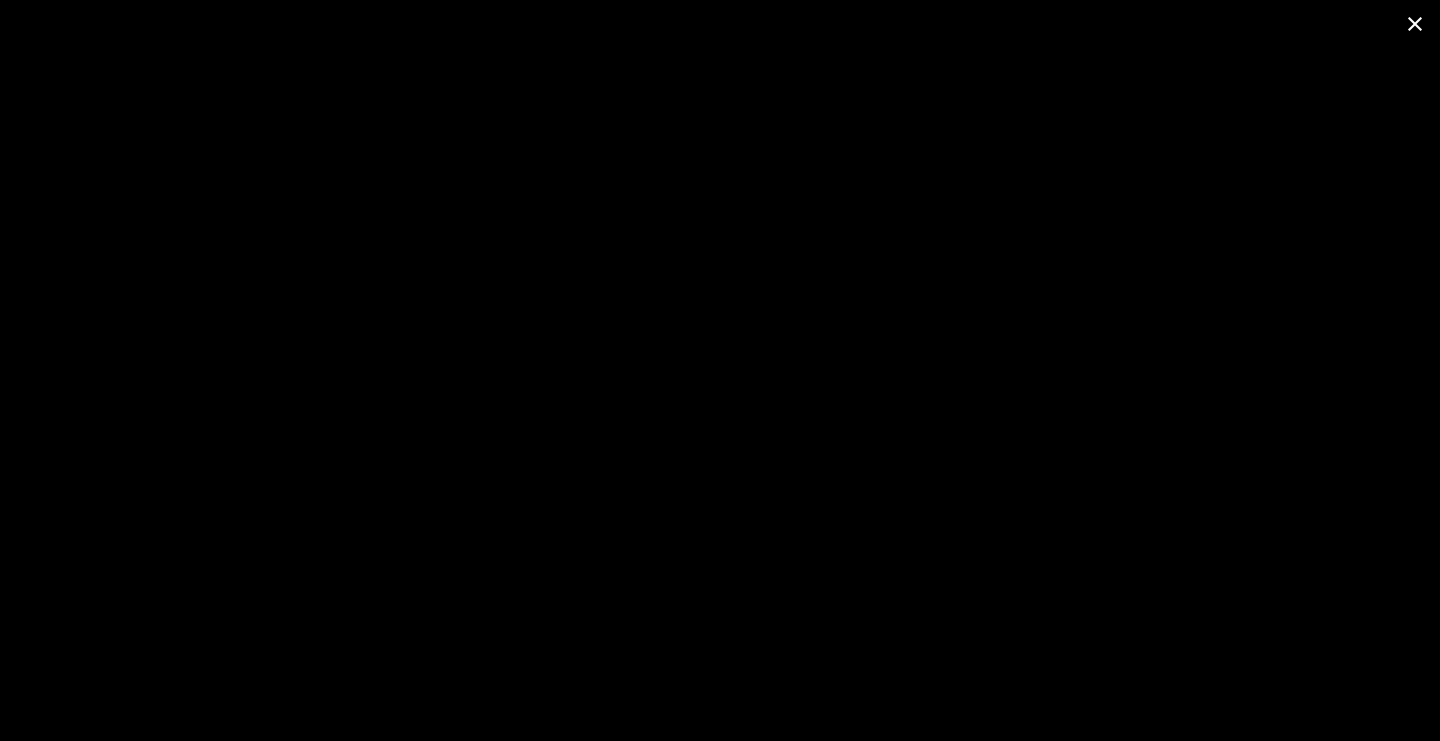 click at bounding box center [1415, 23] 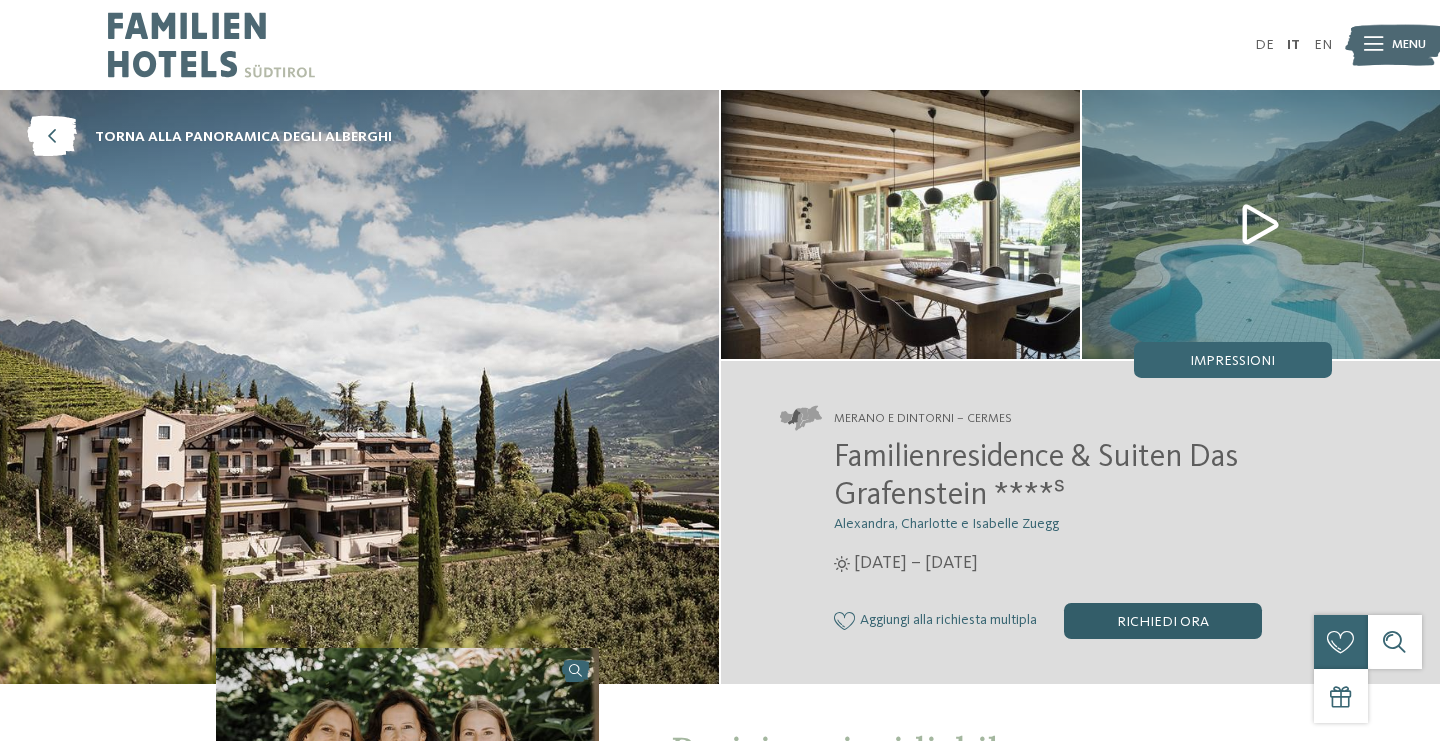 click on "Richiedi ora" at bounding box center (1163, 621) 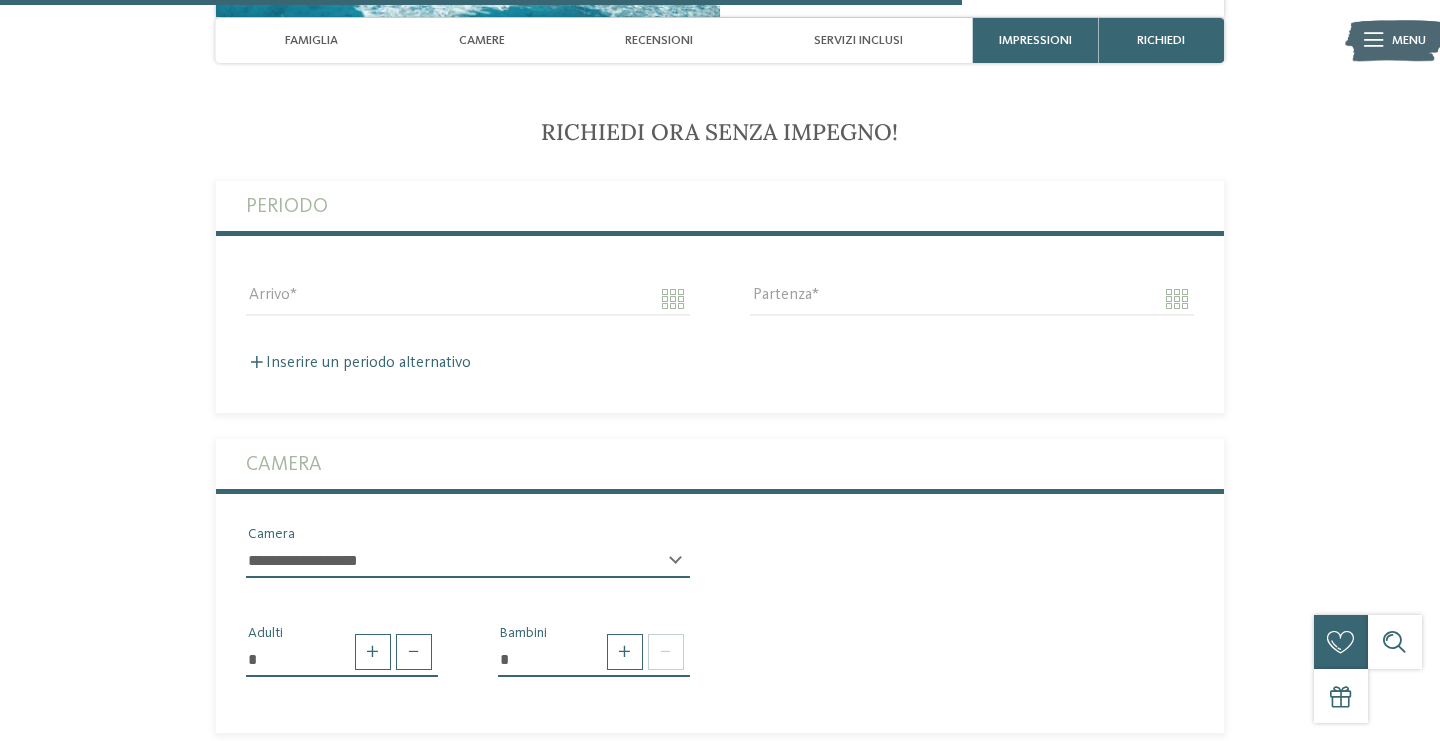 scroll, scrollTop: 3687, scrollLeft: 0, axis: vertical 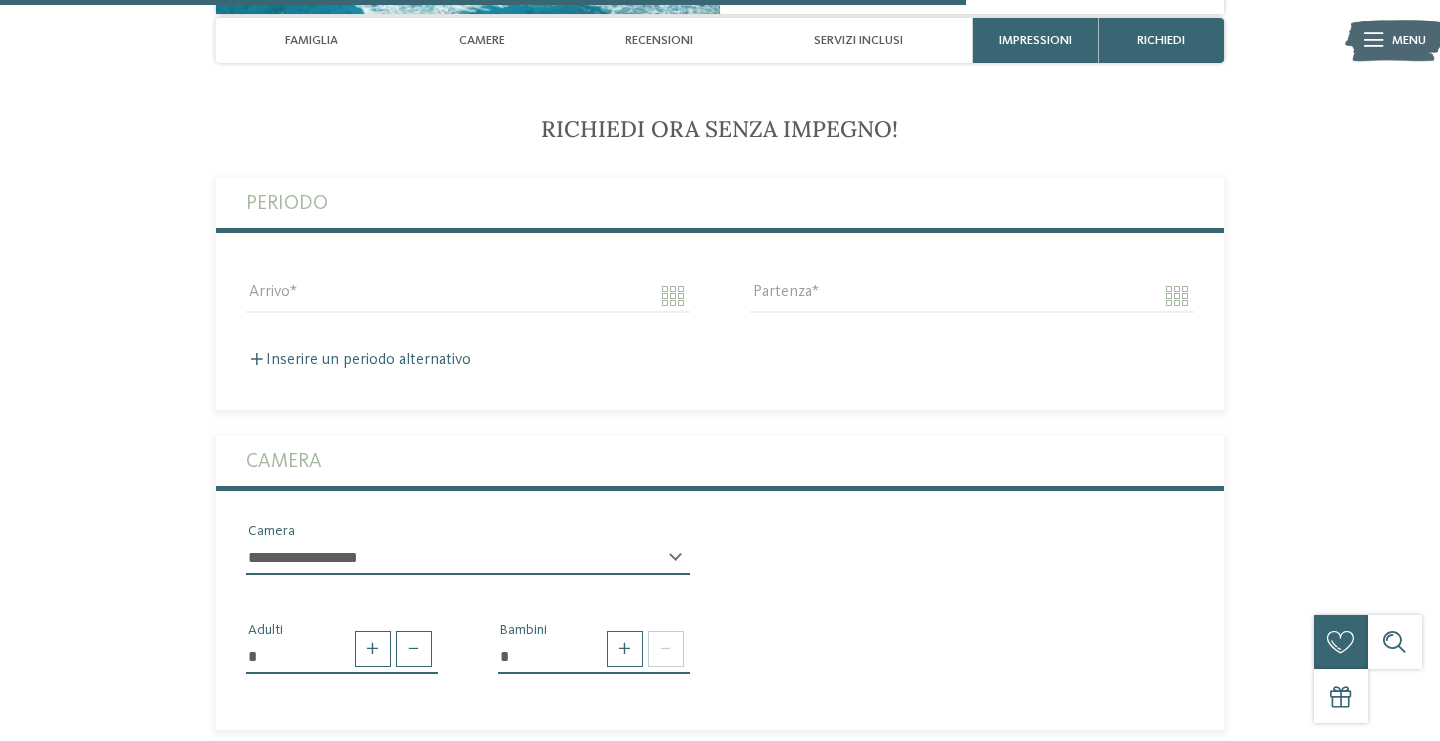 click on "Periodo" at bounding box center (720, 203) 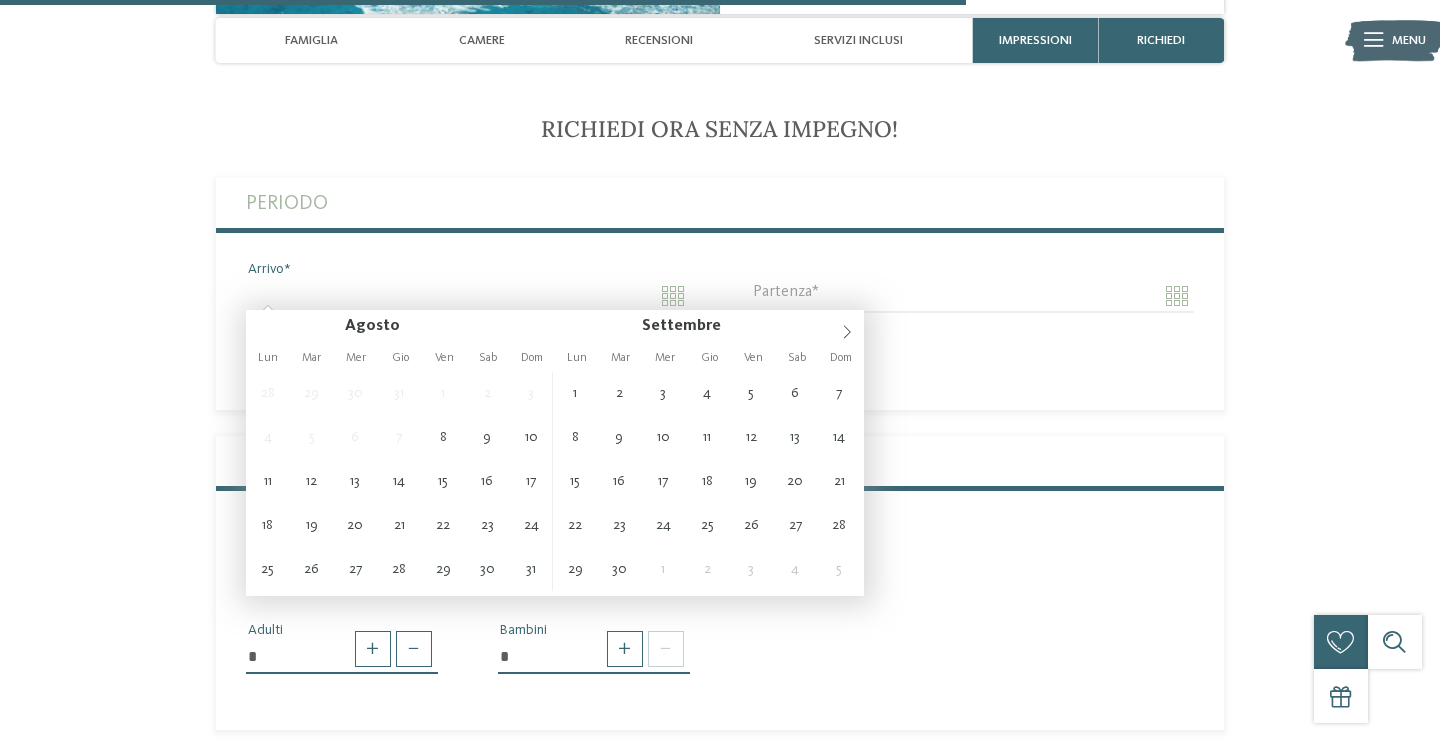 click on "Arrivo" at bounding box center (468, 296) 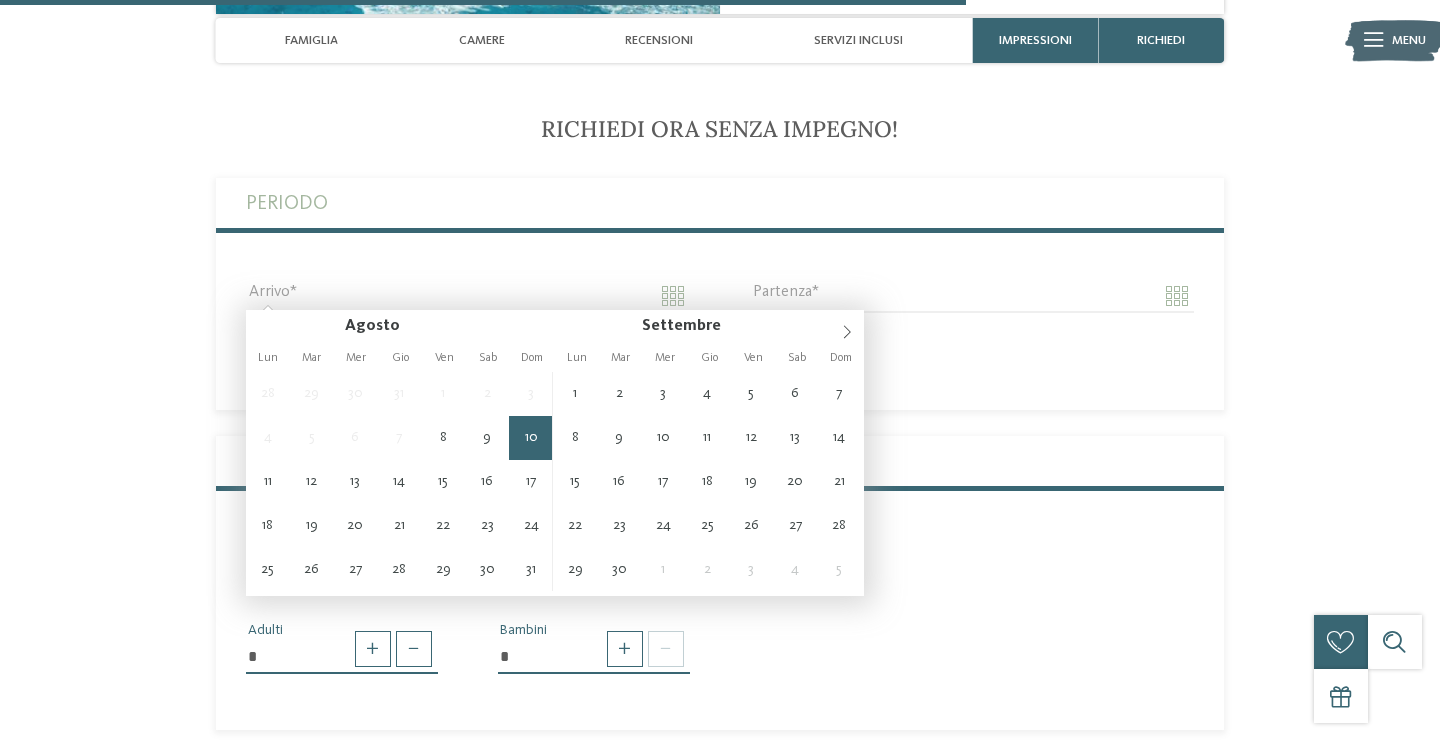type on "**********" 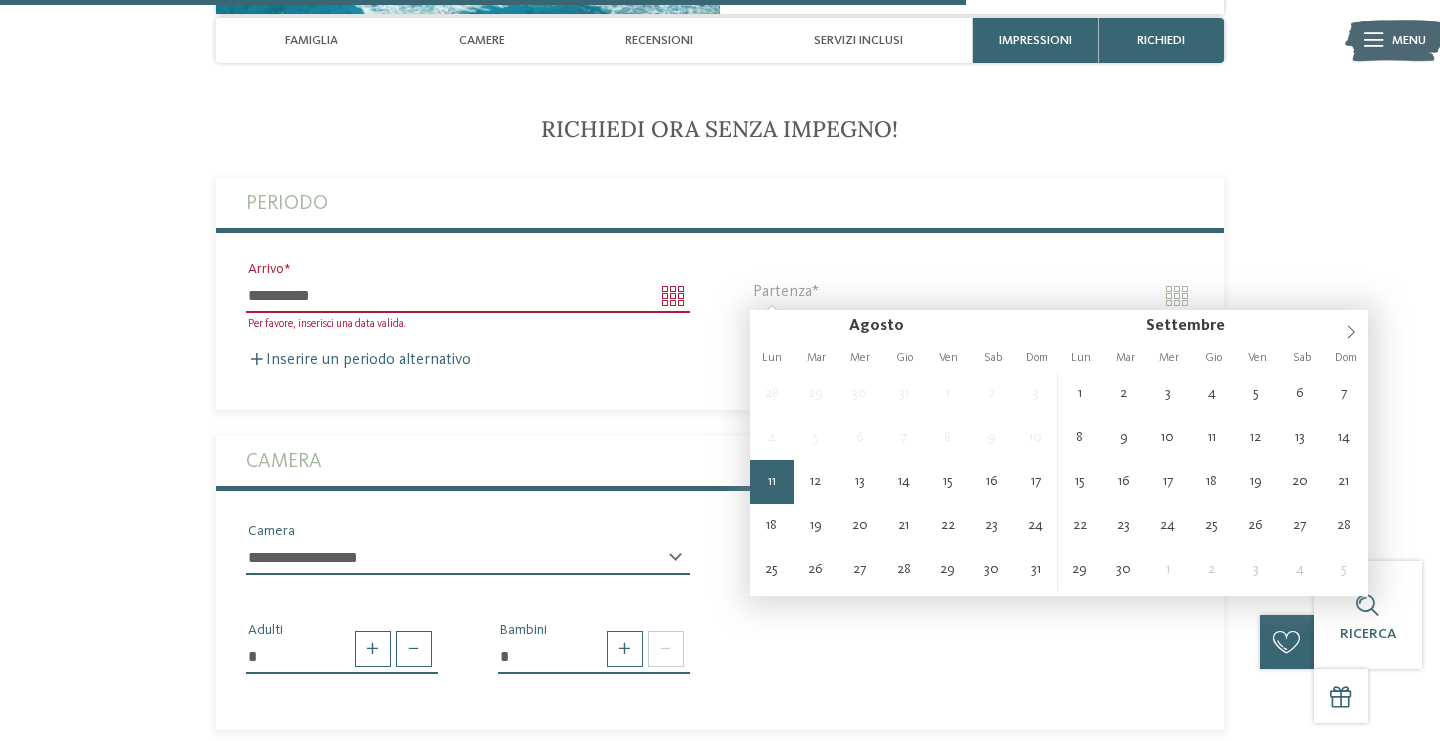 type on "**********" 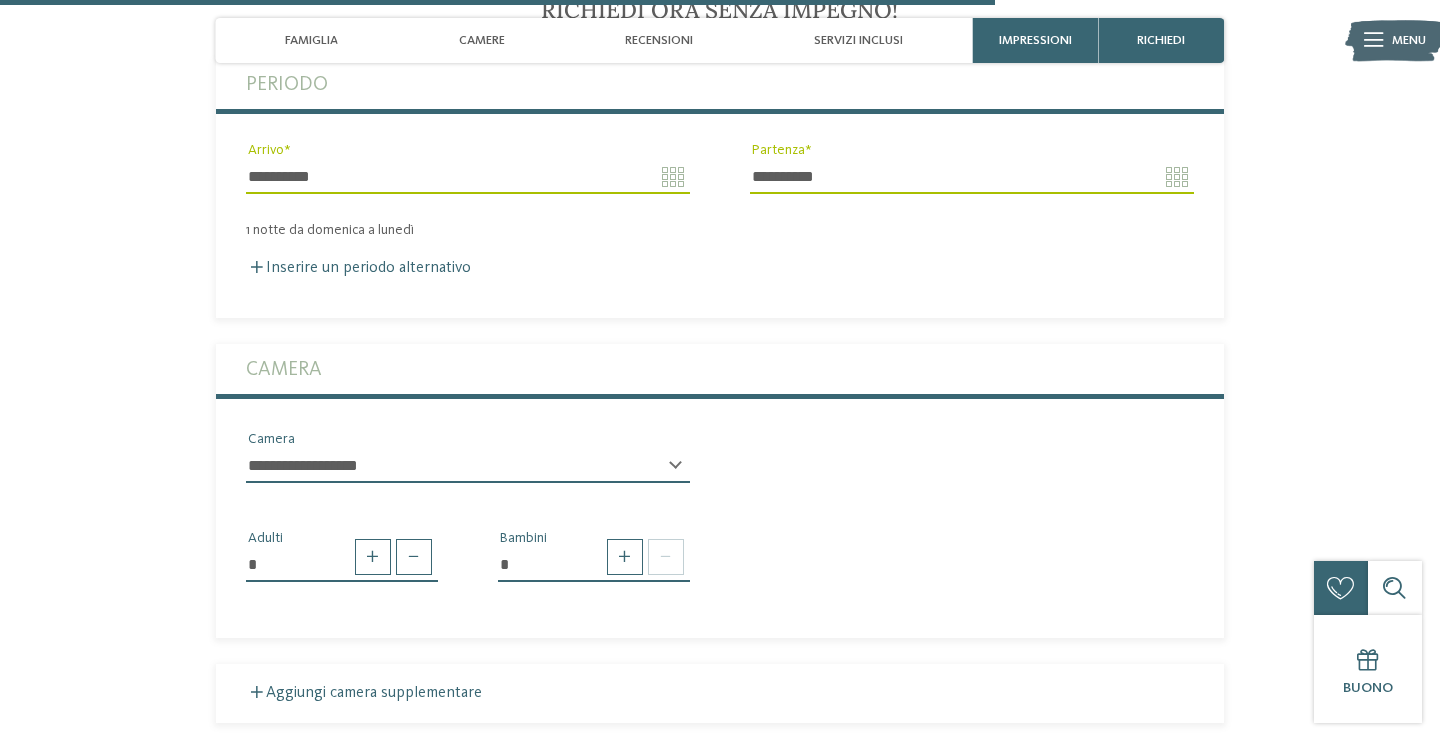 scroll, scrollTop: 3829, scrollLeft: 0, axis: vertical 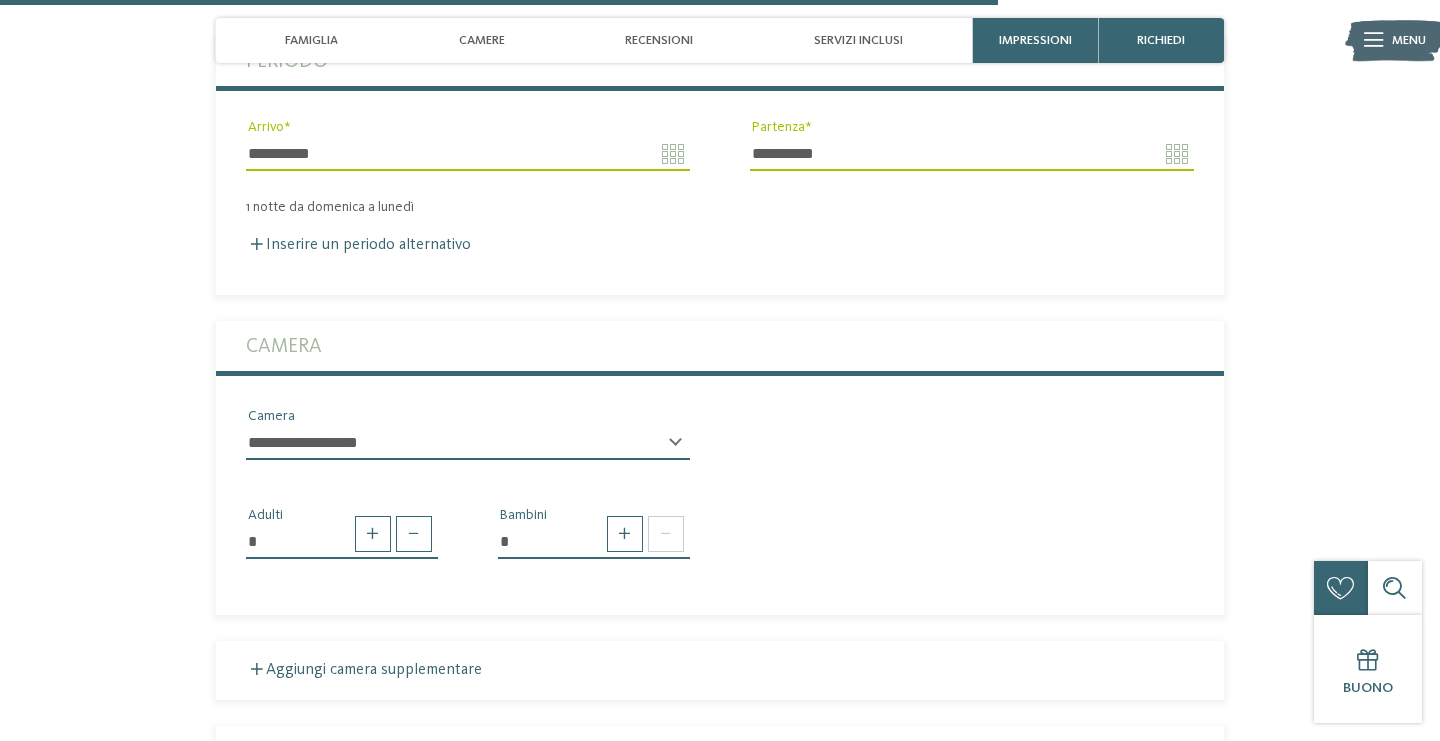 click on "**********" at bounding box center [468, 443] 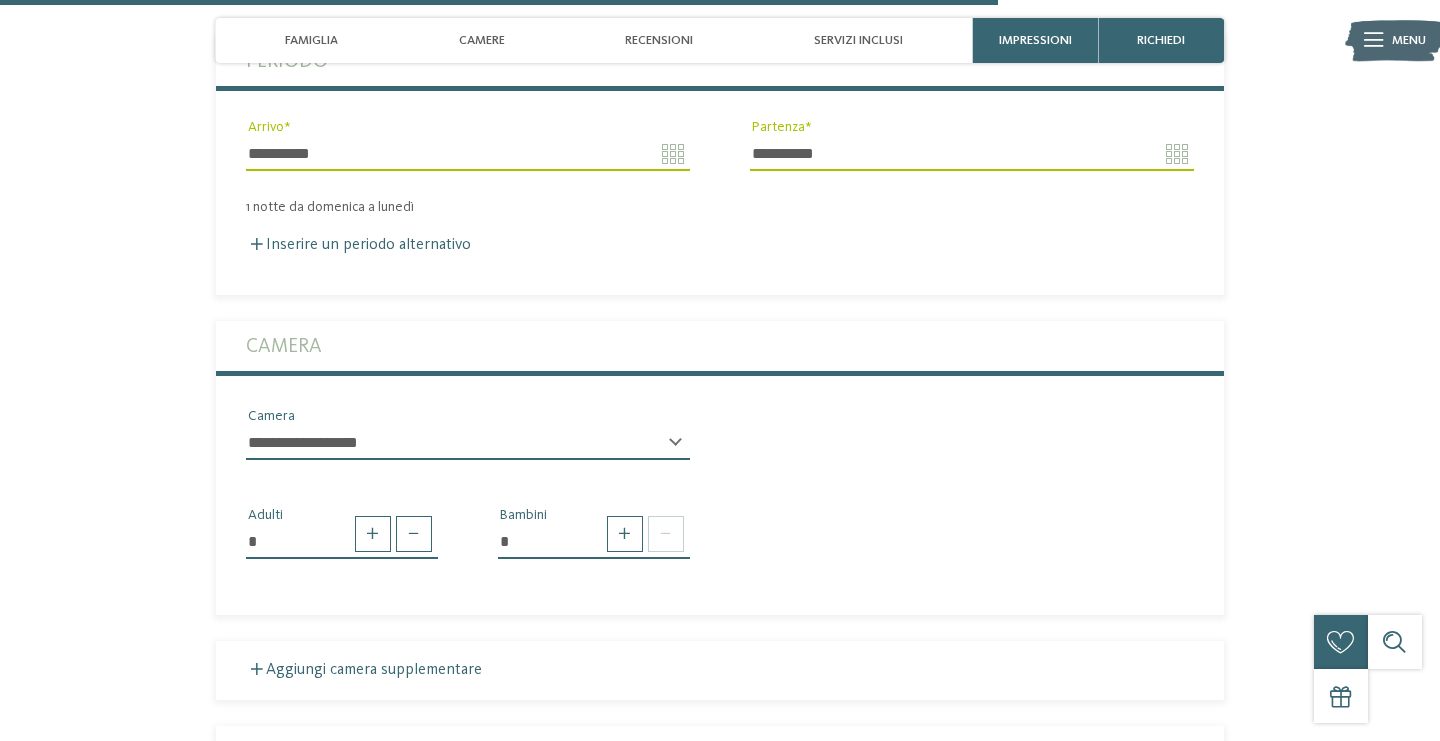 click on "**********" at bounding box center [468, 443] 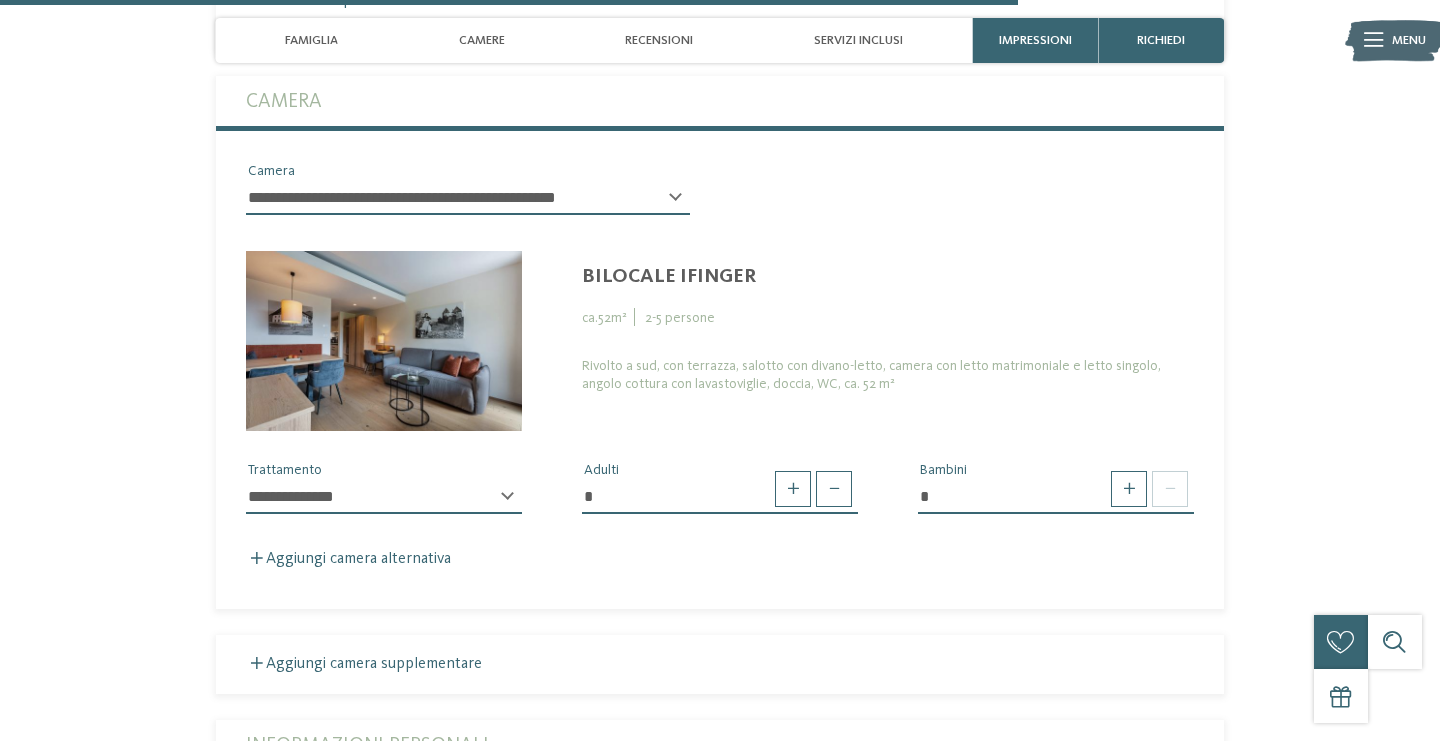 scroll, scrollTop: 4077, scrollLeft: 0, axis: vertical 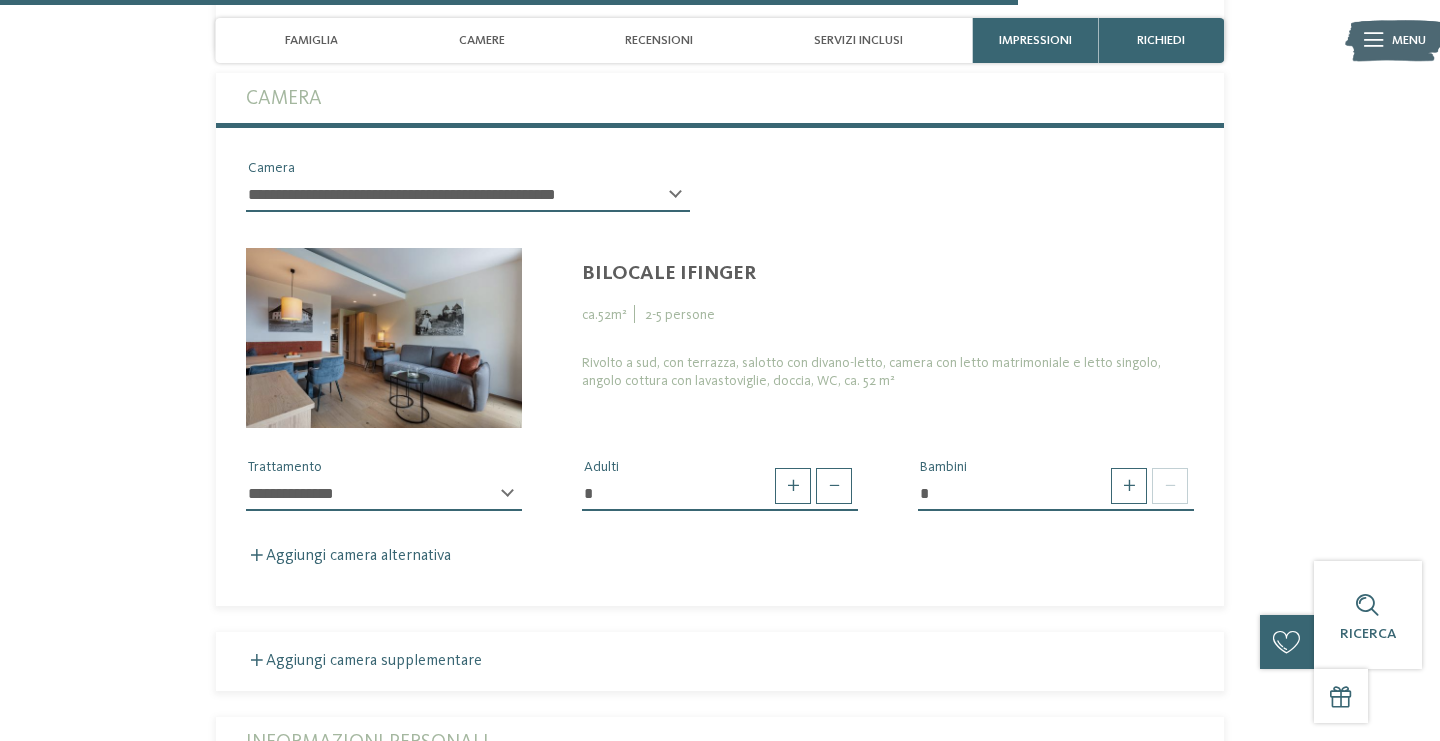 click on "**********" at bounding box center (468, 195) 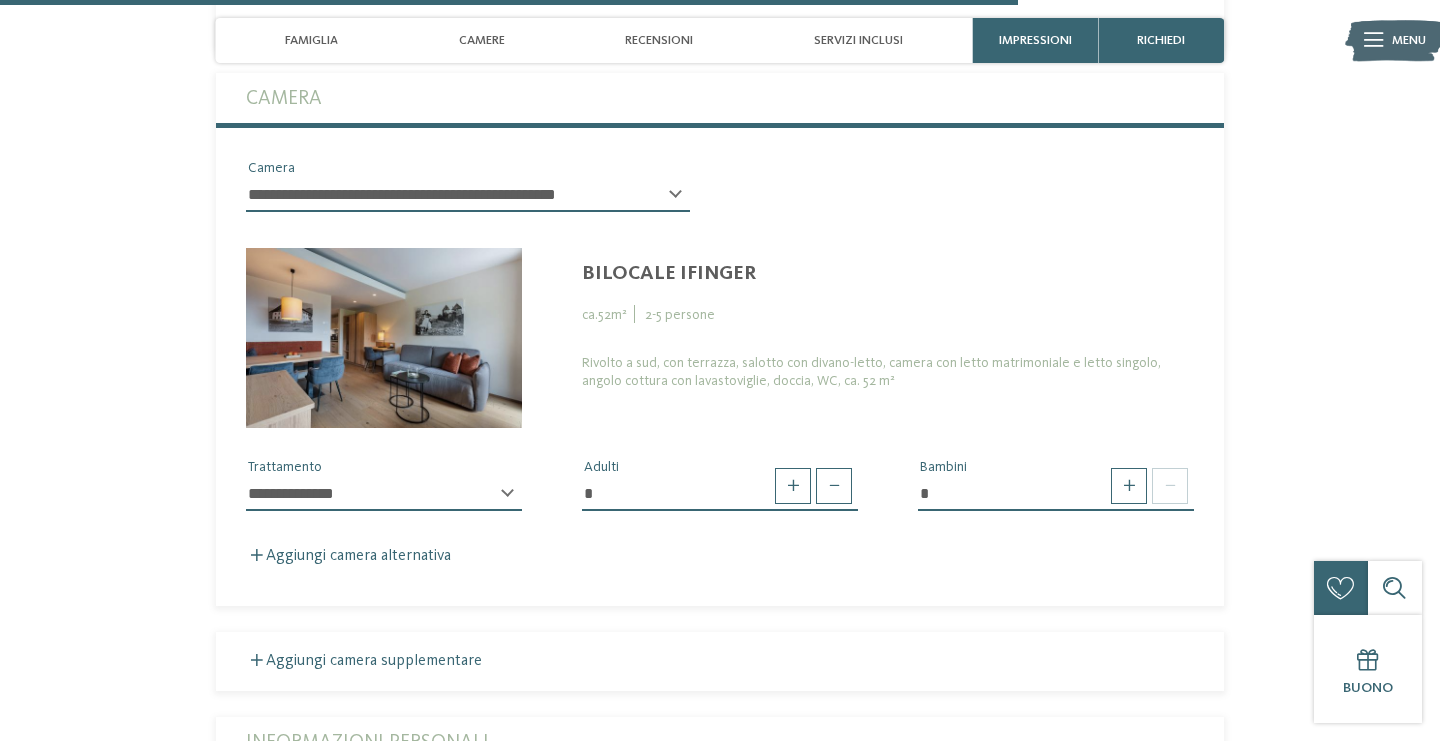 select on "*****" 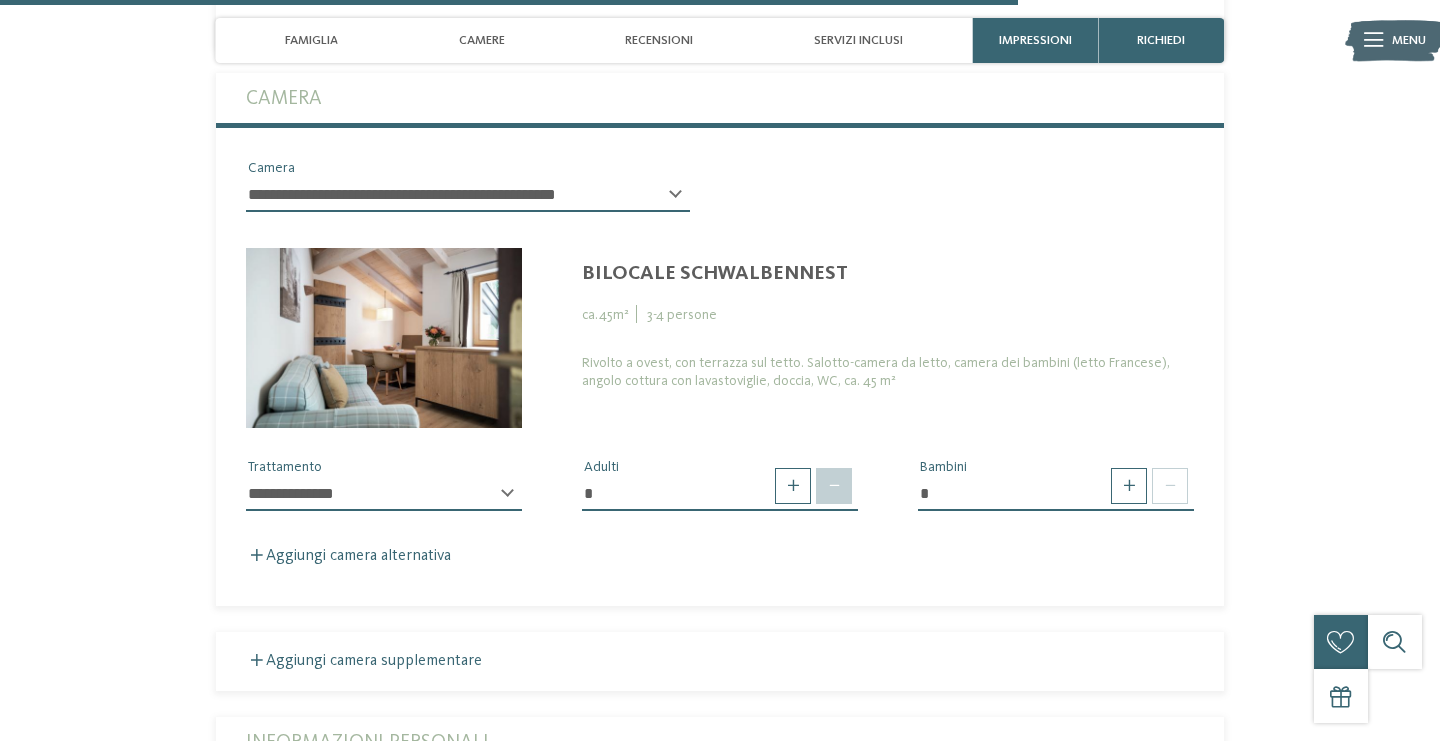 click at bounding box center [834, 486] 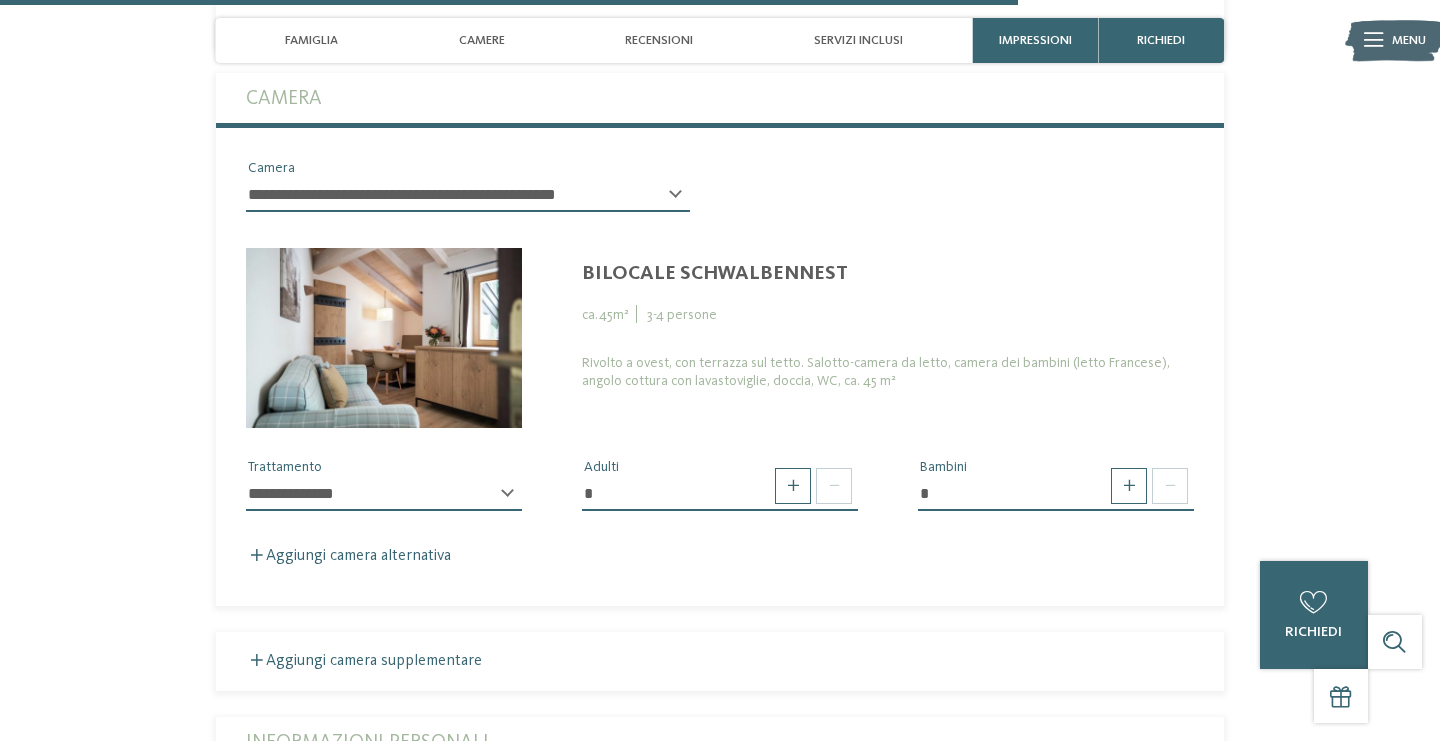 click on "*     Adulti" at bounding box center (720, 492) 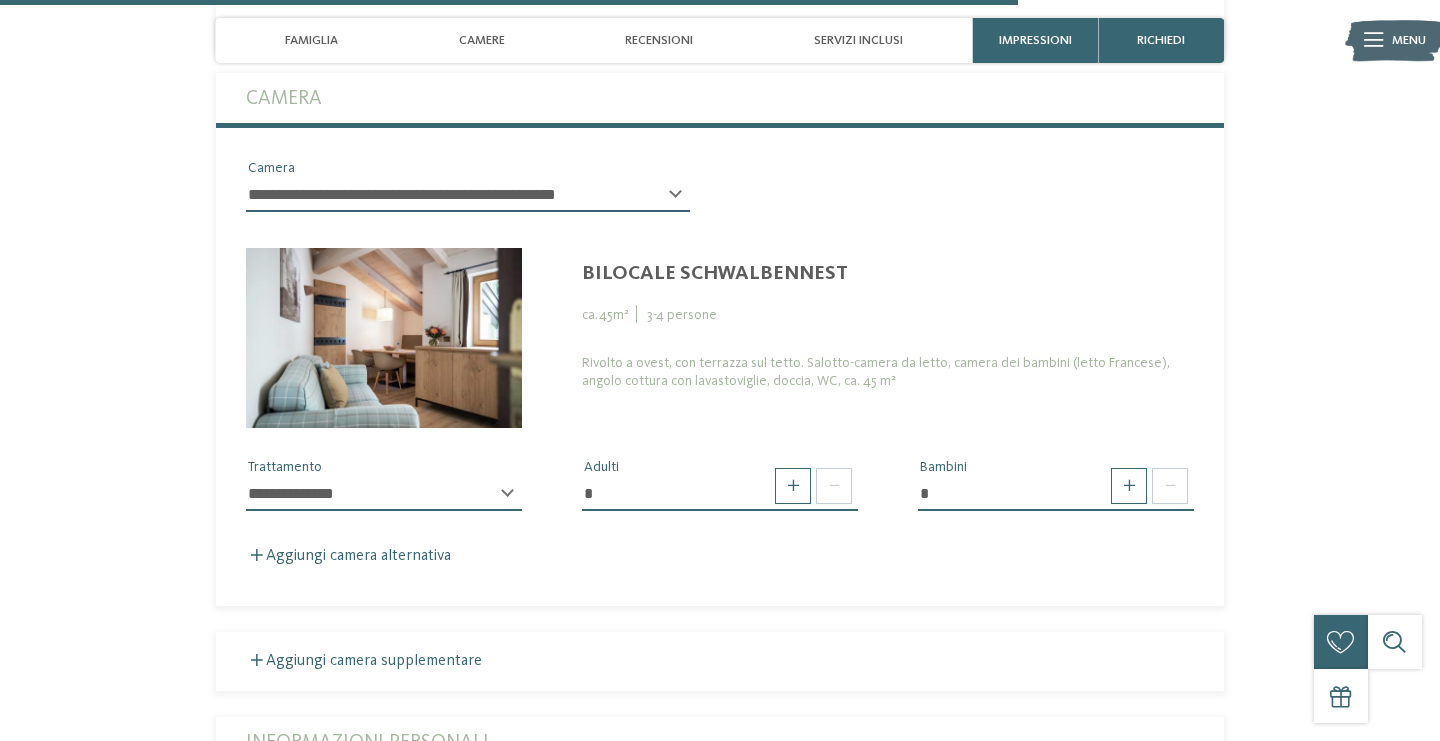 click on "**********" at bounding box center [384, 492] 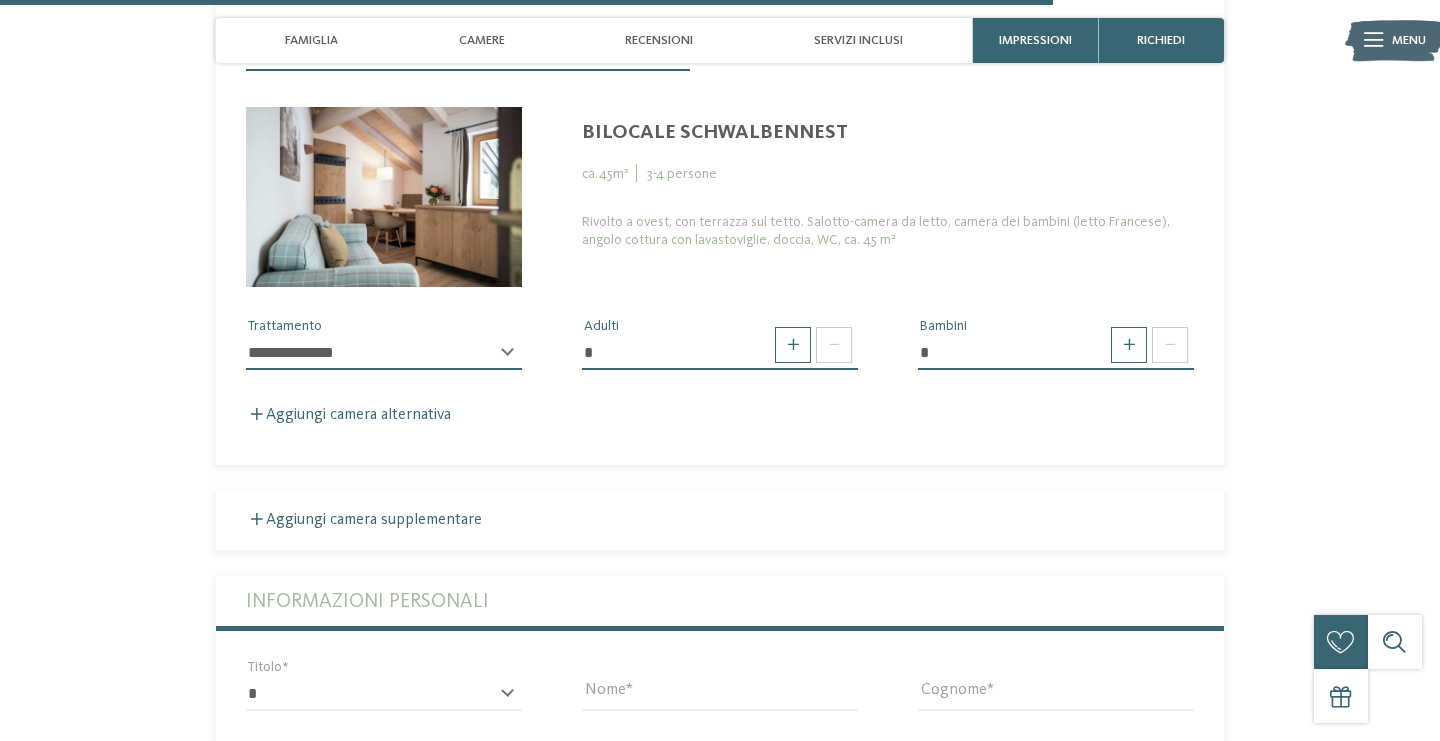 scroll, scrollTop: 4219, scrollLeft: 0, axis: vertical 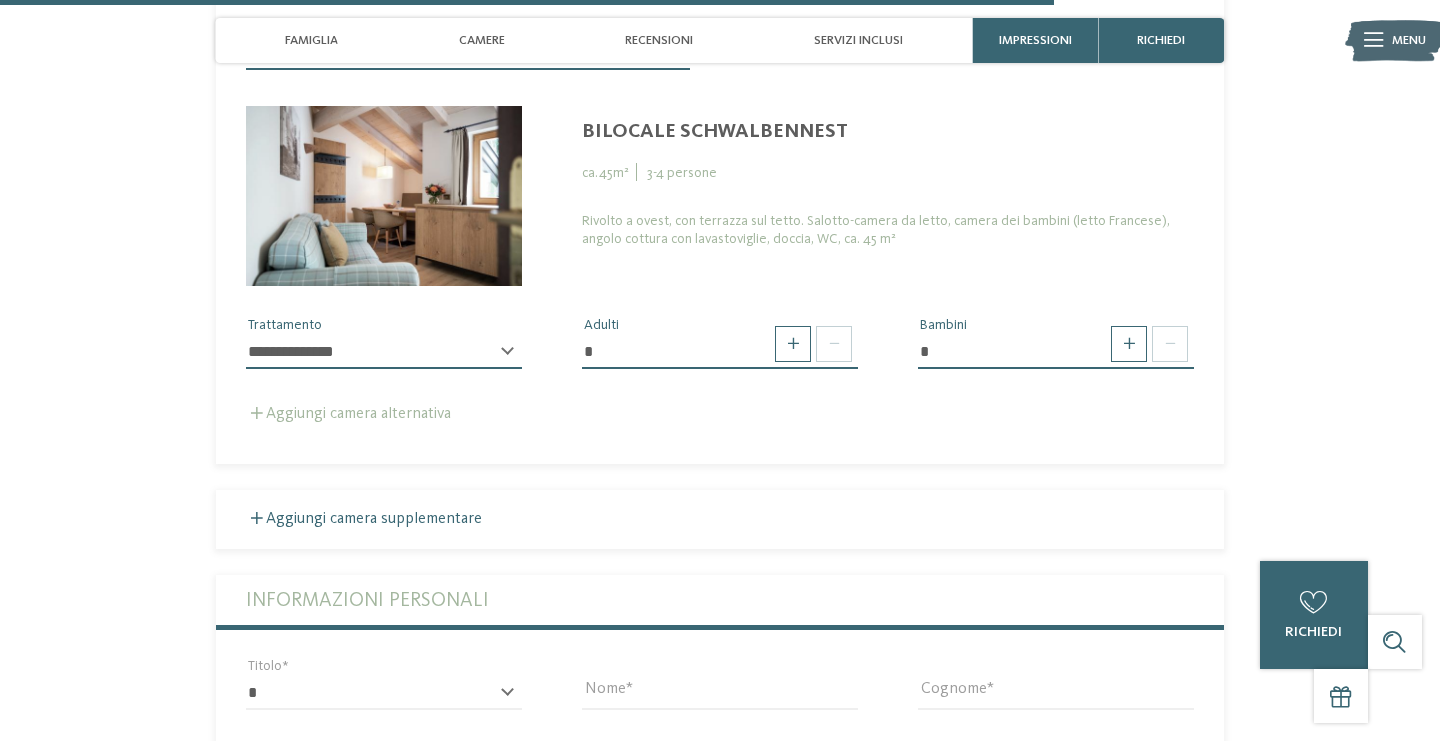 click on "Aggiungi camera alternativa" at bounding box center [348, 414] 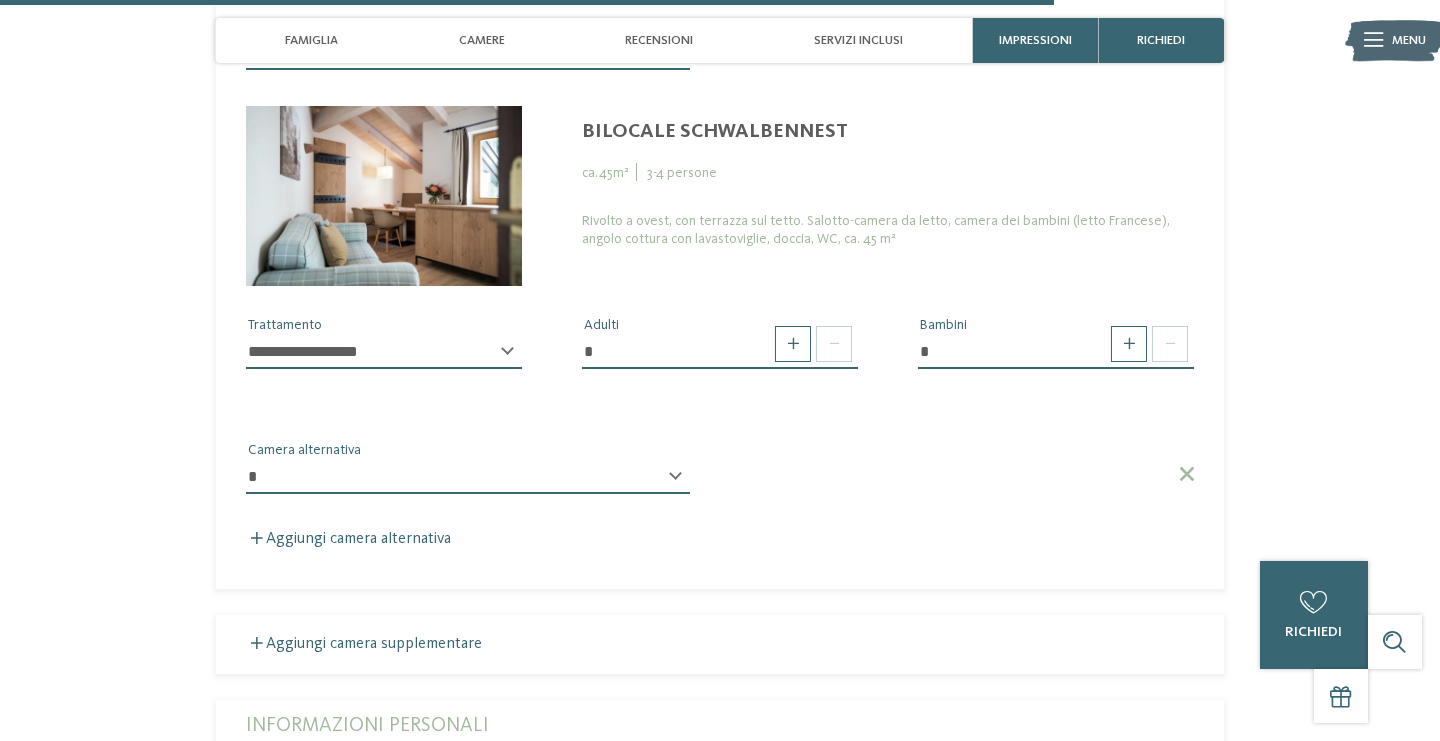 click on "**********" at bounding box center [468, 477] 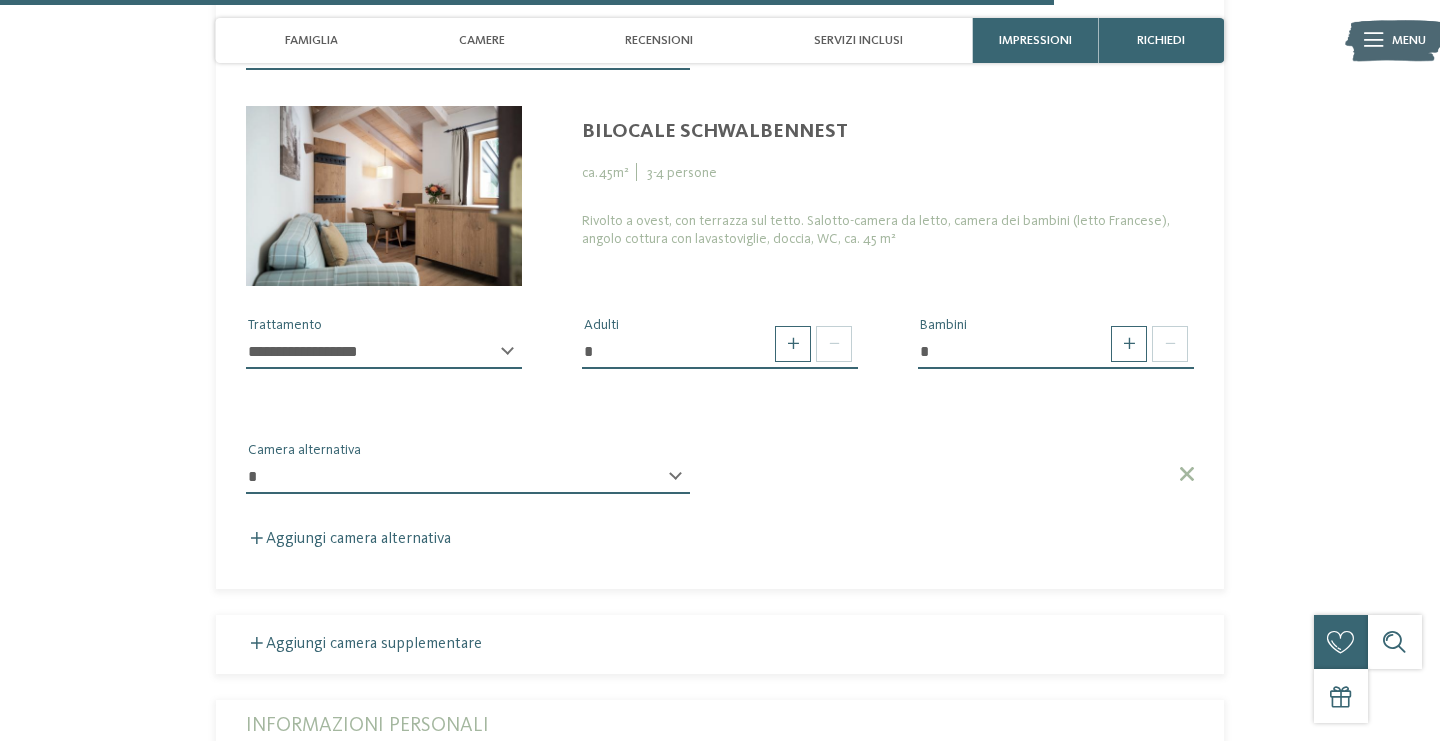 click on "**********" at bounding box center (468, 477) 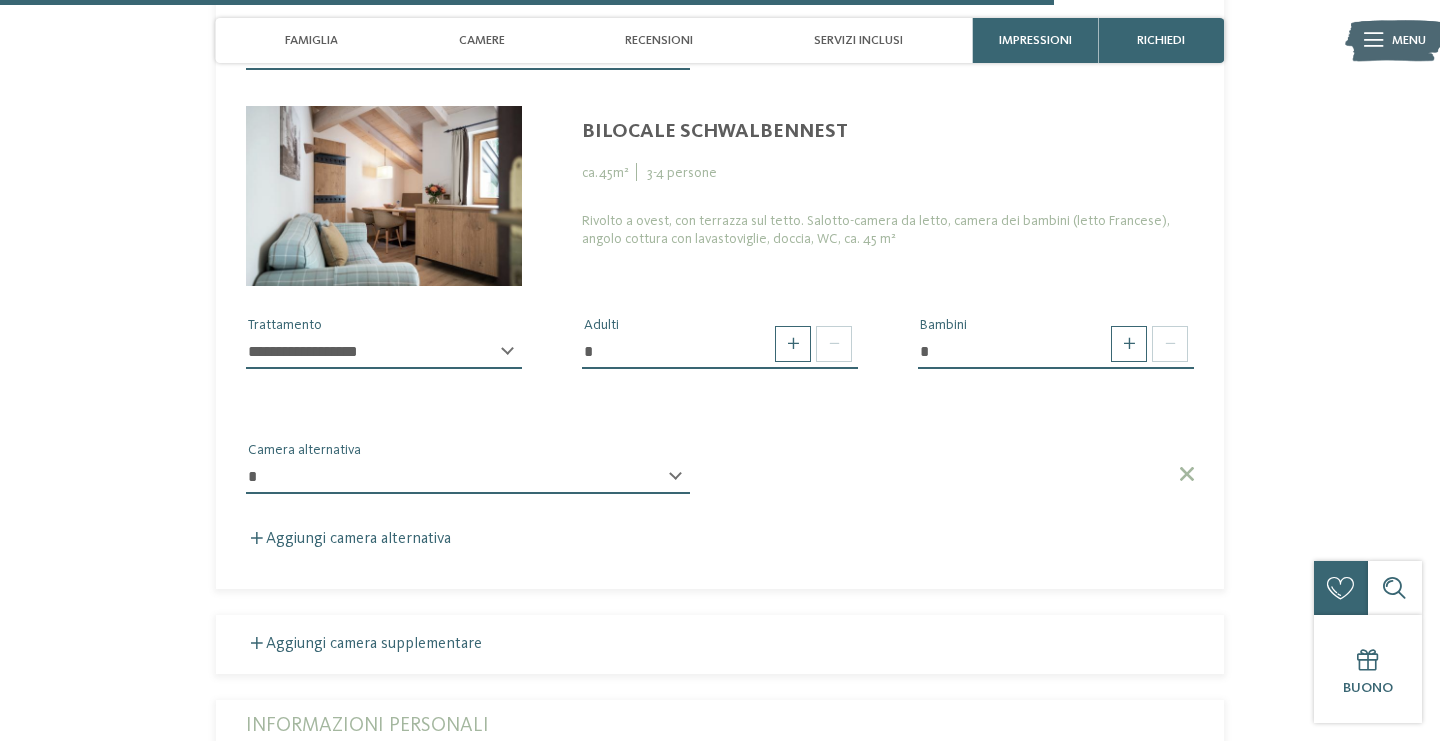 click on "**********" at bounding box center [468, 477] 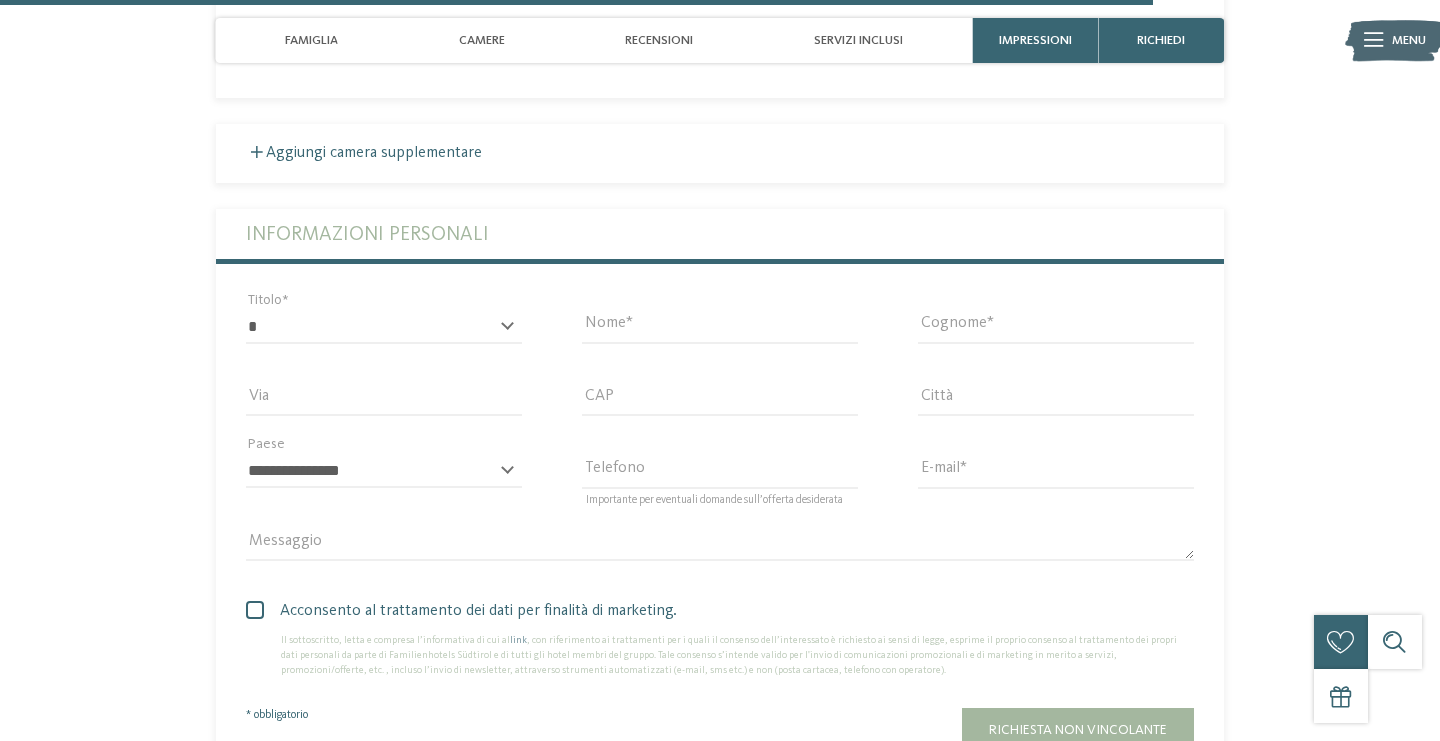scroll, scrollTop: 4725, scrollLeft: 0, axis: vertical 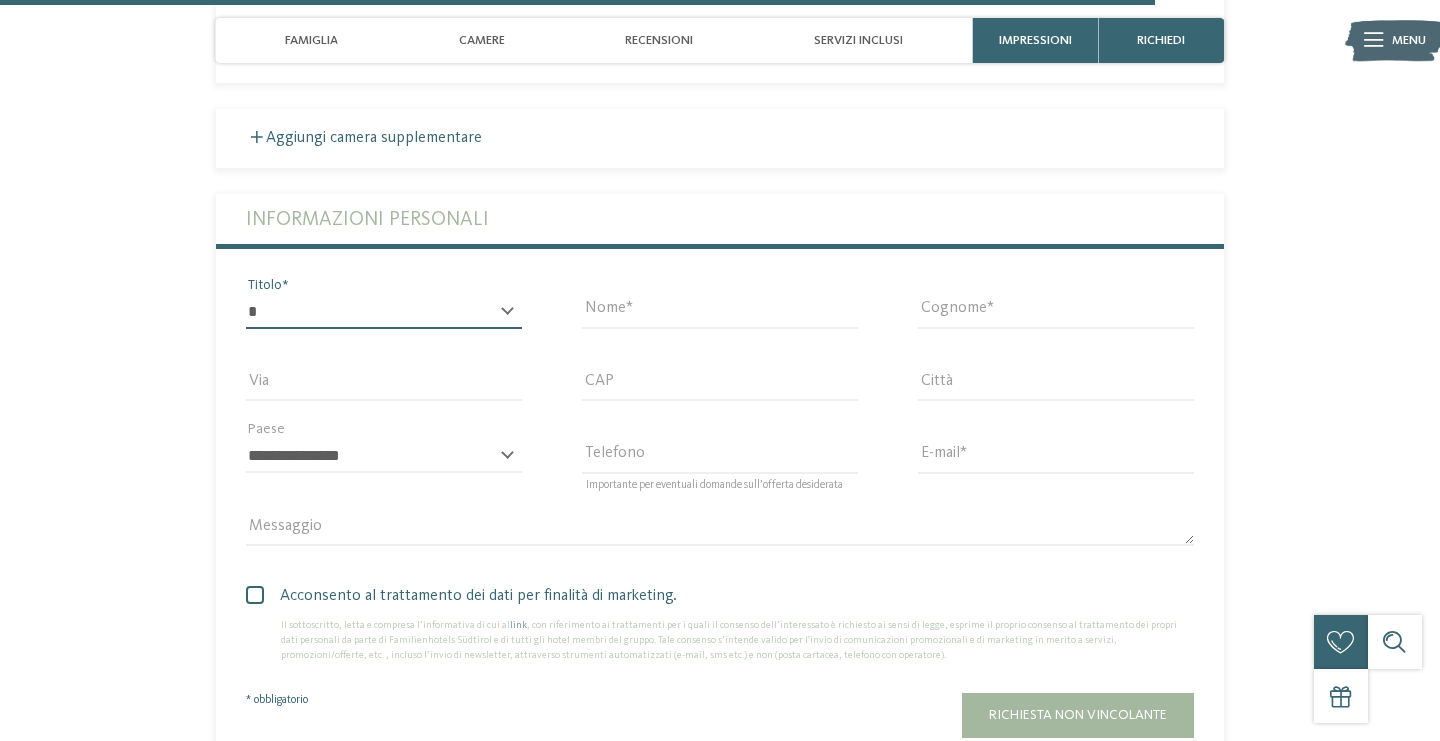 select on "*" 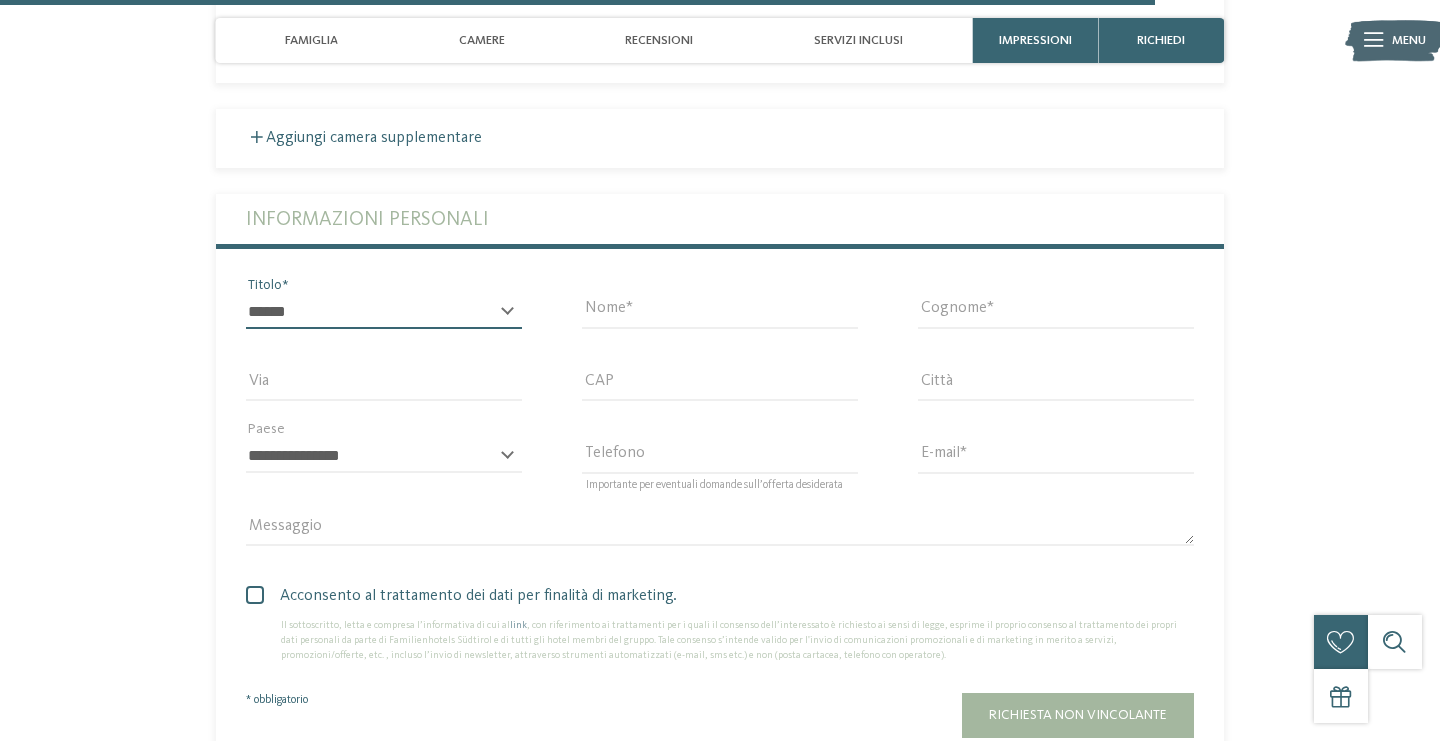 click on "******" at bounding box center (0, 0) 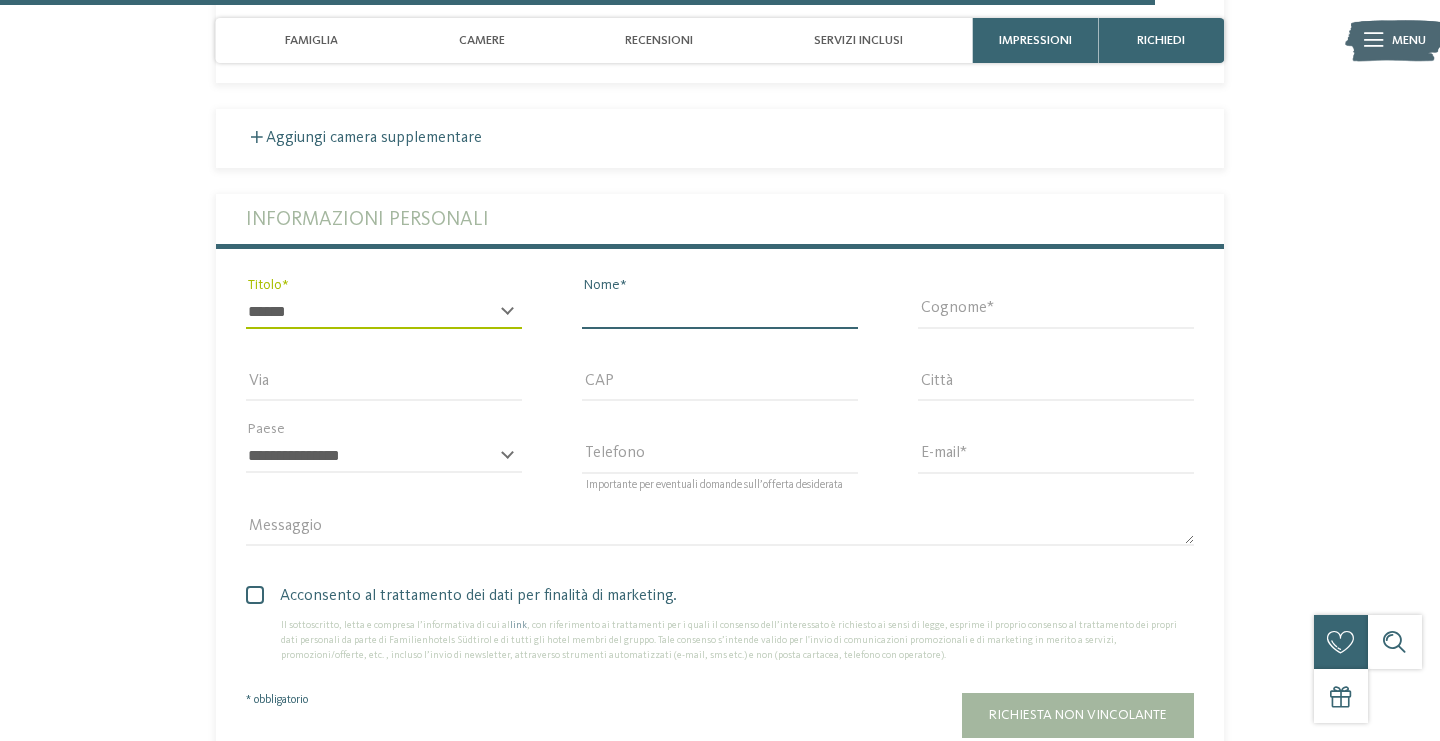 click on "Nome" at bounding box center [720, 312] 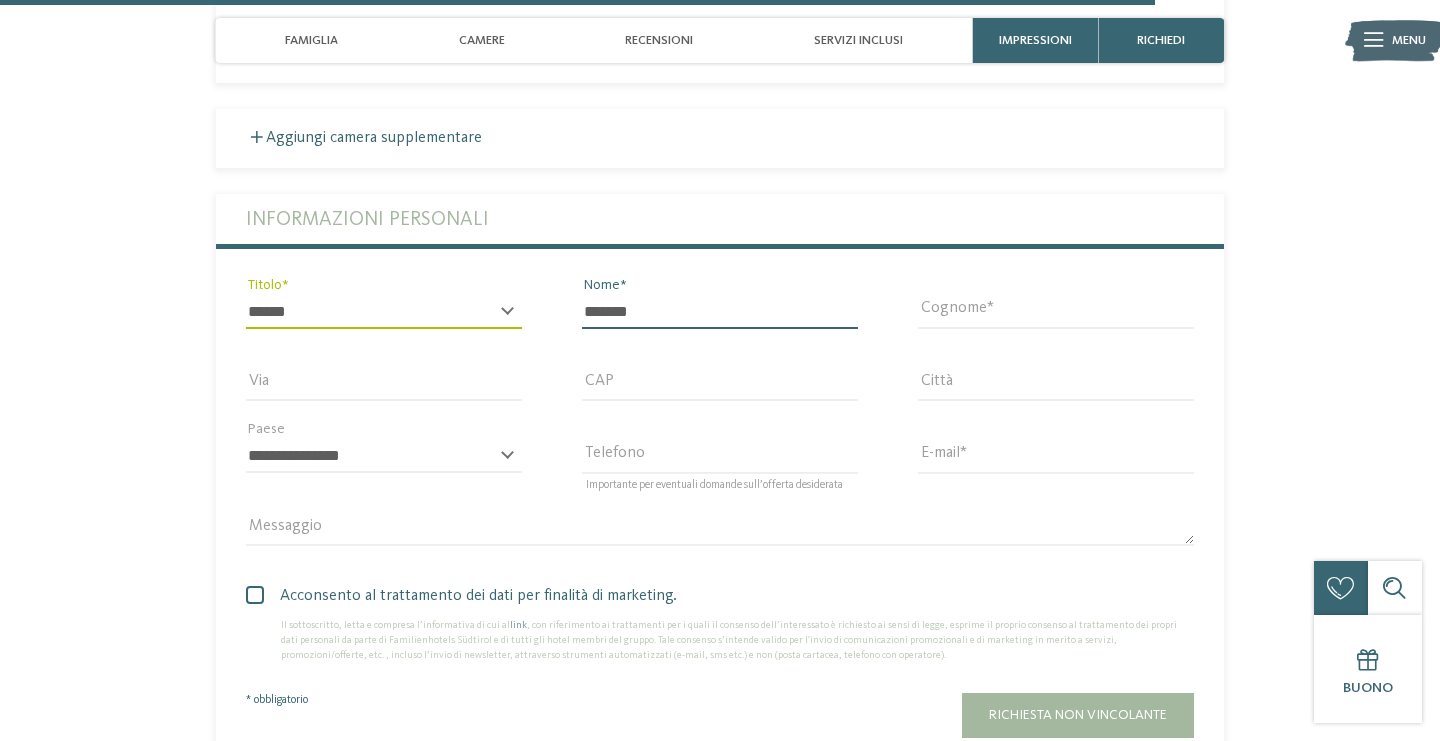type on "*******" 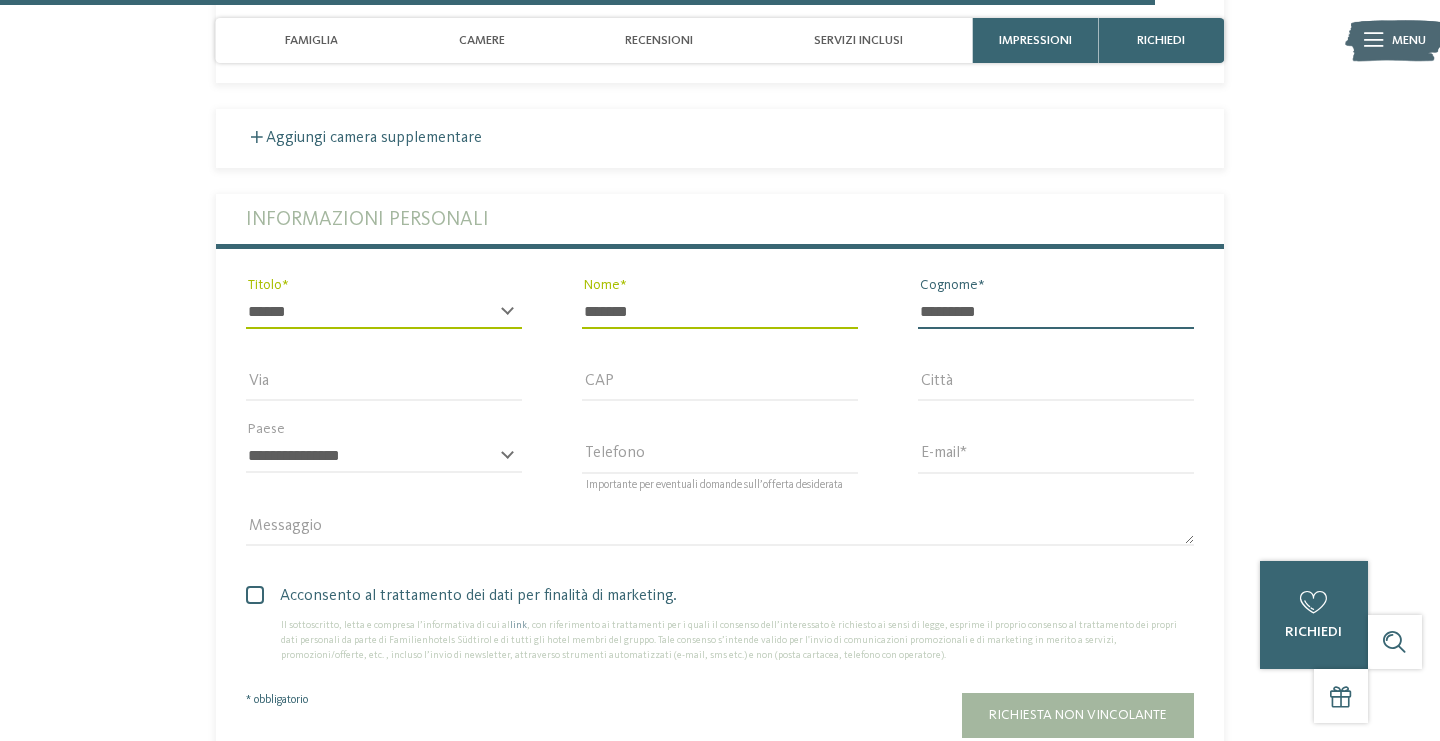 type on "*********" 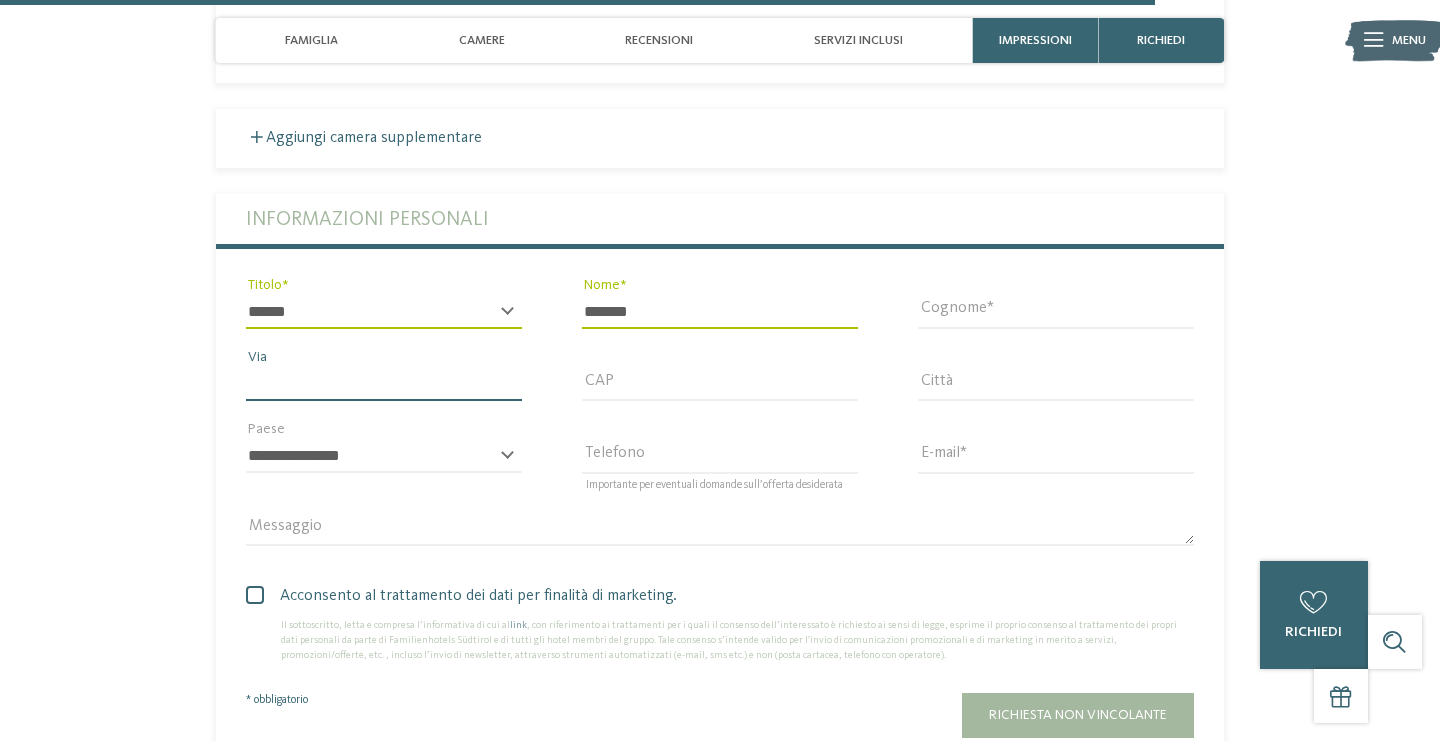 click on "Via" at bounding box center (384, 384) 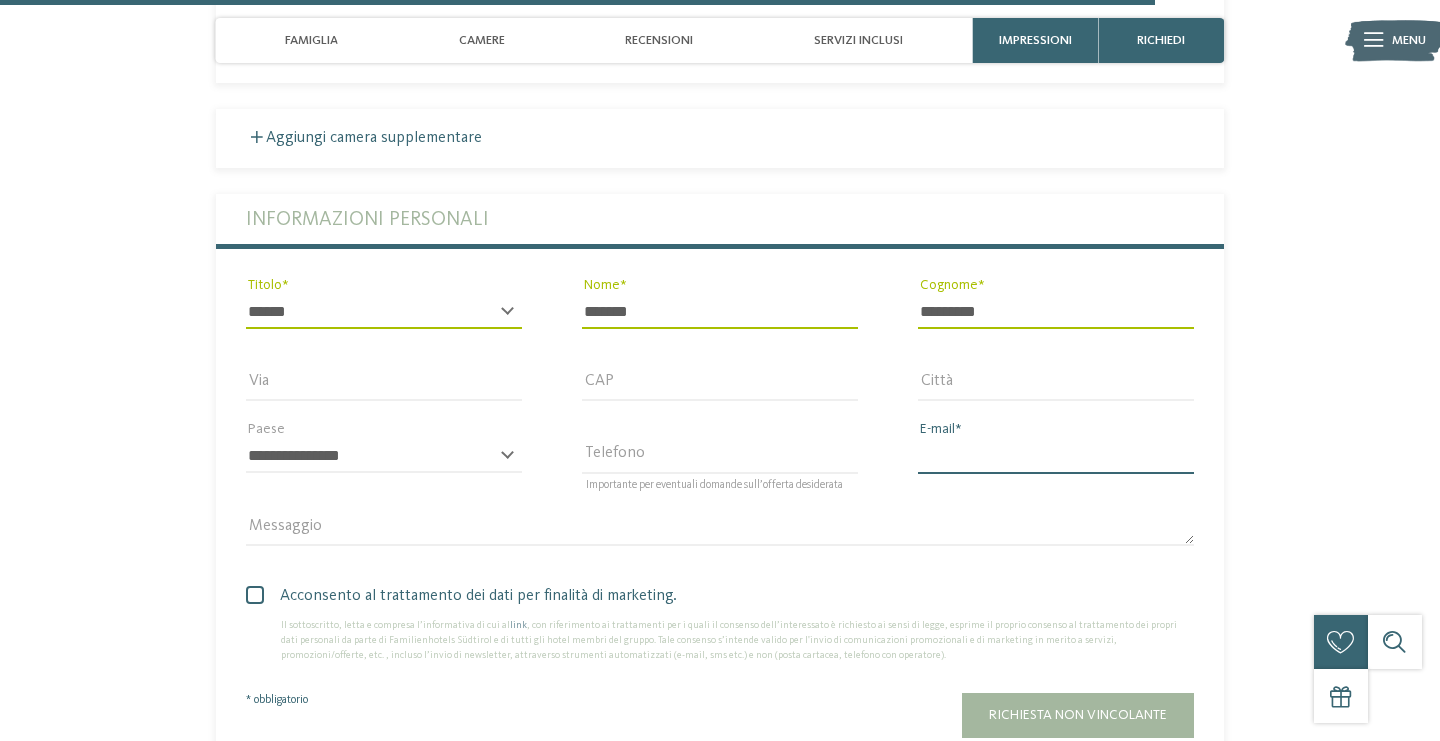 click on "E-mail" at bounding box center [1056, 456] 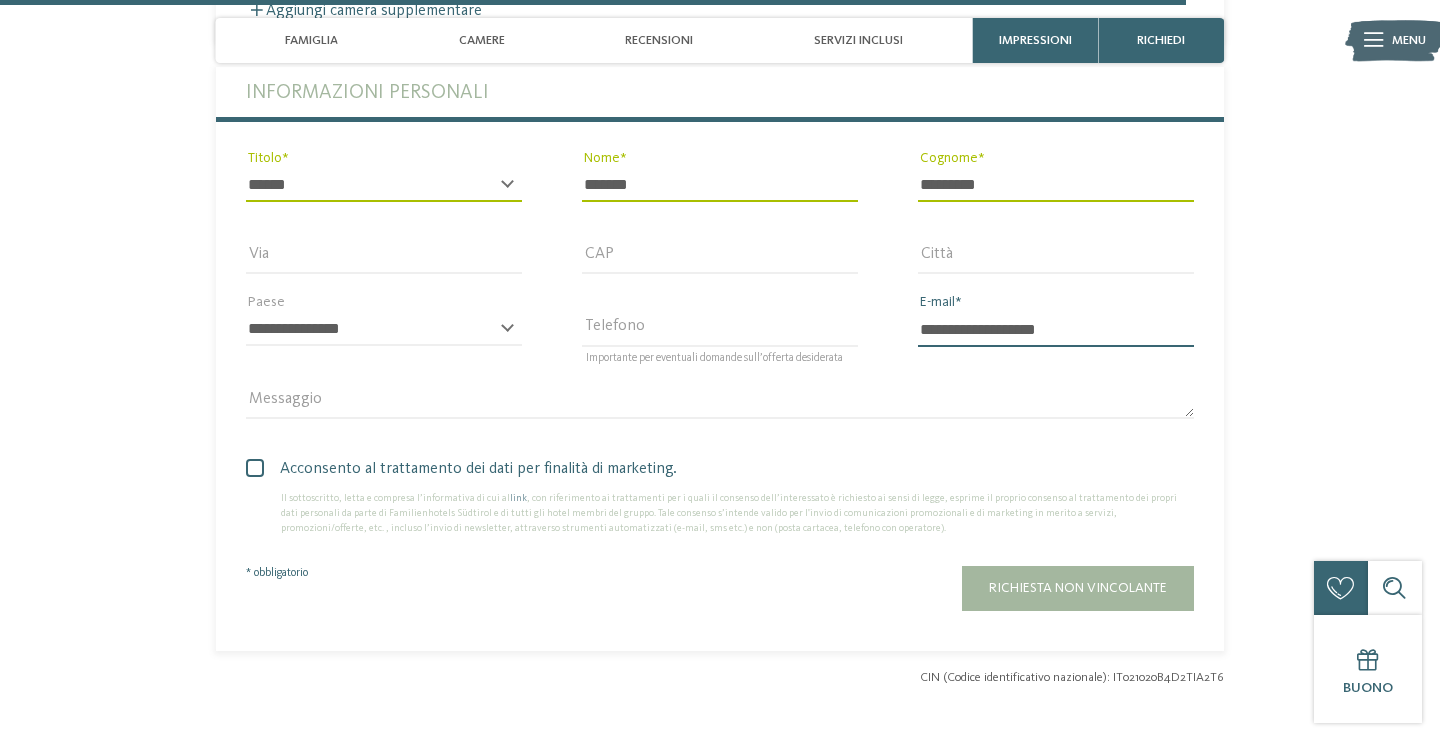 scroll, scrollTop: 4851, scrollLeft: 0, axis: vertical 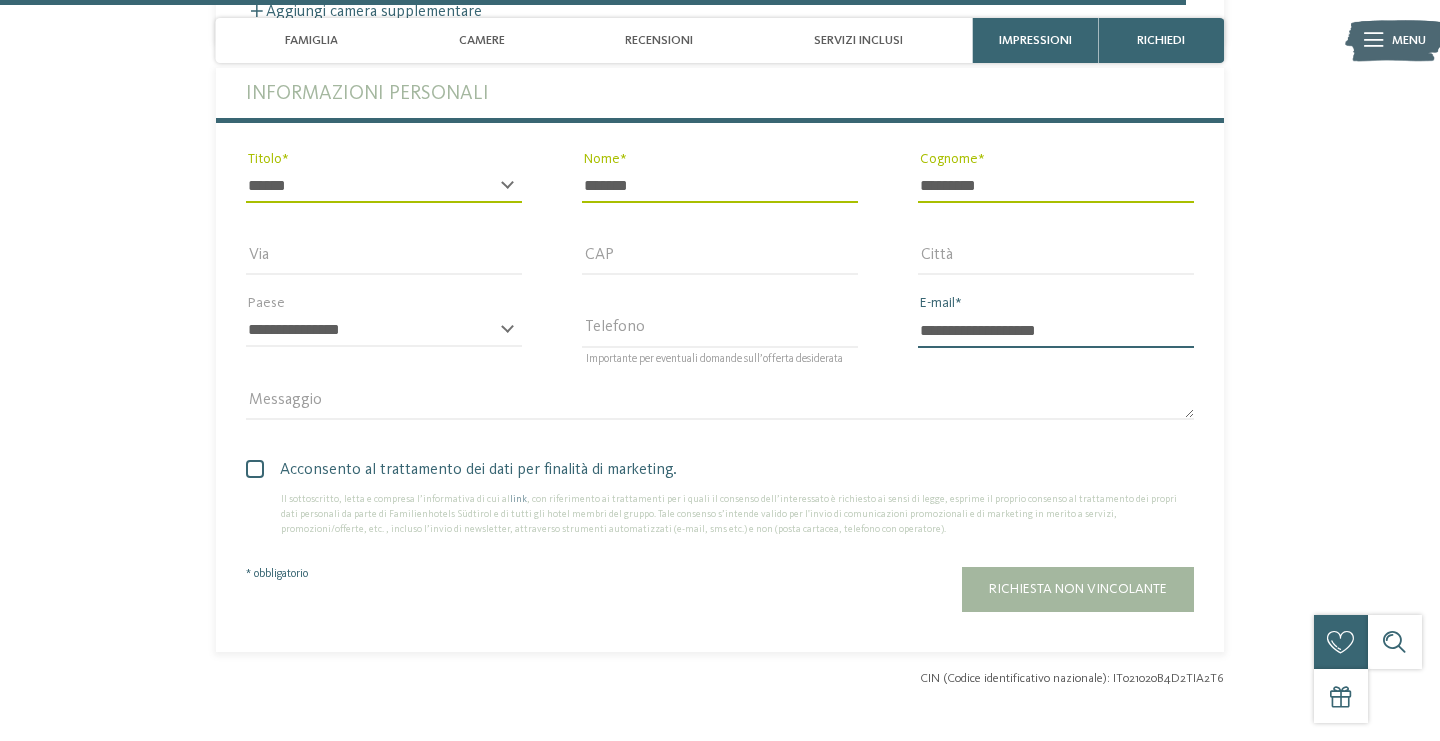 type on "**********" 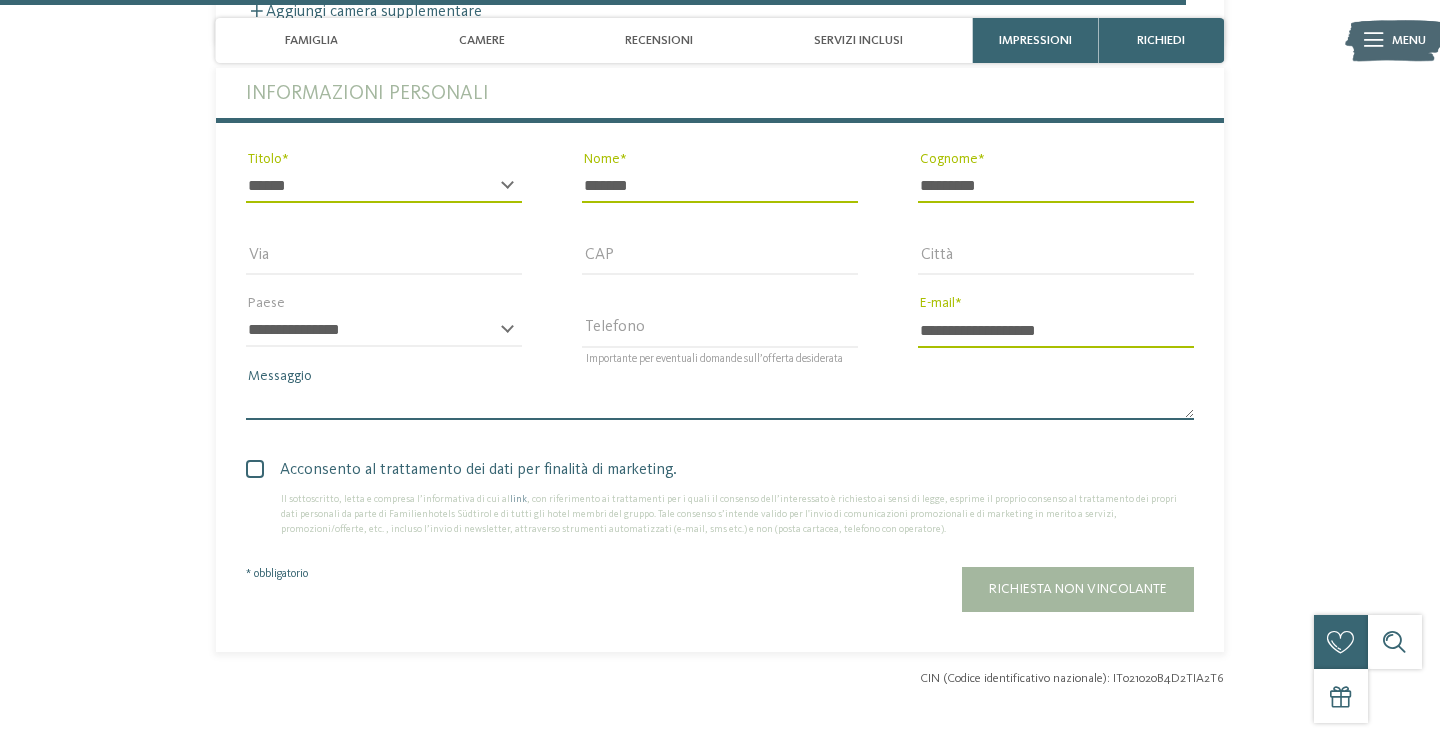 click on "Messaggio" at bounding box center (720, 403) 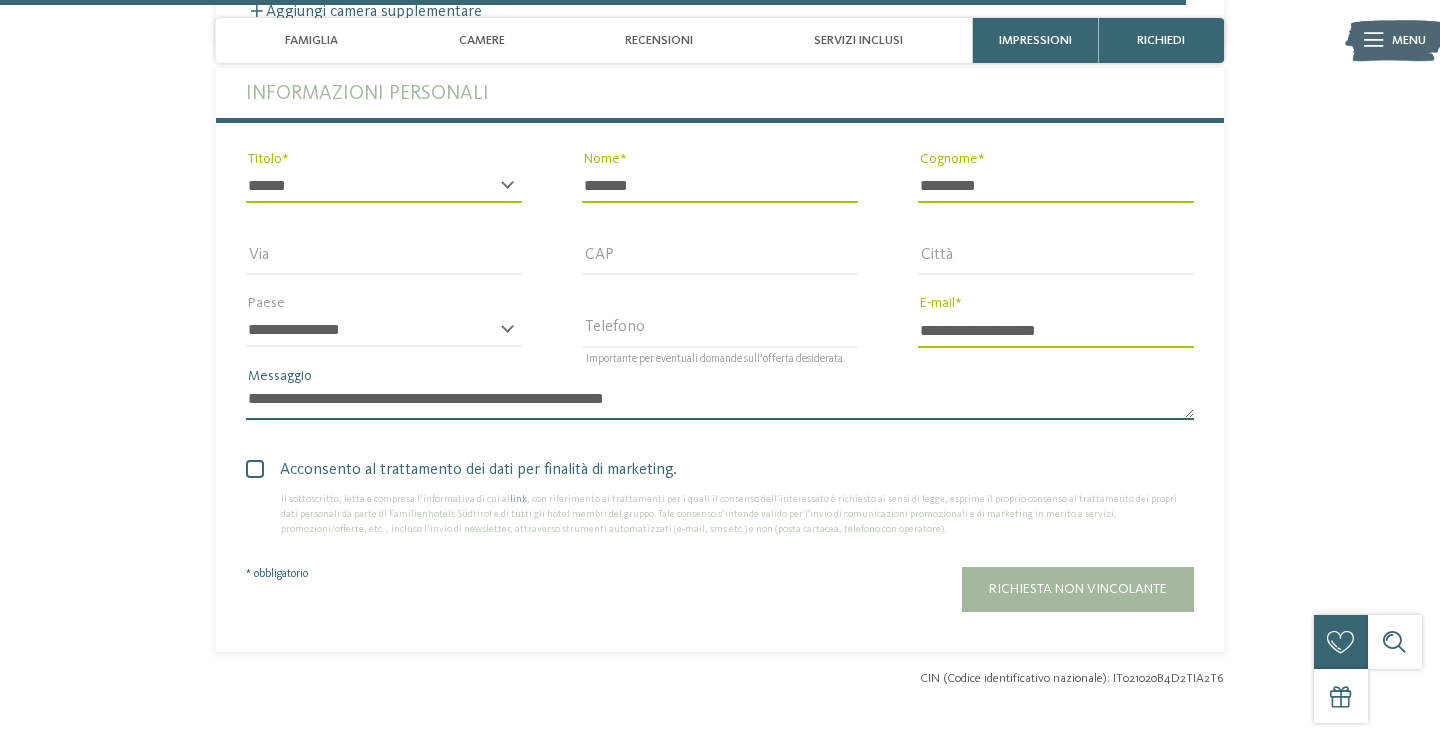 click on "**********" at bounding box center (720, 403) 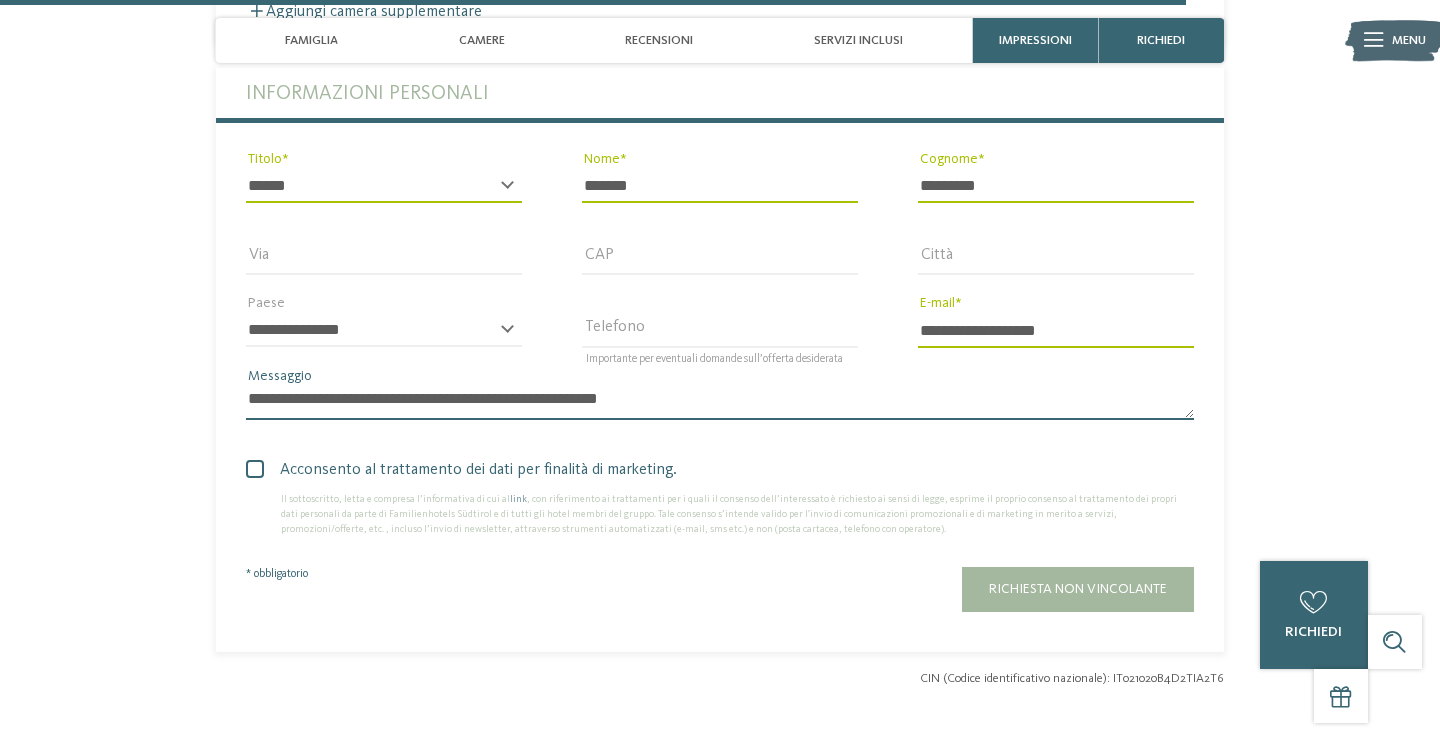 click on "**********" at bounding box center [720, 403] 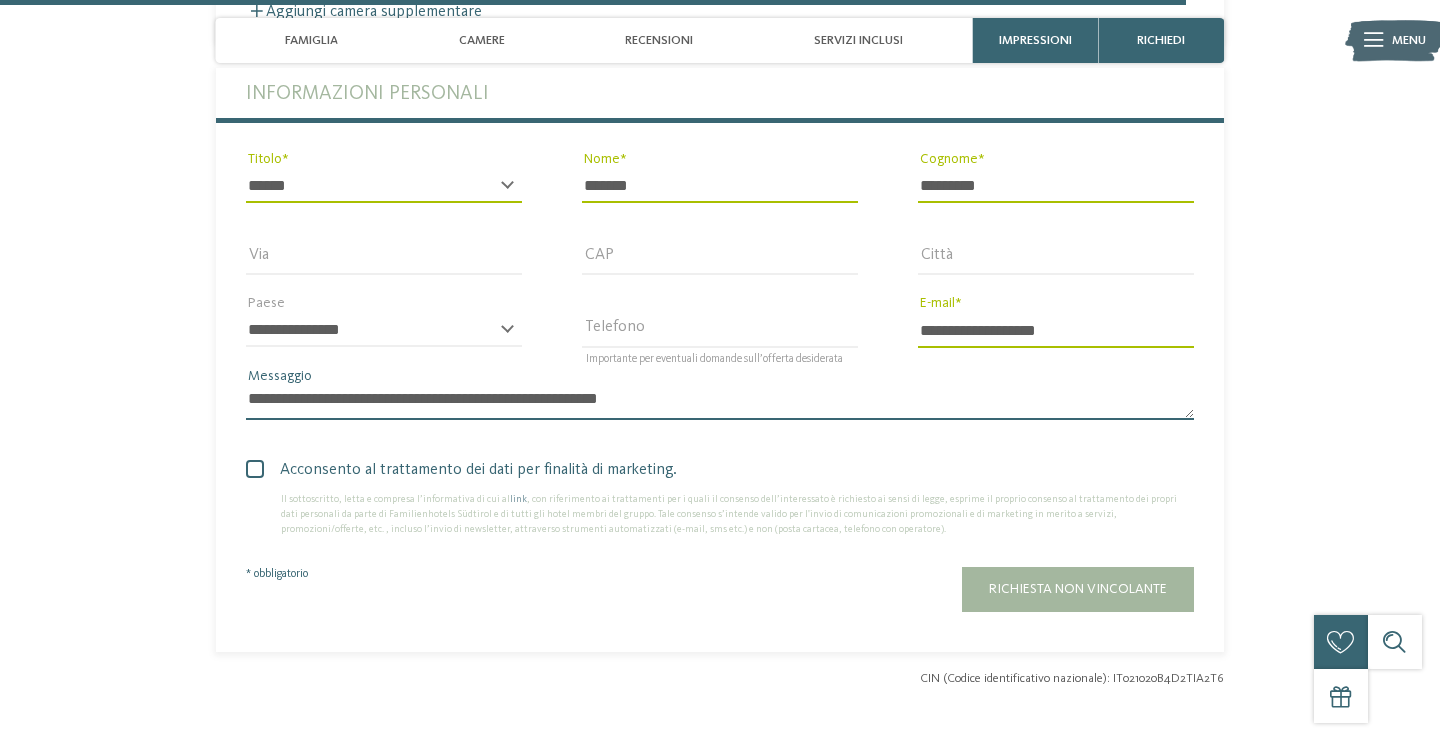 type on "**********" 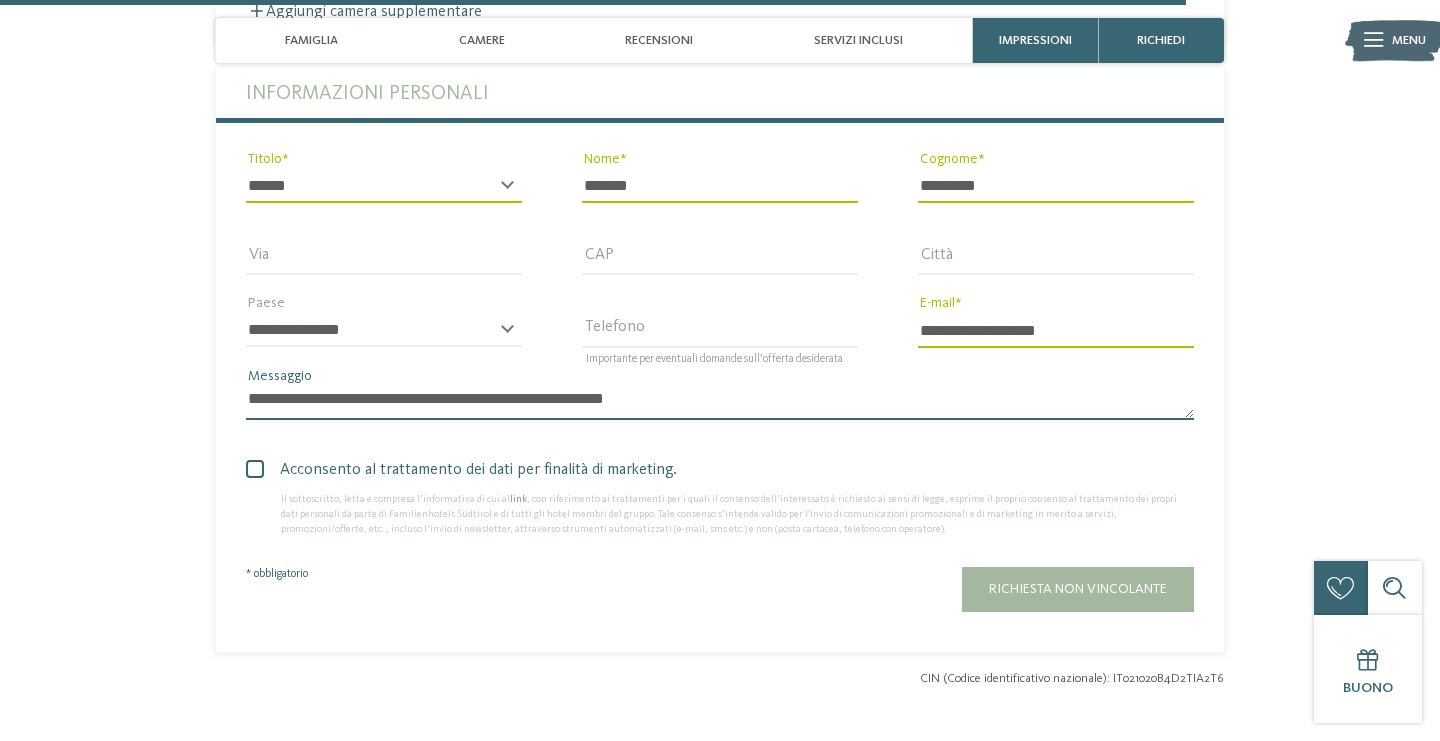 drag, startPoint x: 646, startPoint y: 403, endPoint x: 173, endPoint y: 383, distance: 473.42264 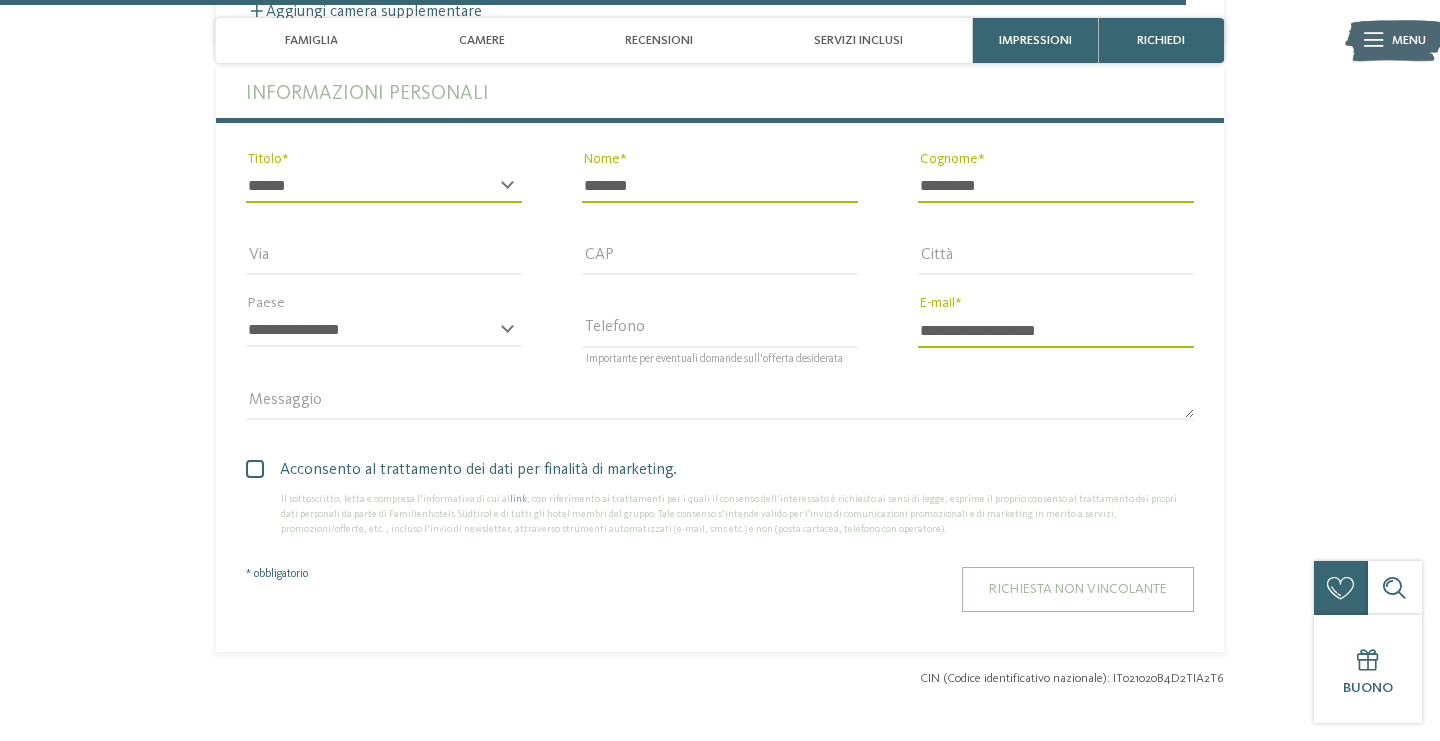 click on "Richiesta non vincolante" at bounding box center (1078, 589) 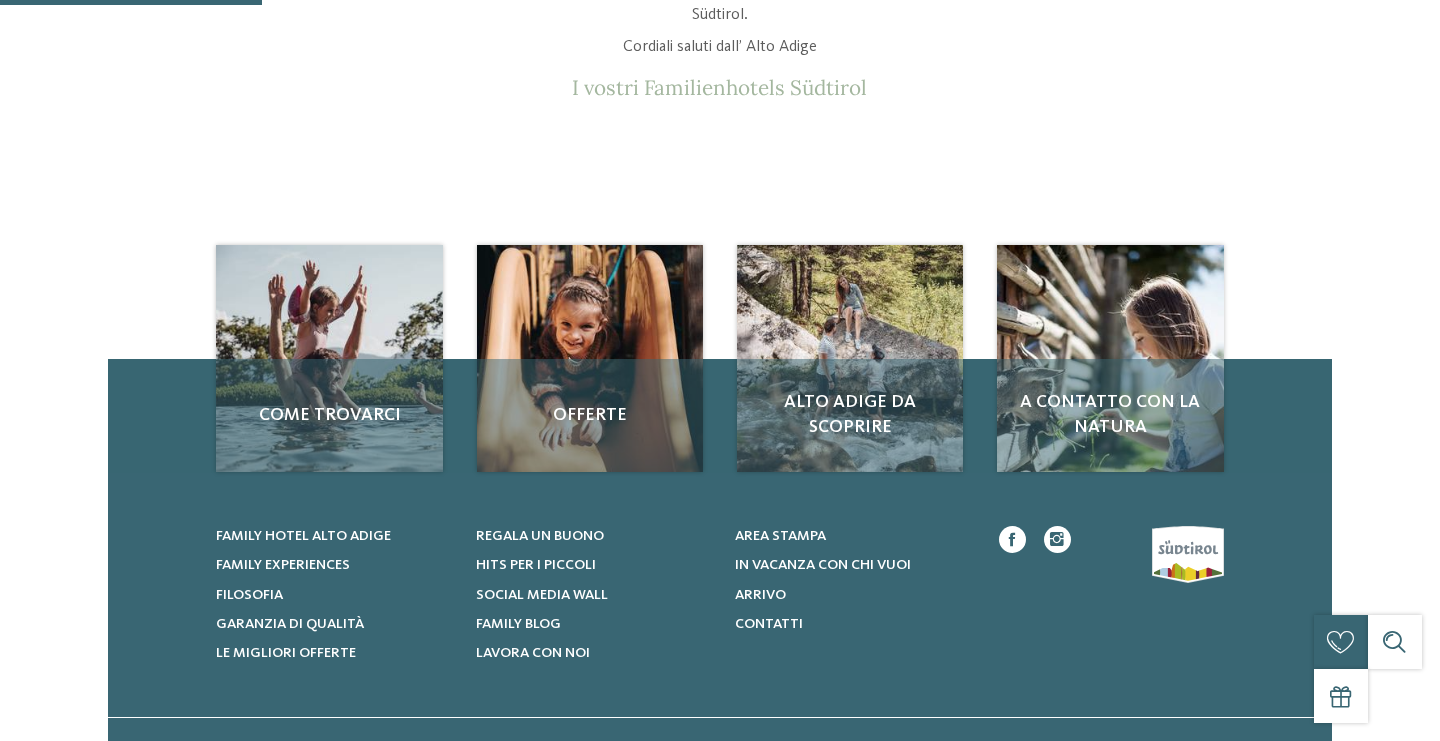 scroll, scrollTop: 0, scrollLeft: 0, axis: both 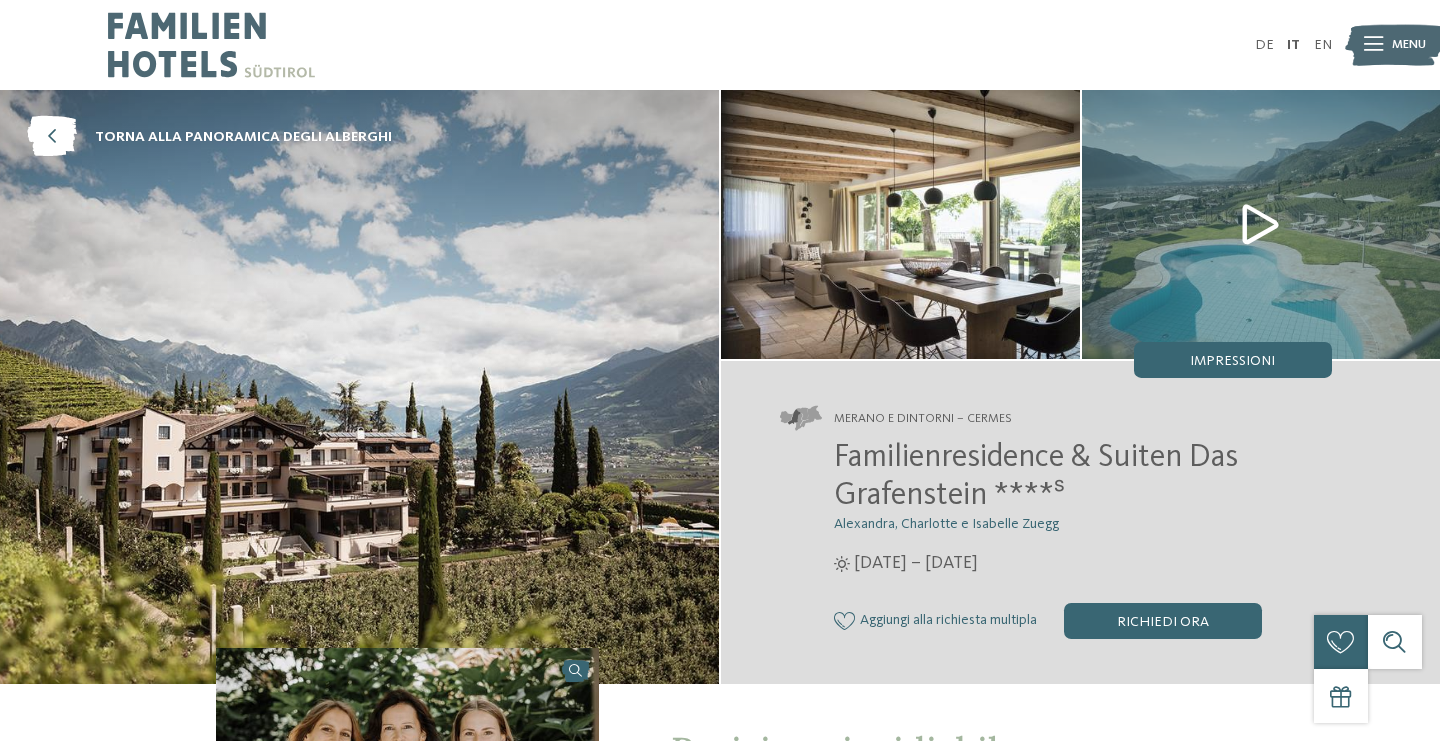 click at bounding box center (1261, 224) 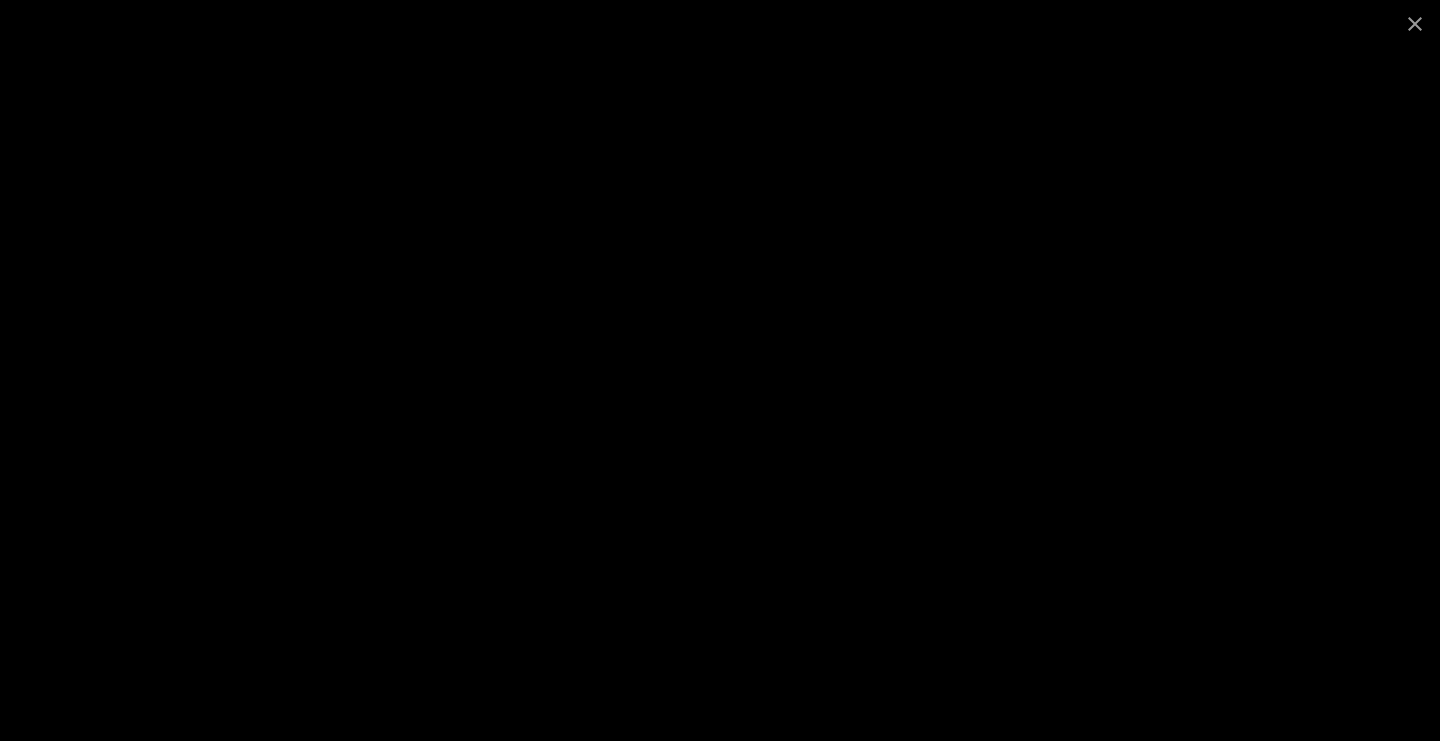 click at bounding box center (720, 370) 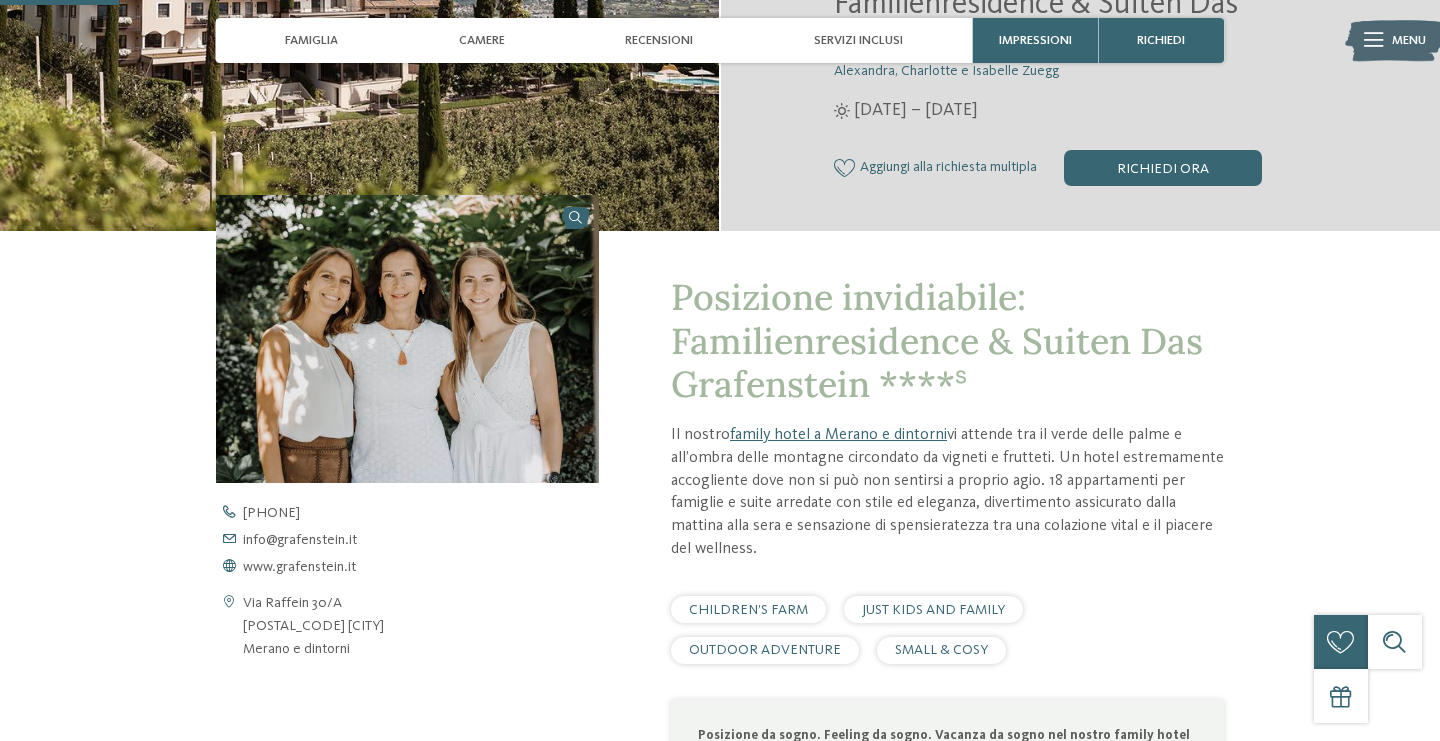 scroll, scrollTop: 454, scrollLeft: 0, axis: vertical 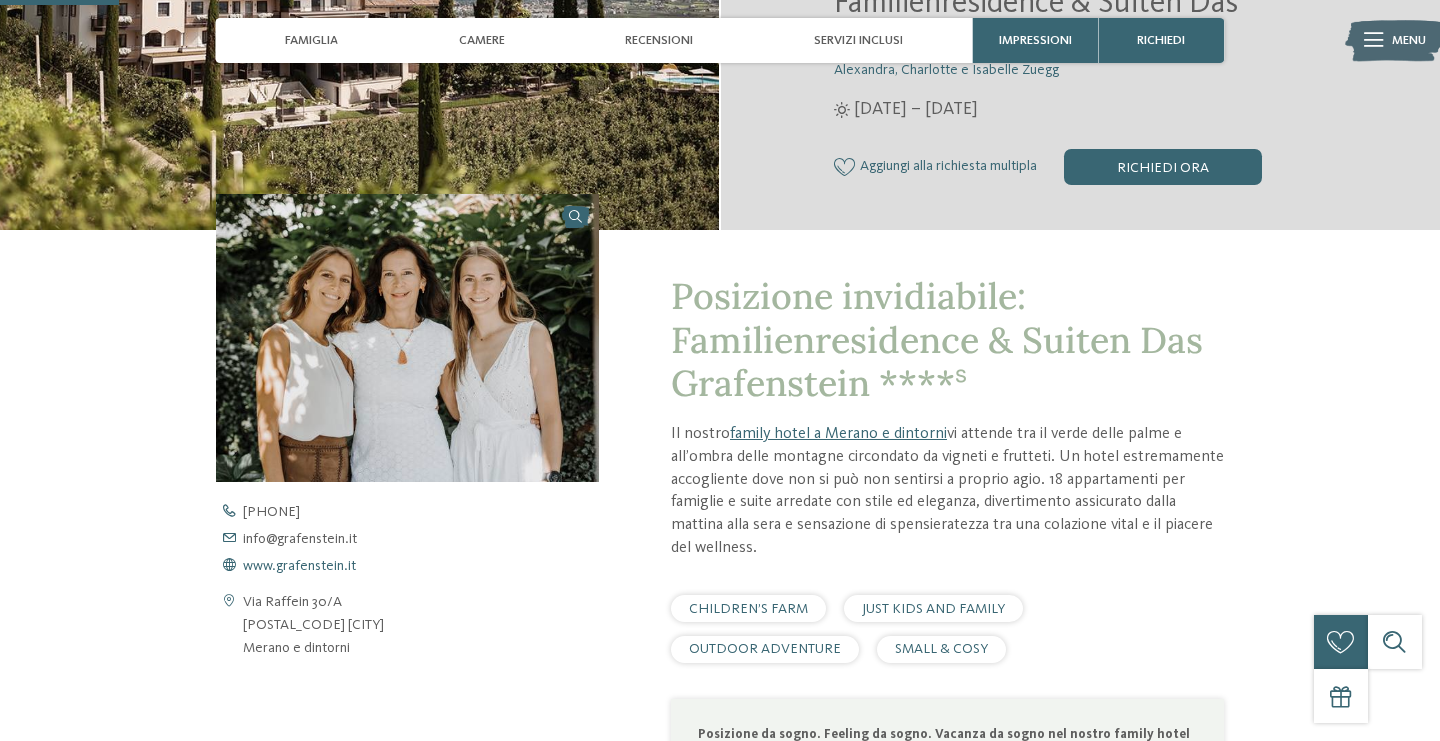 click on "www.grafenstein.it" at bounding box center [423, 565] 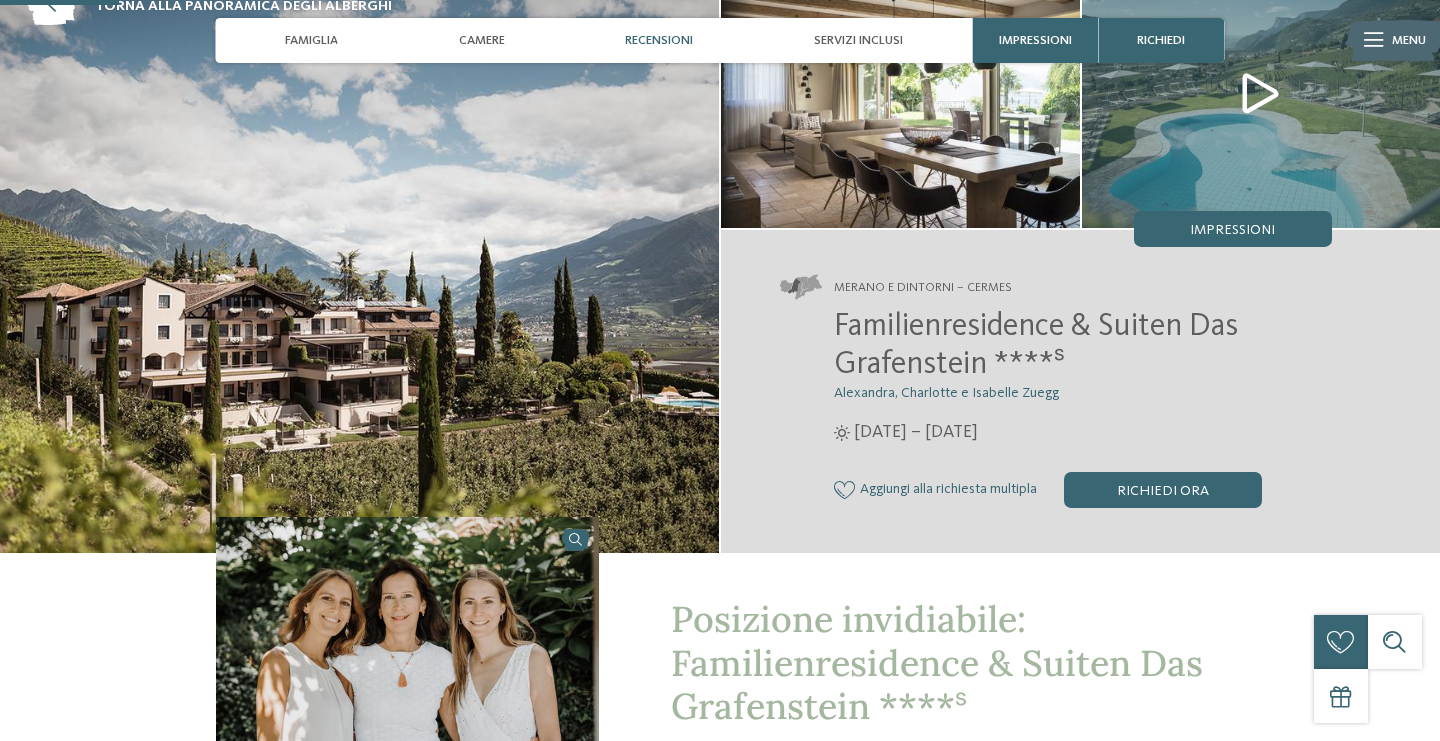 scroll, scrollTop: 0, scrollLeft: 0, axis: both 